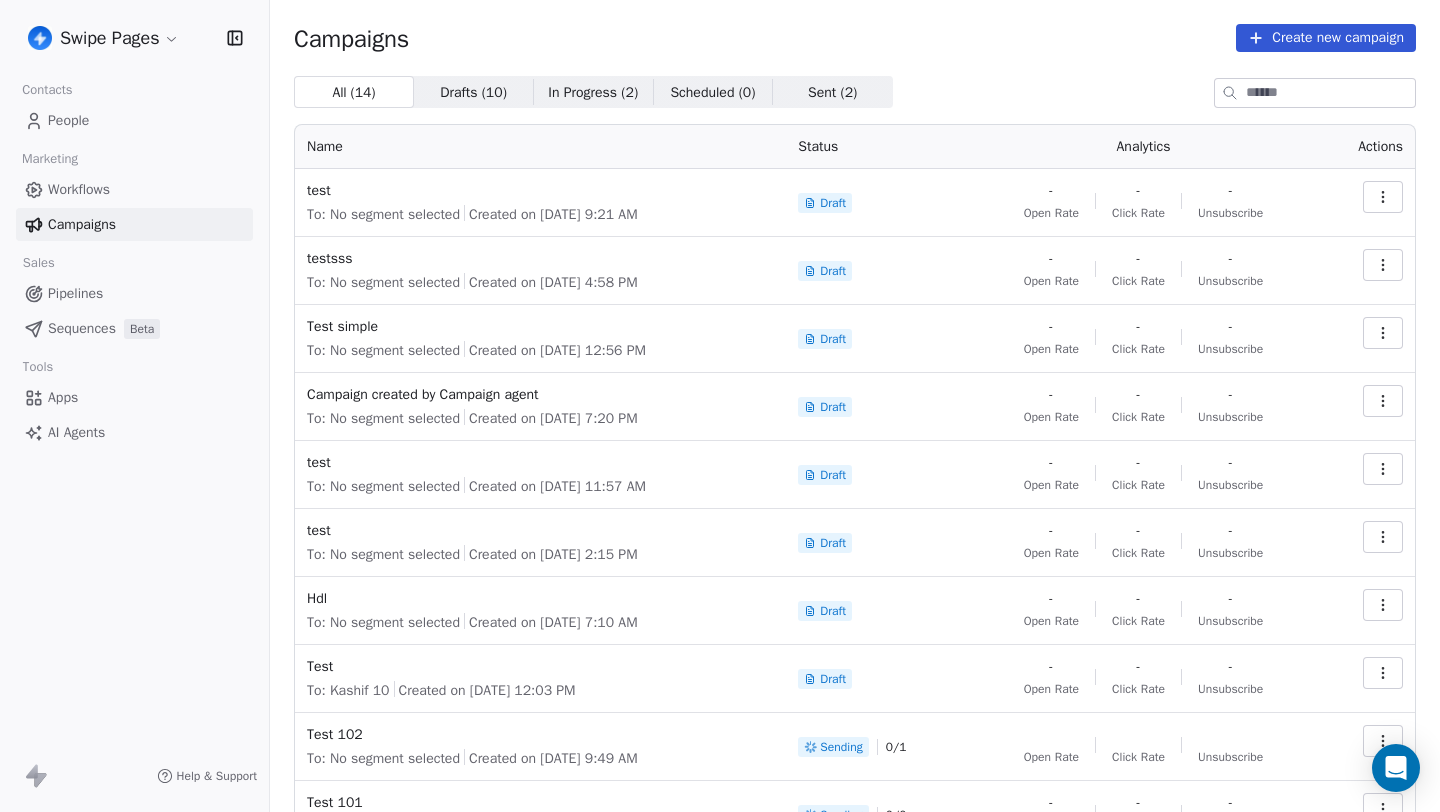 scroll, scrollTop: 0, scrollLeft: 0, axis: both 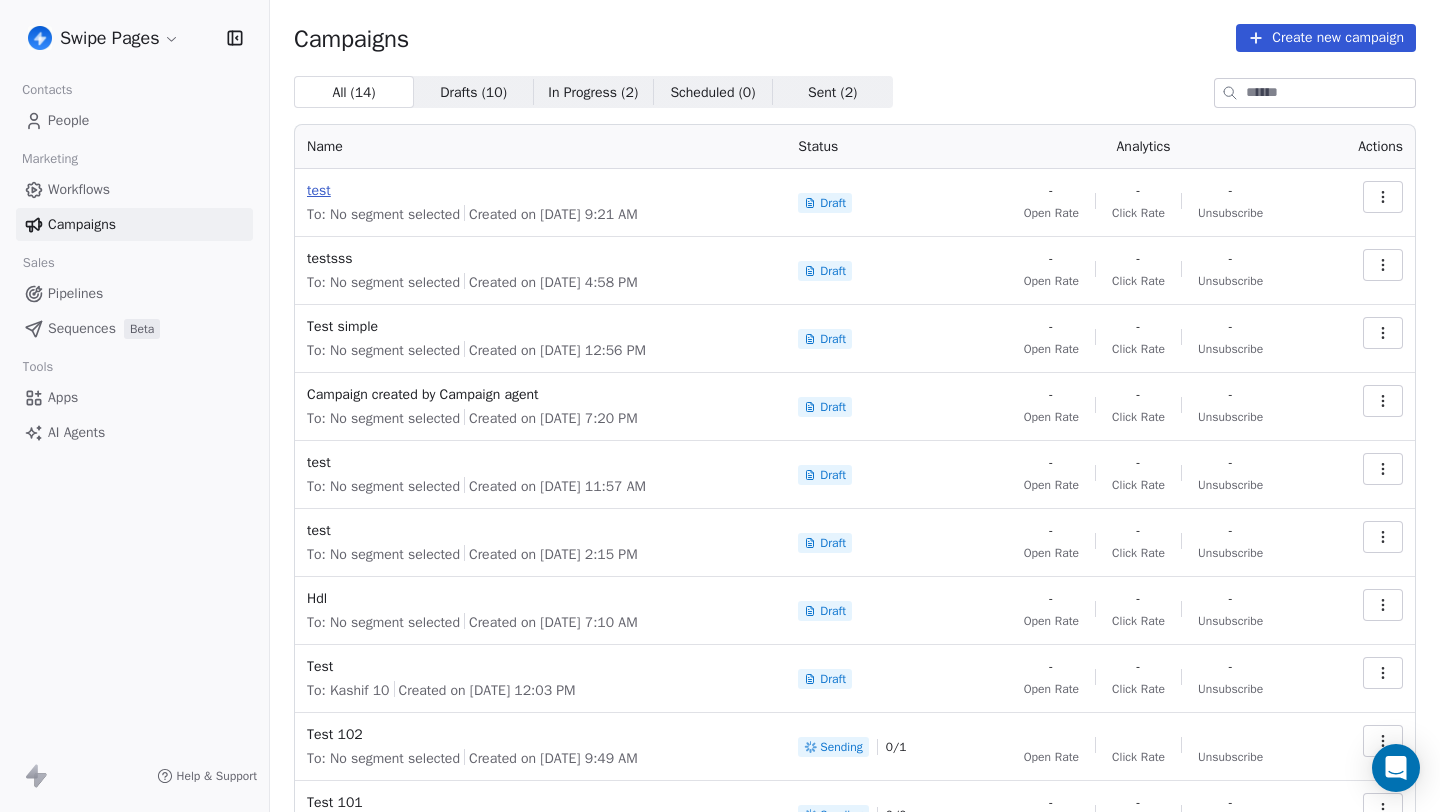click on "test" at bounding box center (540, 191) 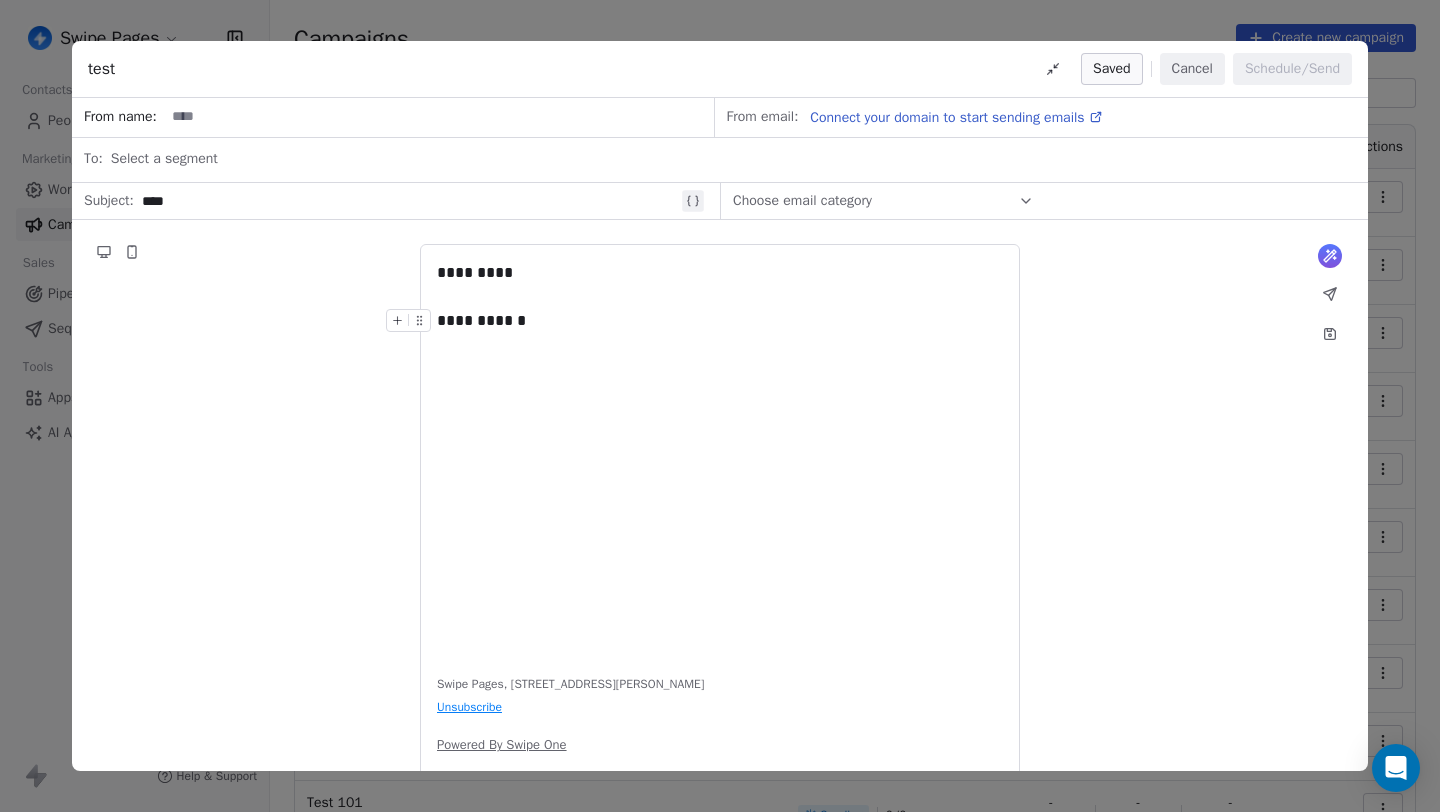 click on "**********" at bounding box center [720, 321] 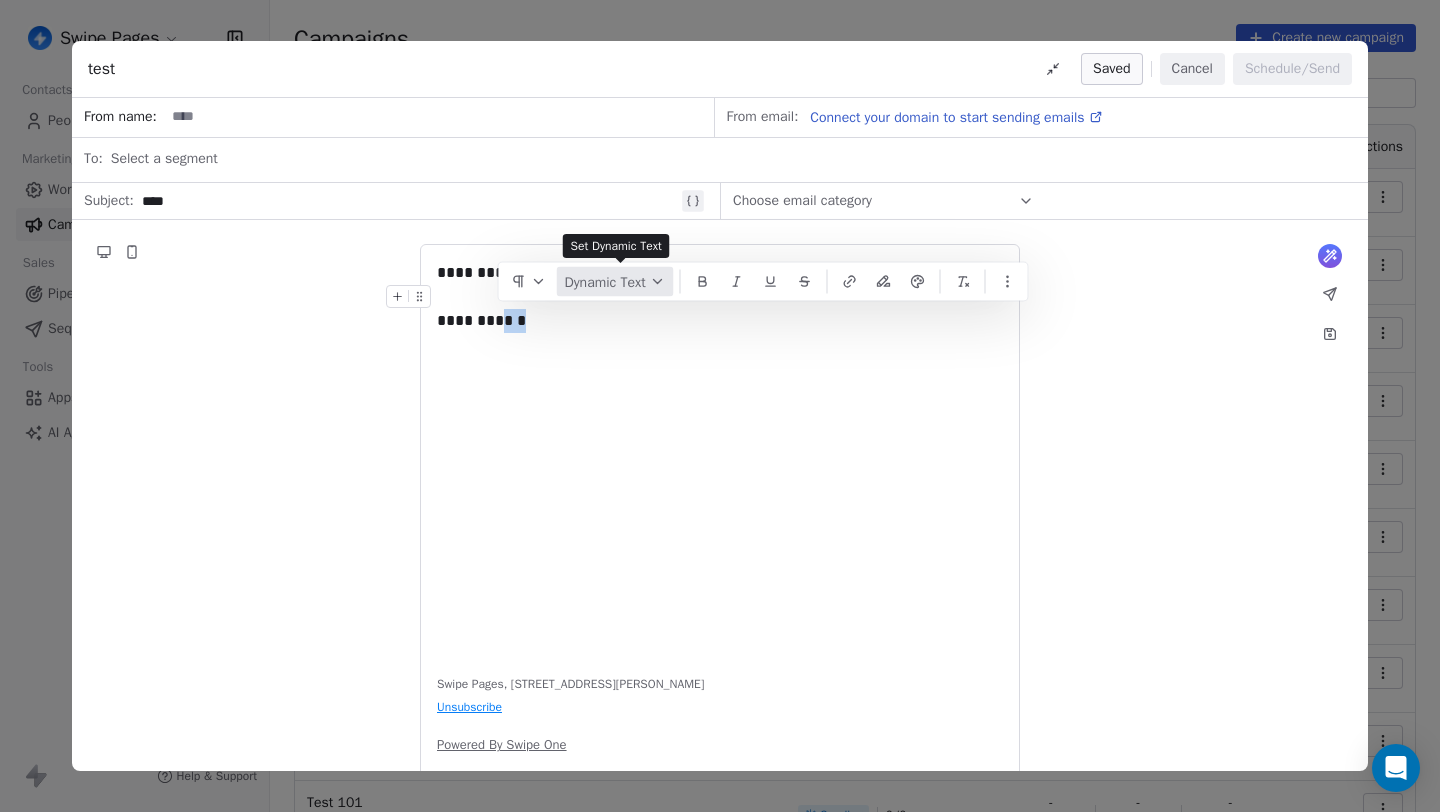click 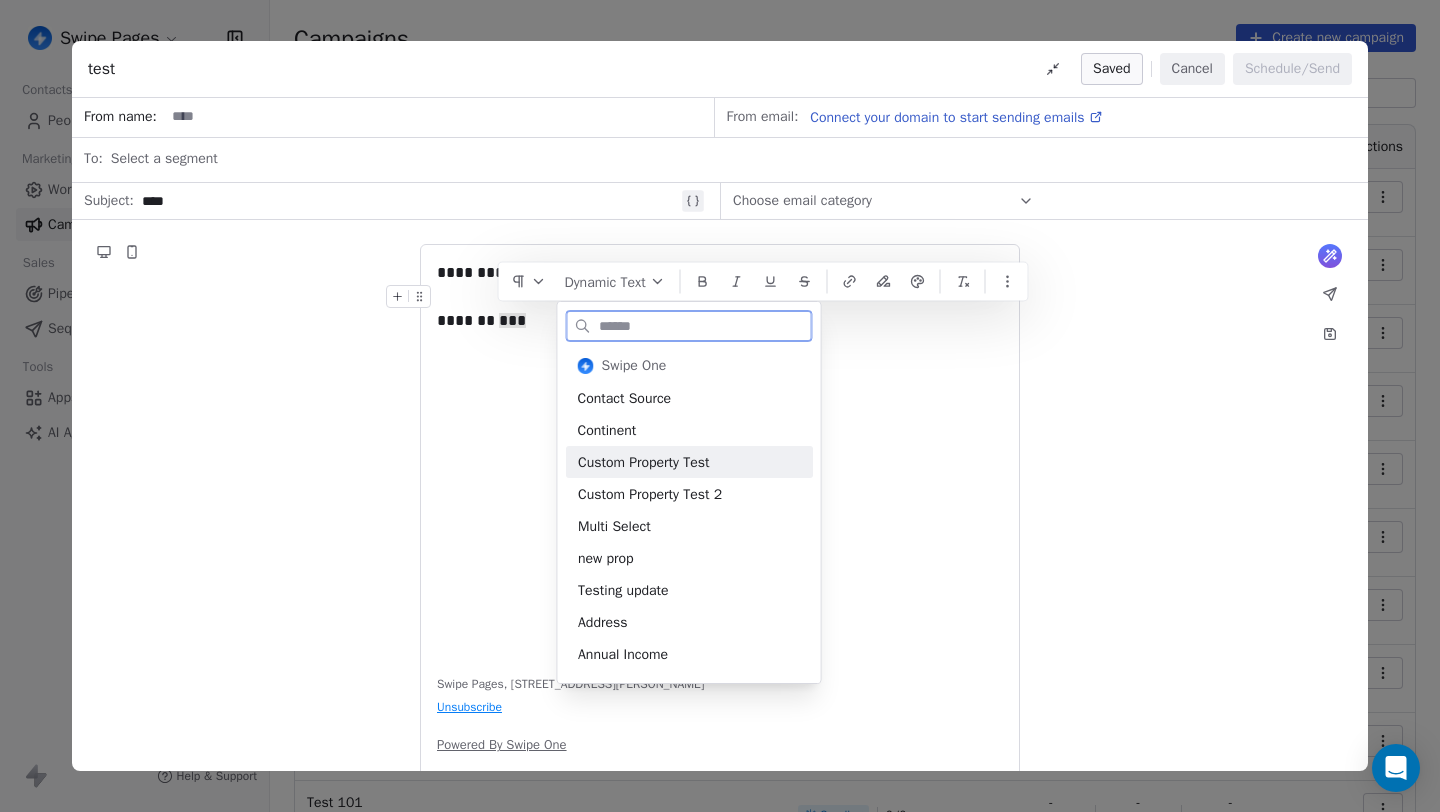 click on "Custom Property Test" at bounding box center (689, 462) 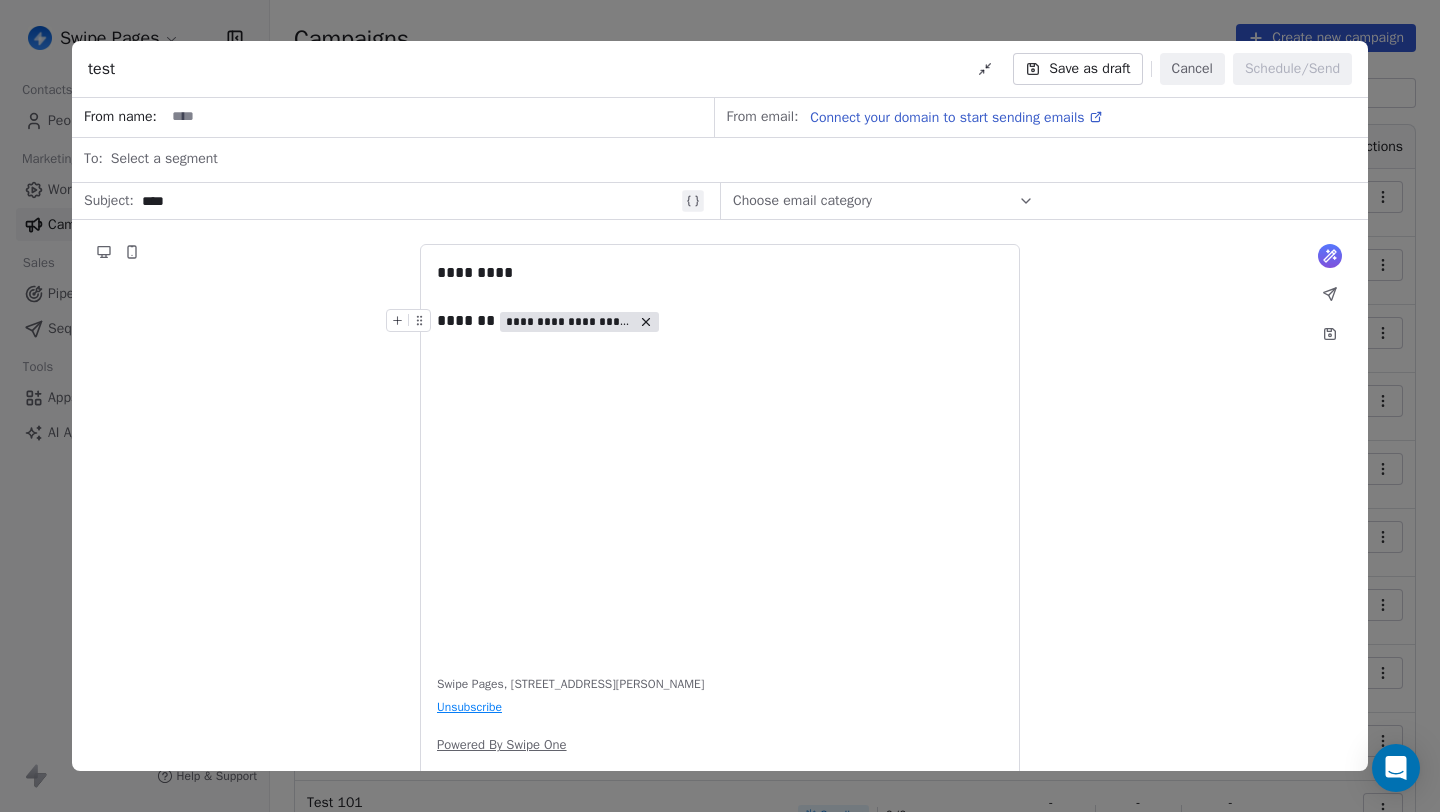 click on "**********" at bounding box center (569, 322) 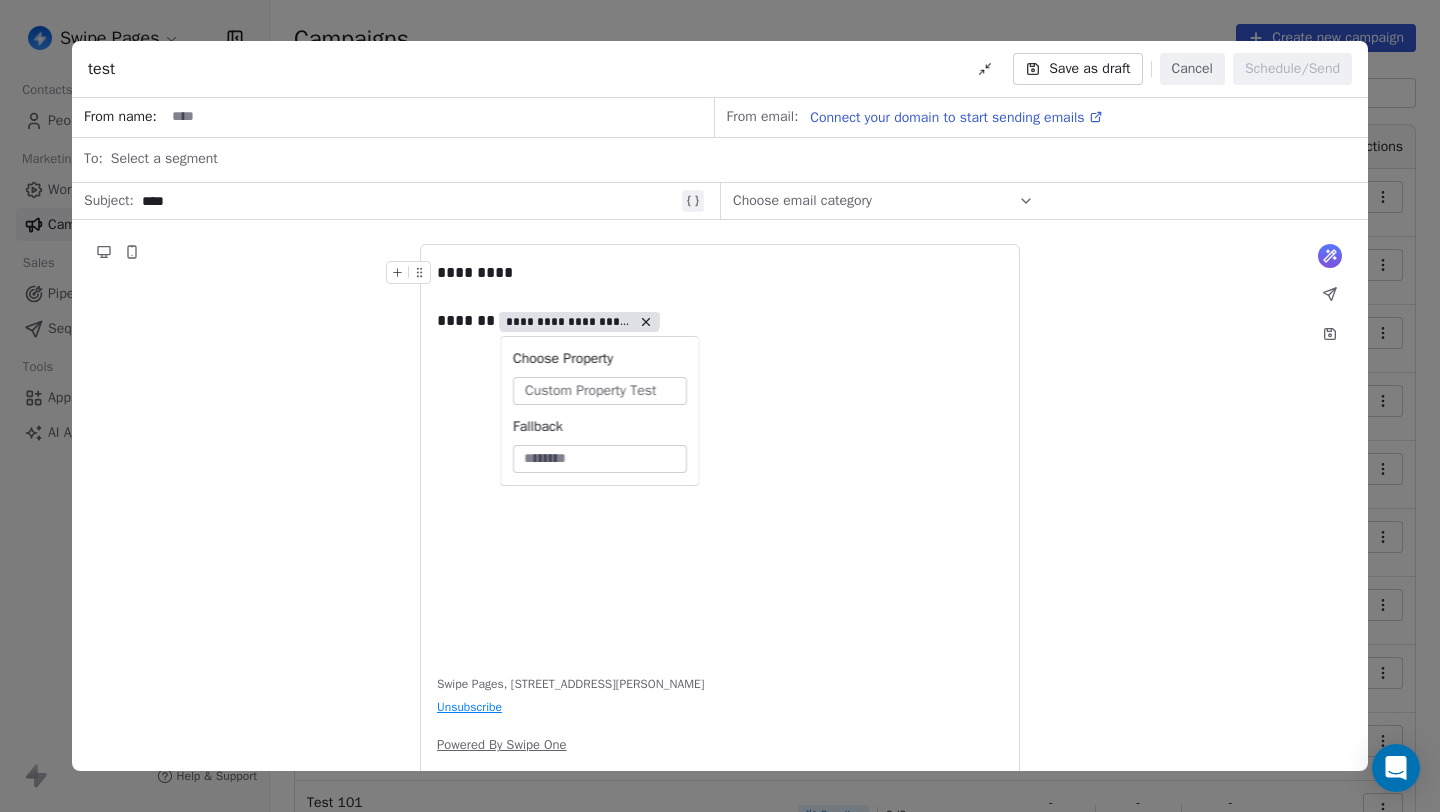 click on "*********" at bounding box center [720, 273] 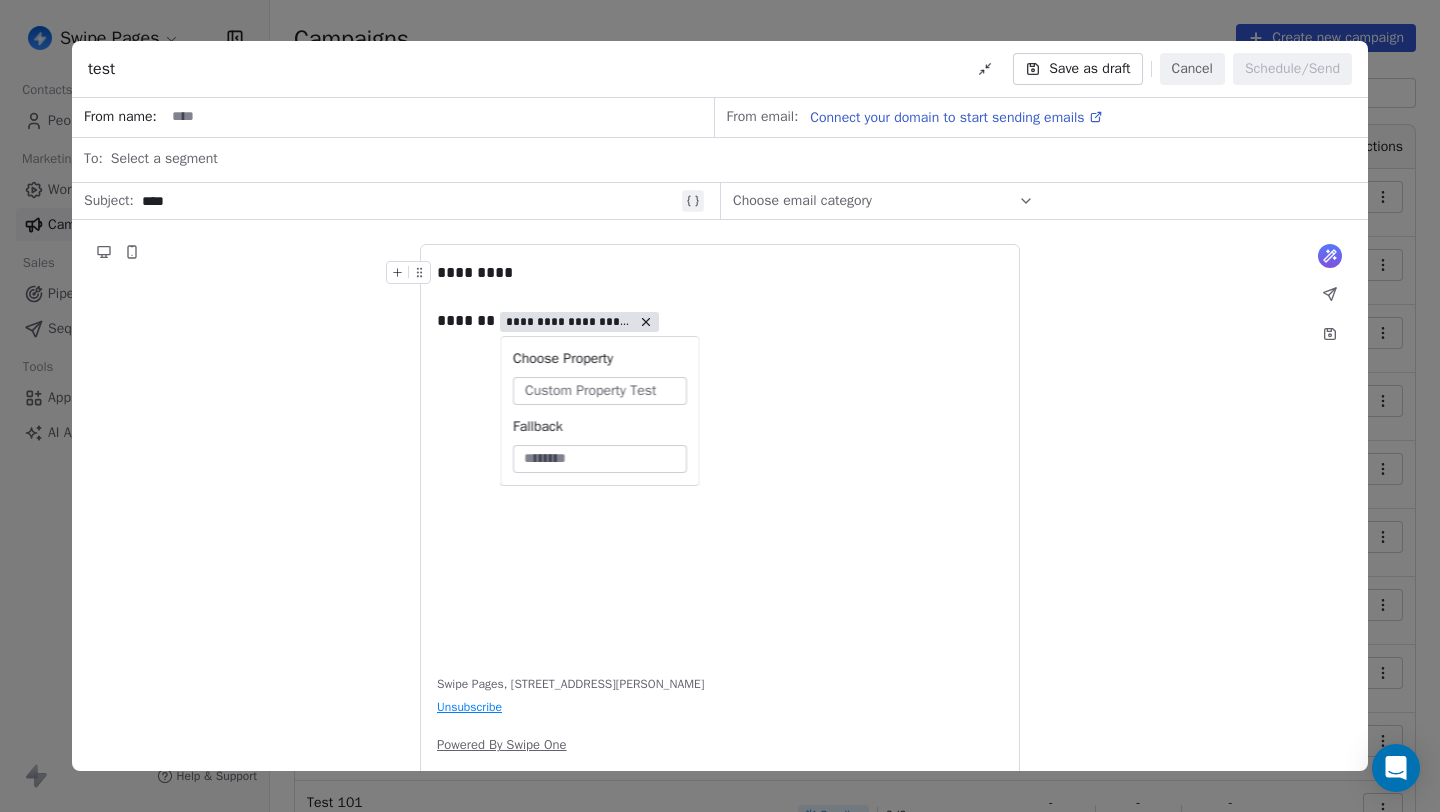 click on "*********" at bounding box center [720, 273] 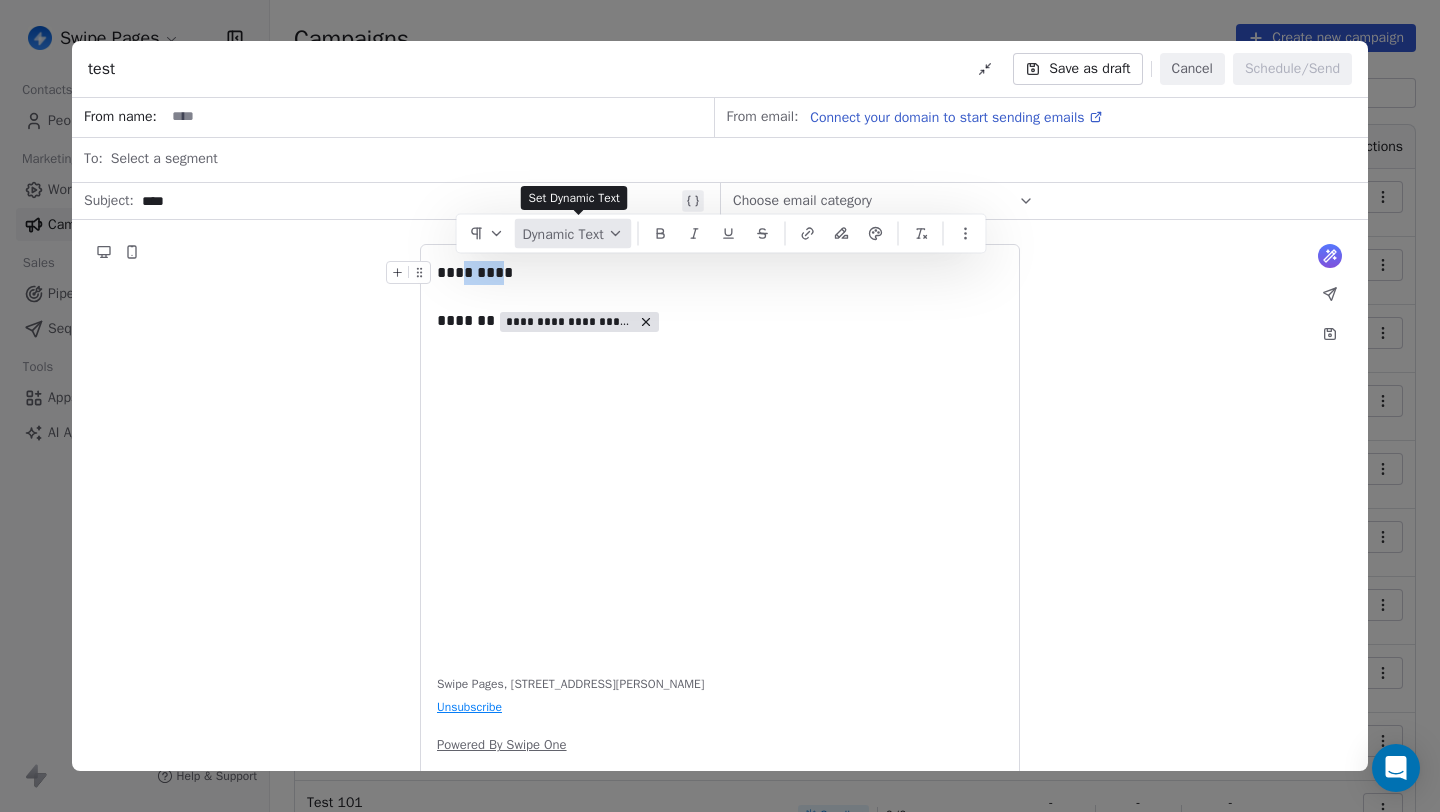 click on "Dynamic Text" at bounding box center [573, 234] 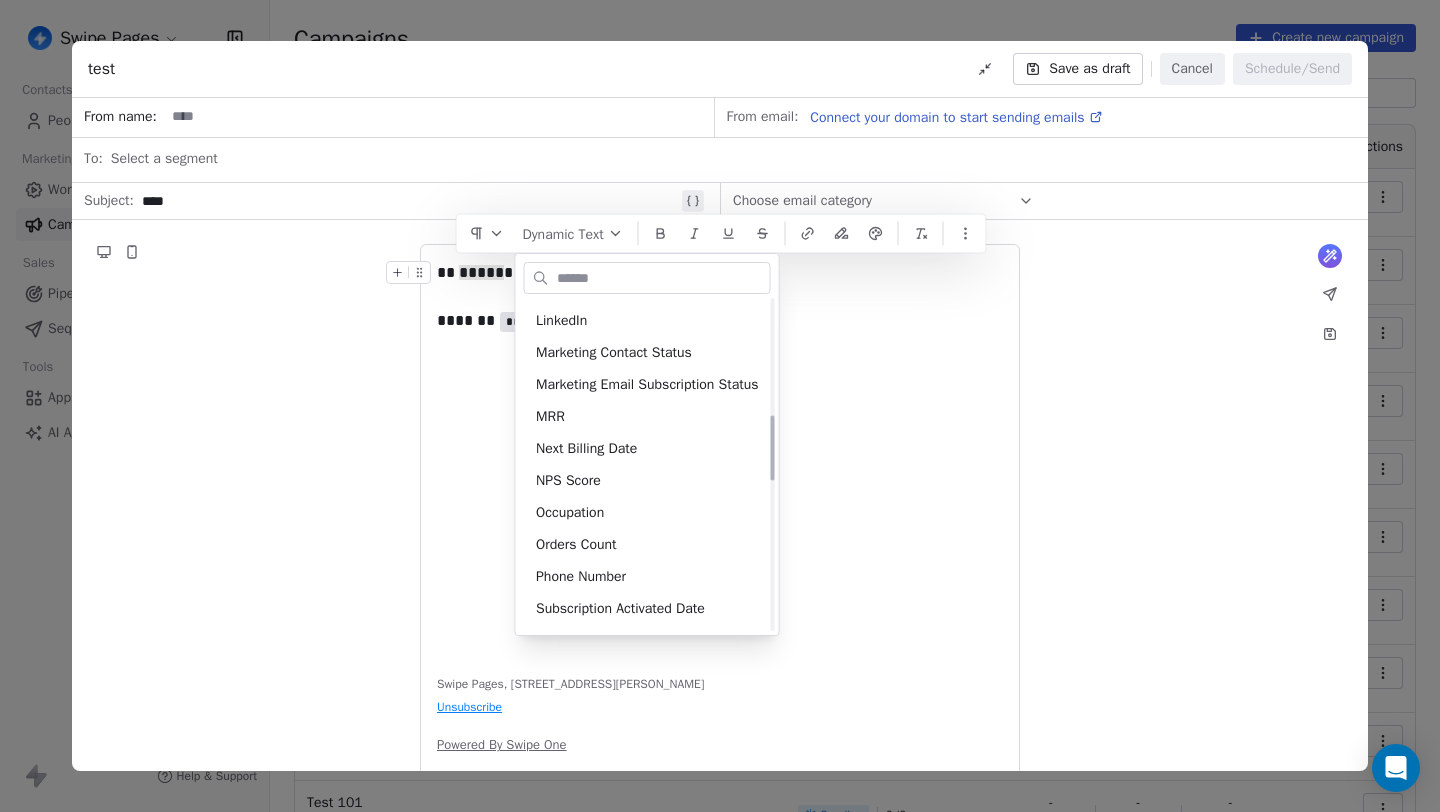 scroll, scrollTop: 1339, scrollLeft: 0, axis: vertical 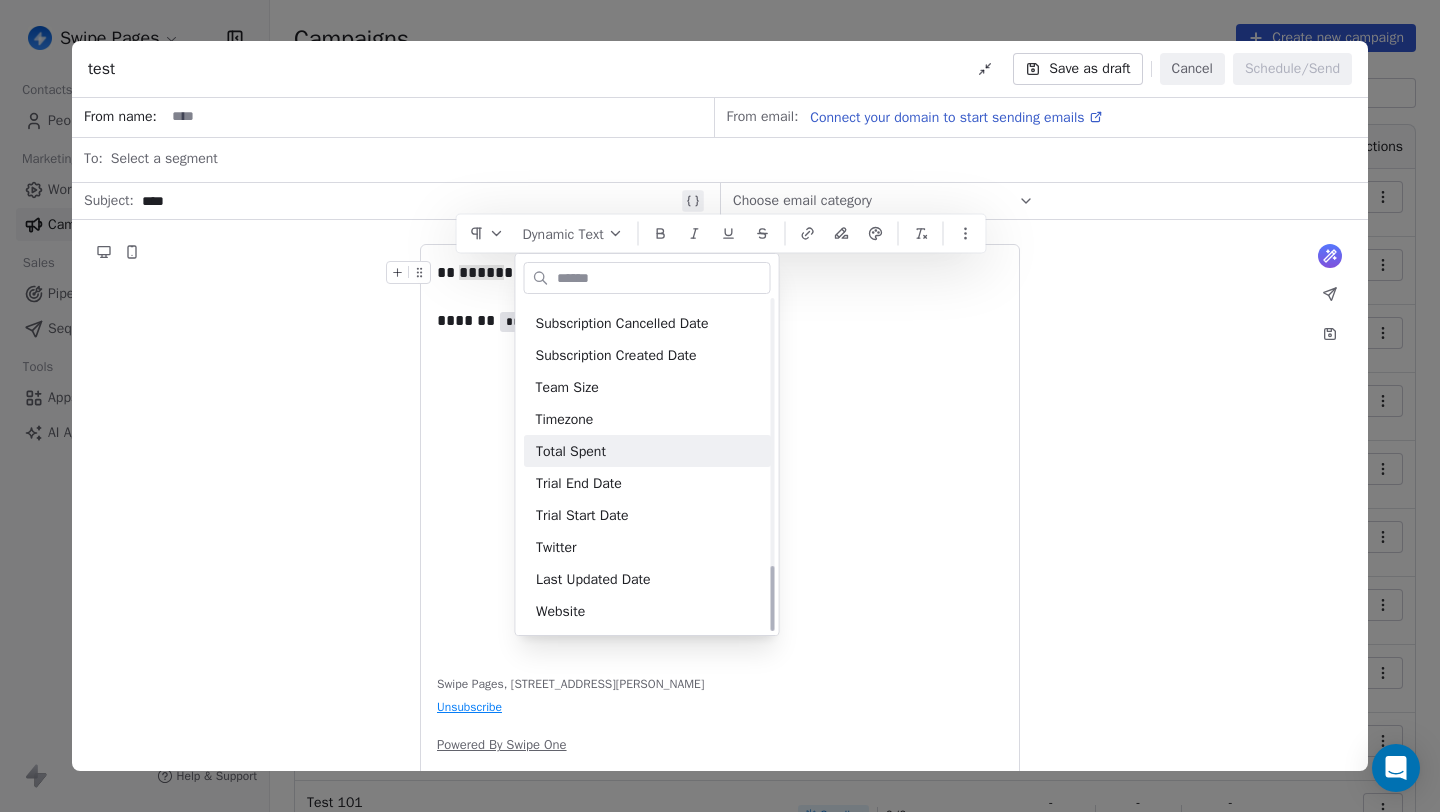 click on "**********" at bounding box center (720, 459) 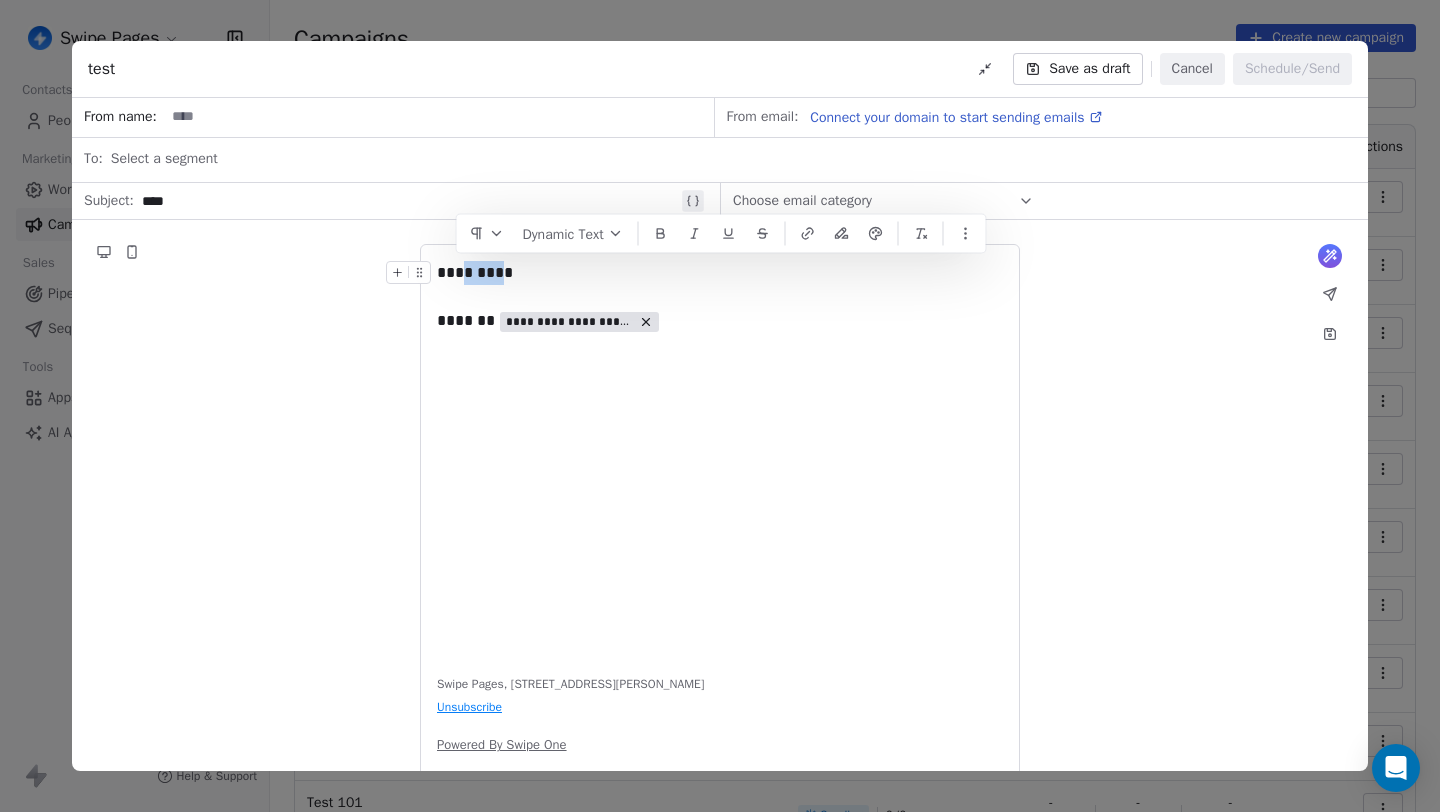 click on "*********" at bounding box center (720, 273) 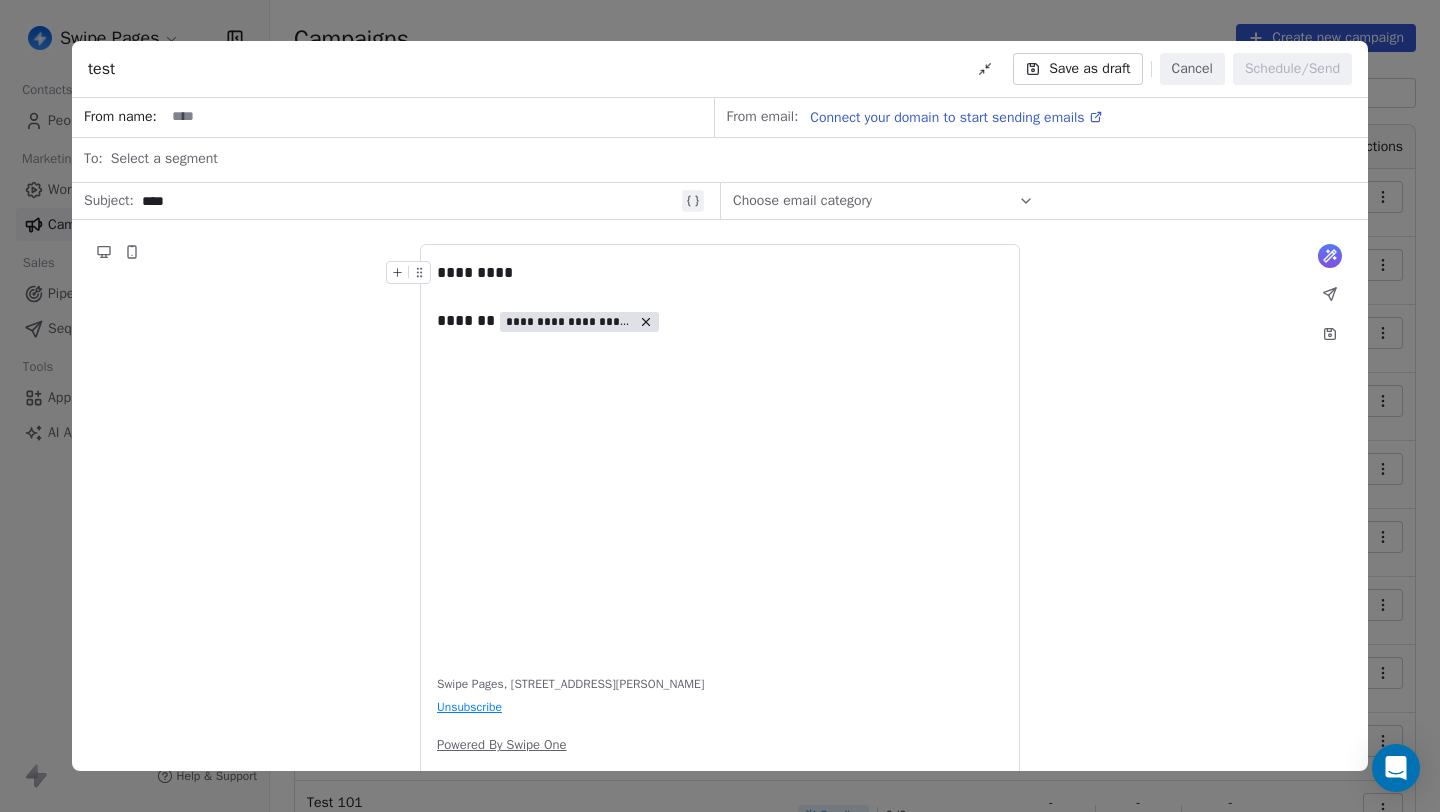 click on "*********" at bounding box center (720, 273) 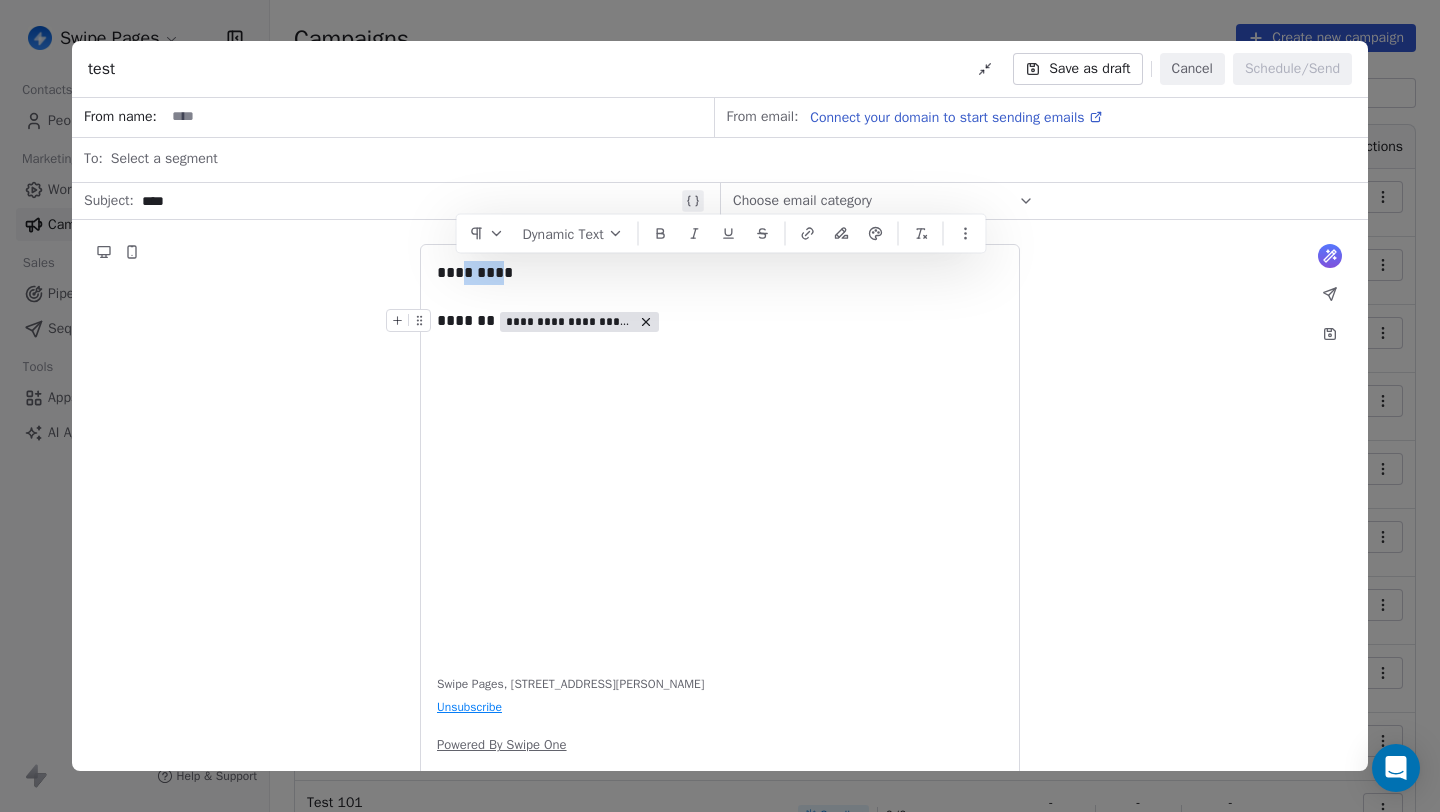 click on "**********" at bounding box center (579, 322) 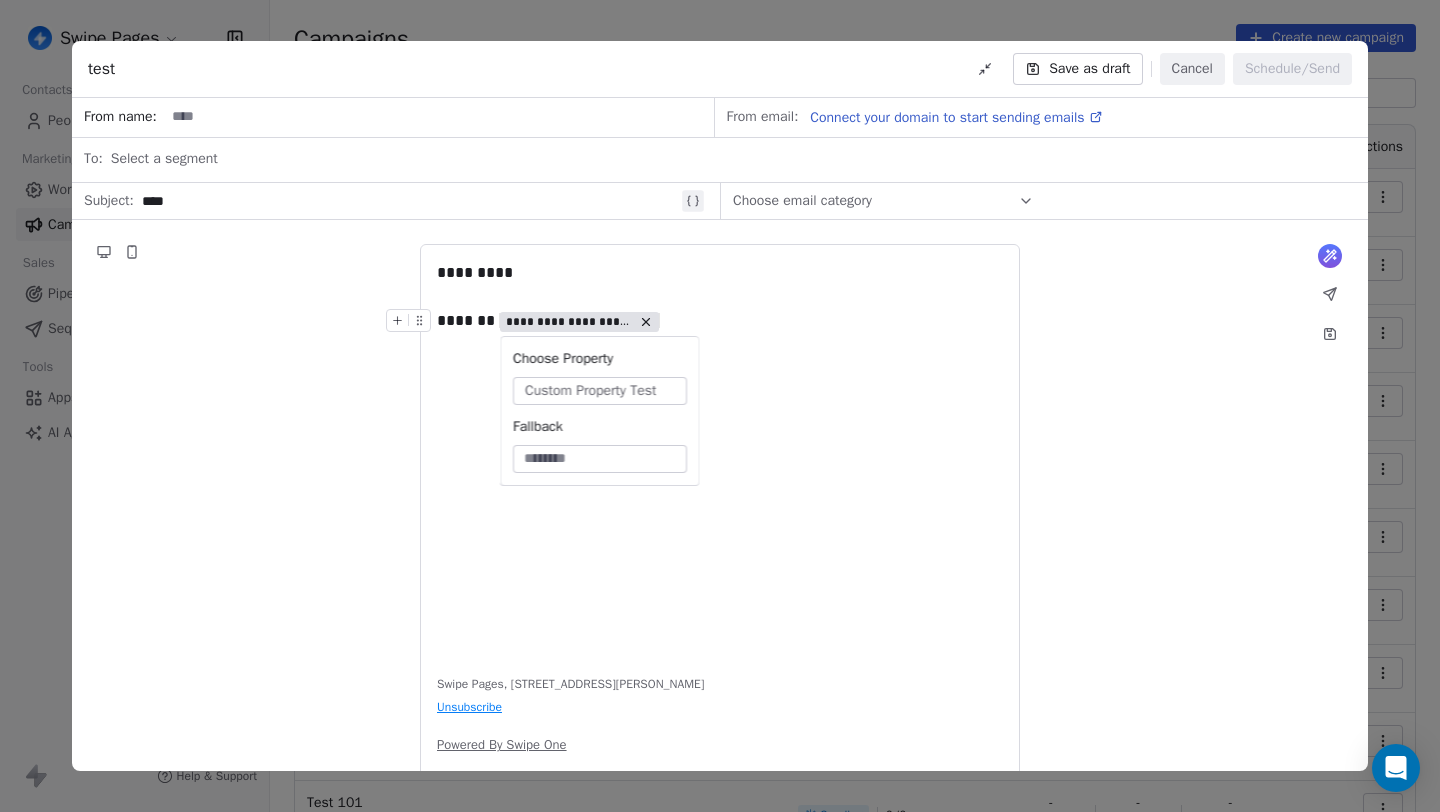click on "Custom Property Test" at bounding box center (600, 391) 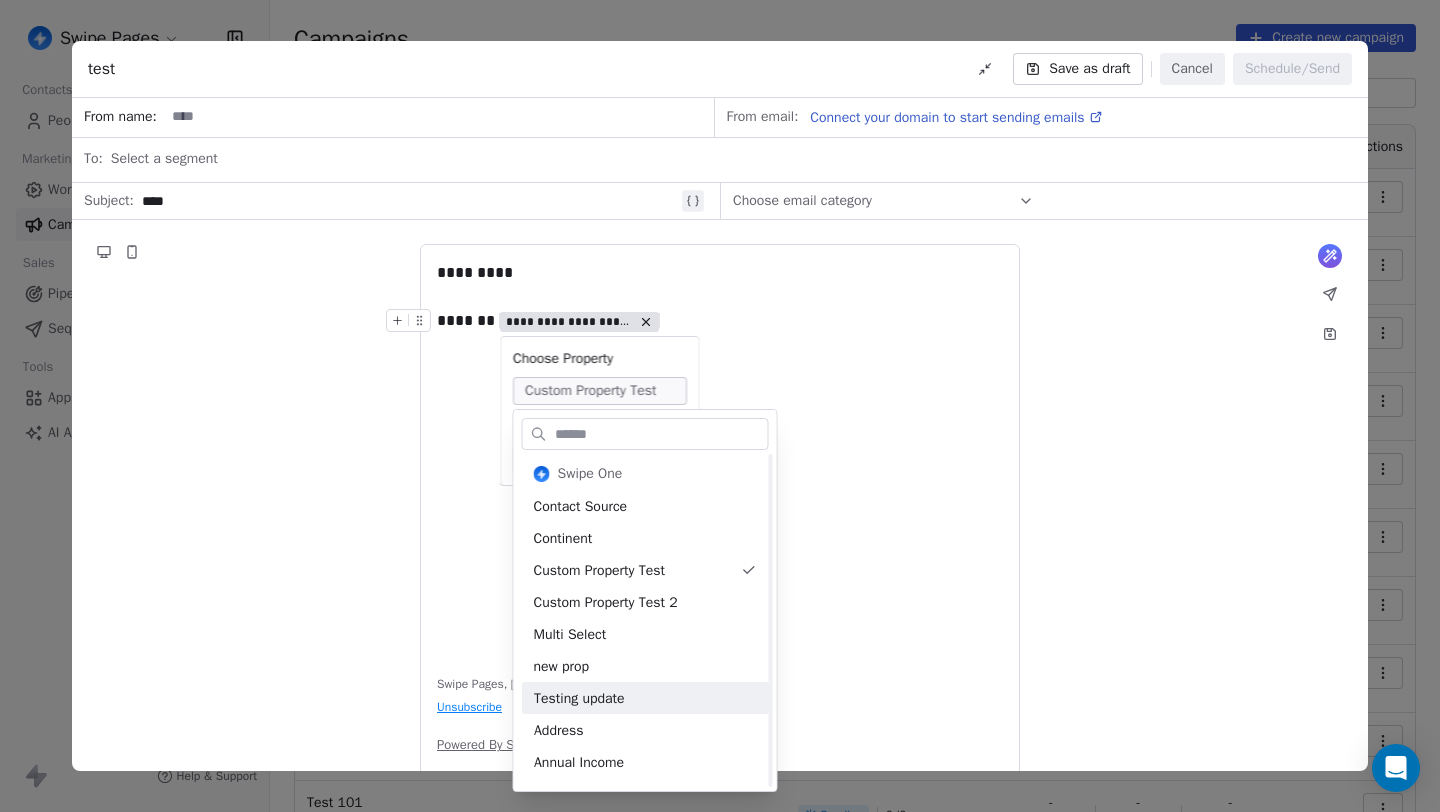 scroll, scrollTop: 1339, scrollLeft: 0, axis: vertical 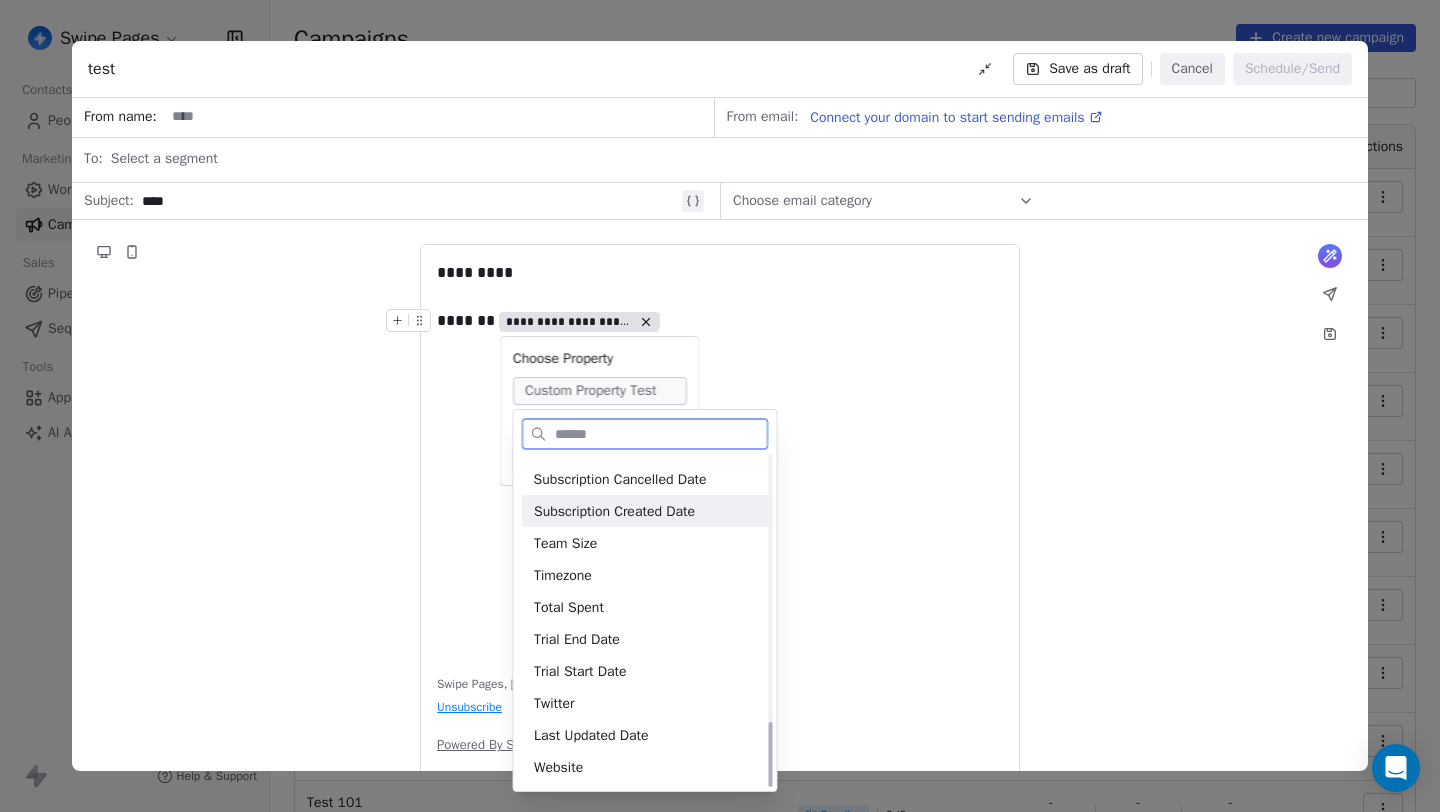 click on "**********" at bounding box center [720, 459] 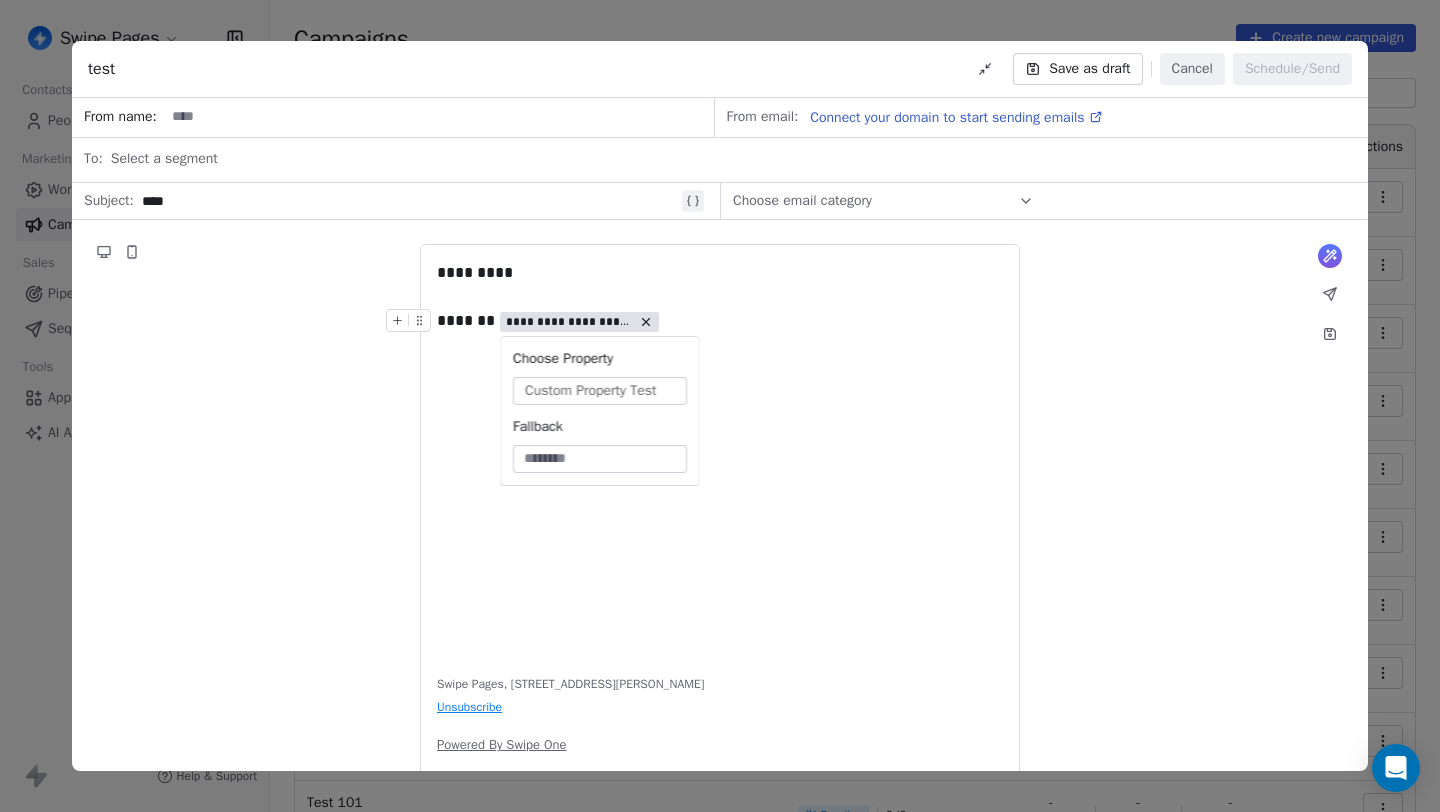 click on "**********" at bounding box center (720, 321) 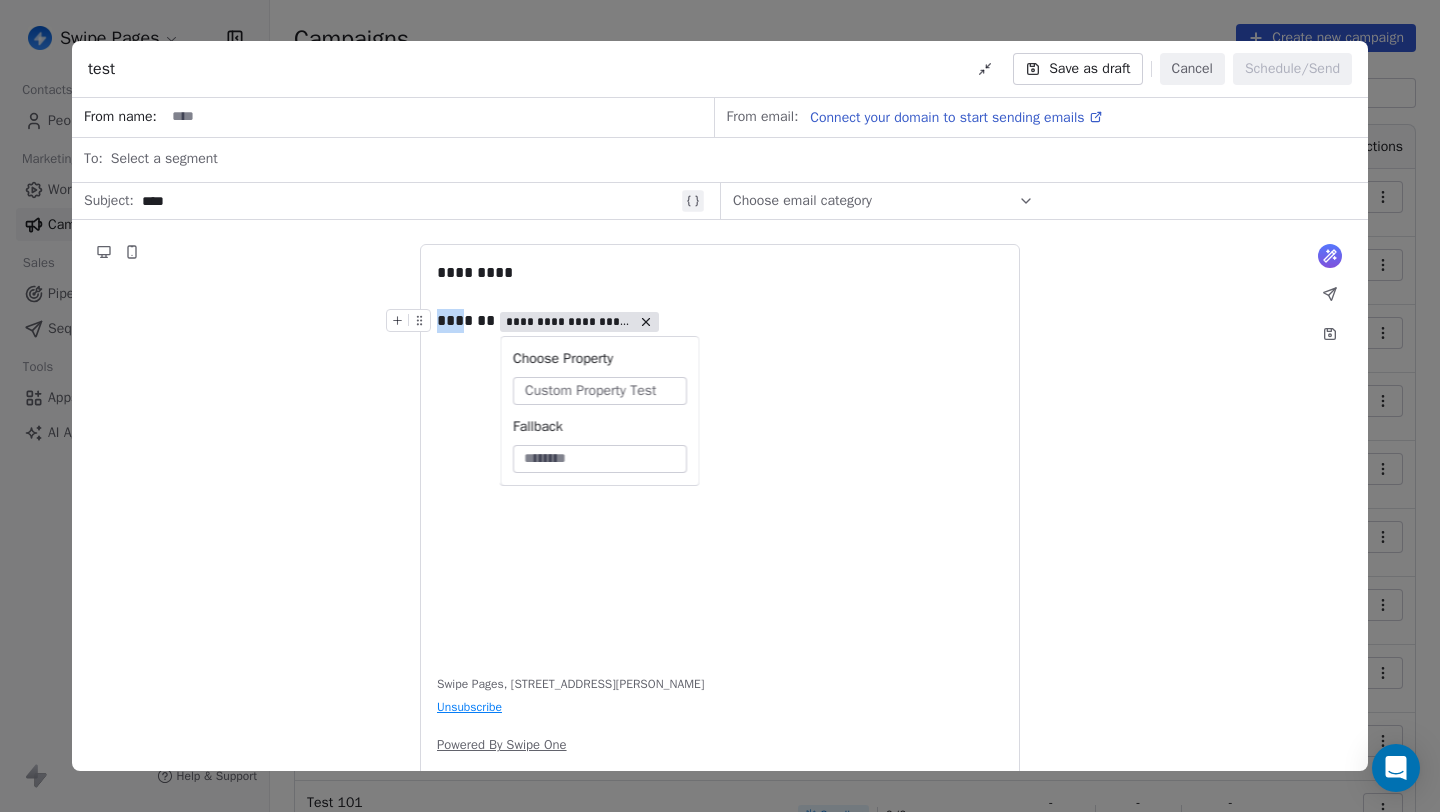 click on "**********" at bounding box center [720, 321] 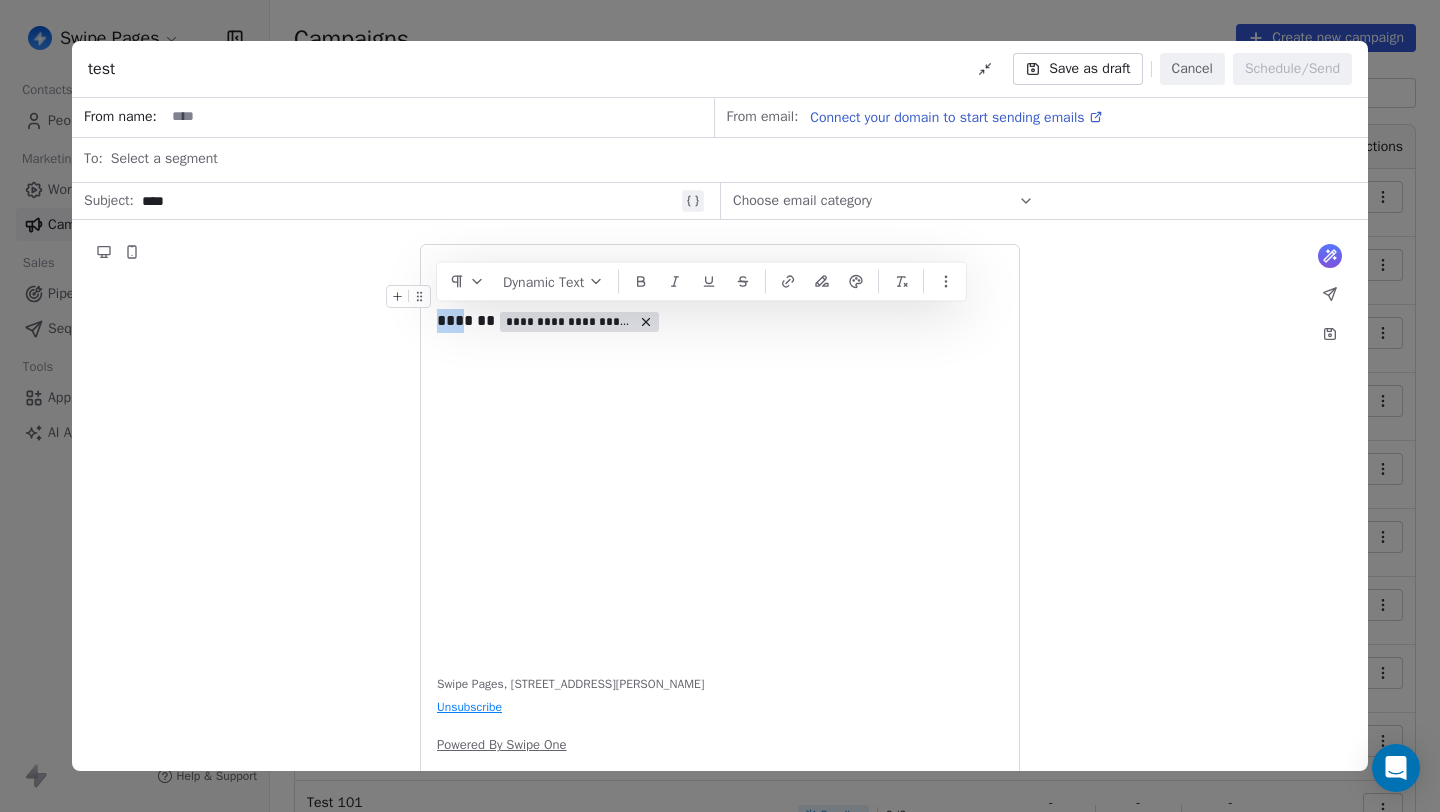 click on "**********" at bounding box center (720, 459) 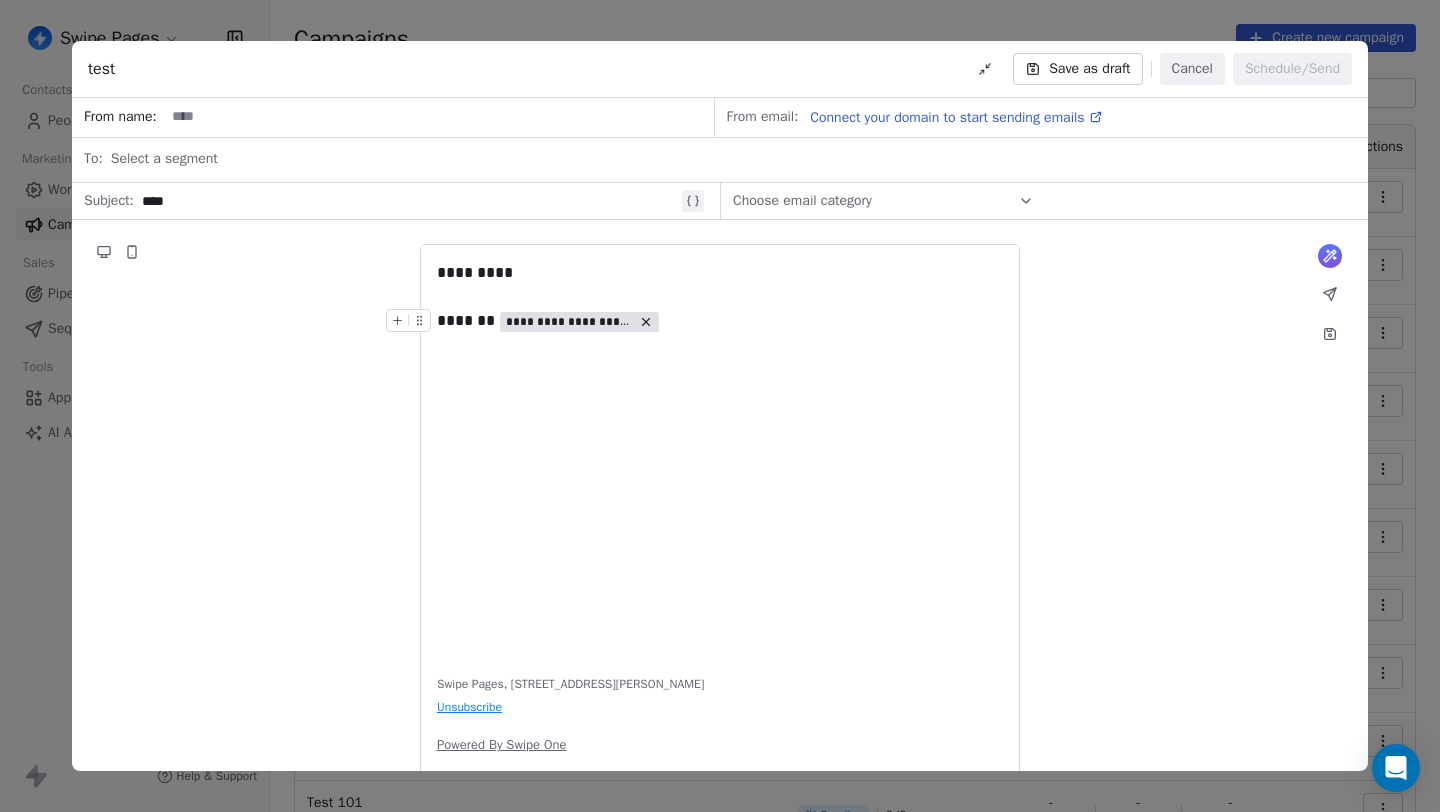 click on "**********" at bounding box center (720, 321) 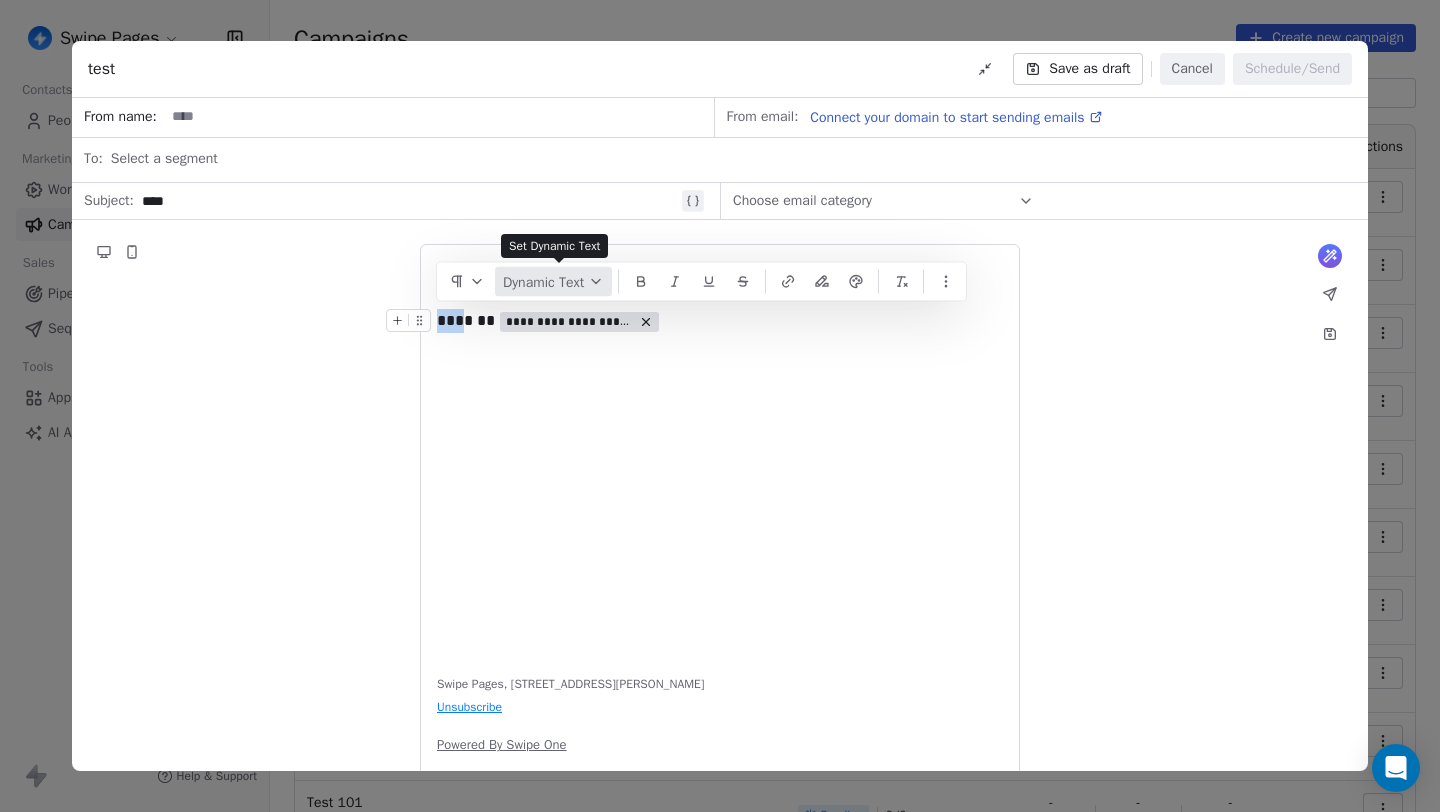click on "Dynamic Text" at bounding box center (553, 282) 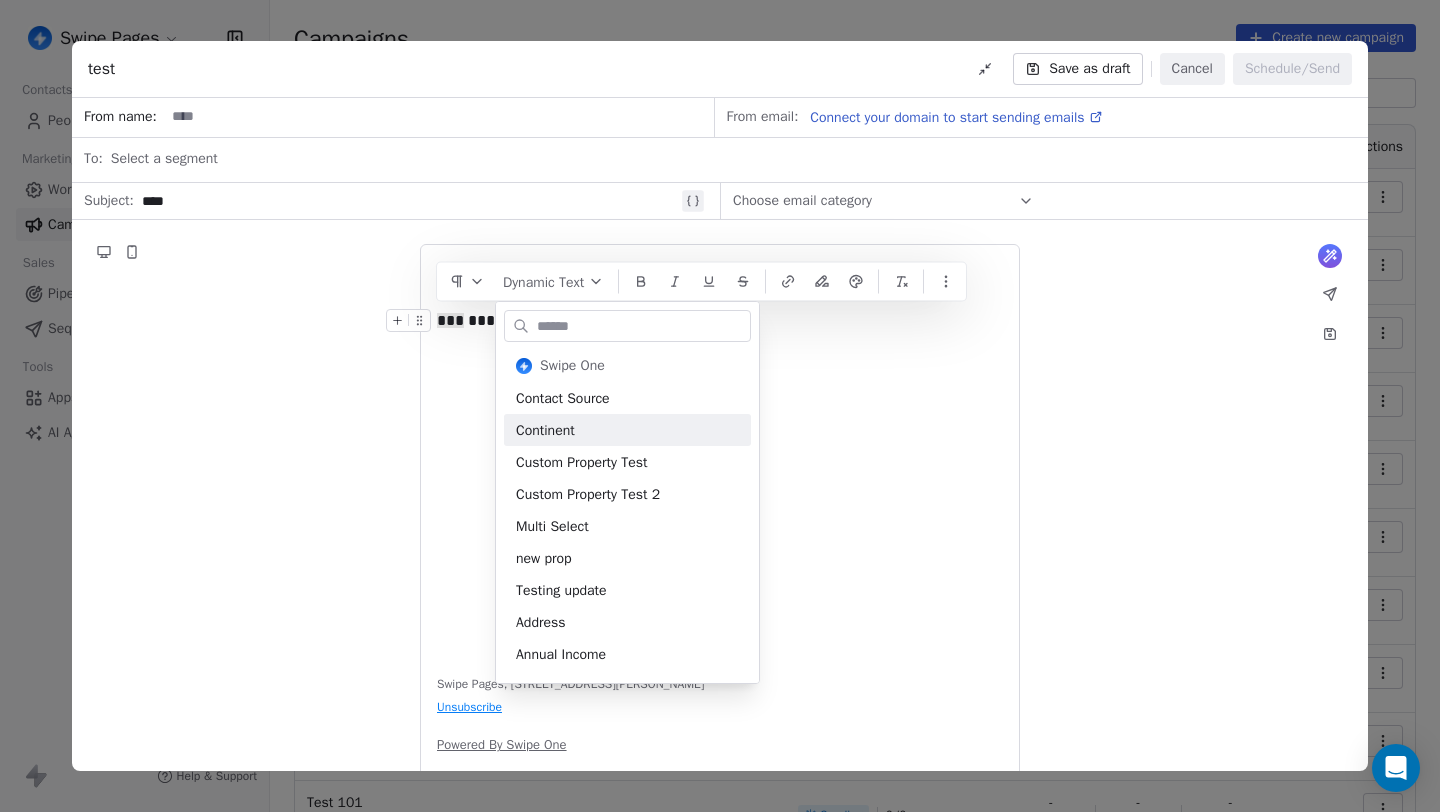 click on "**********" at bounding box center [720, 459] 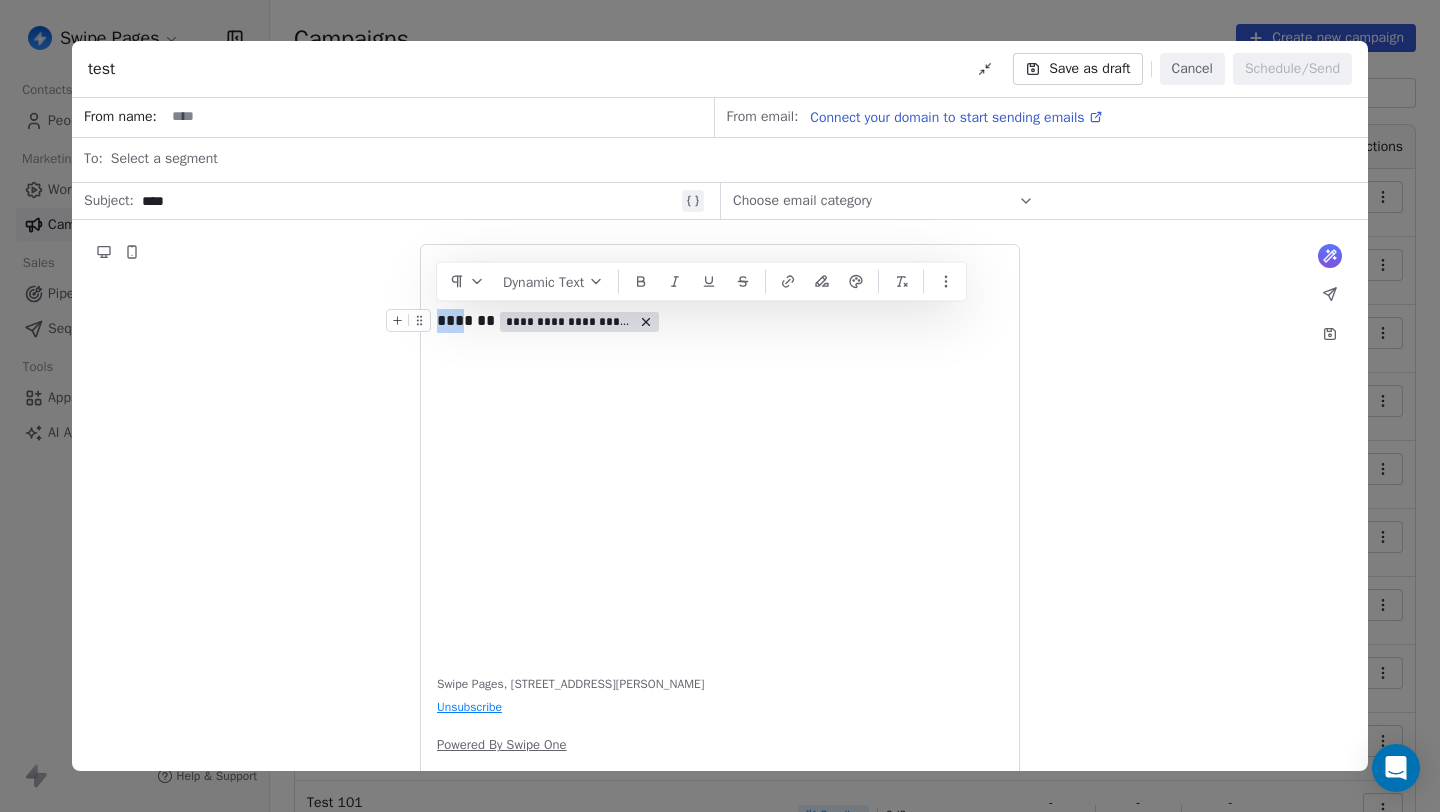 click on "**********" at bounding box center [720, 459] 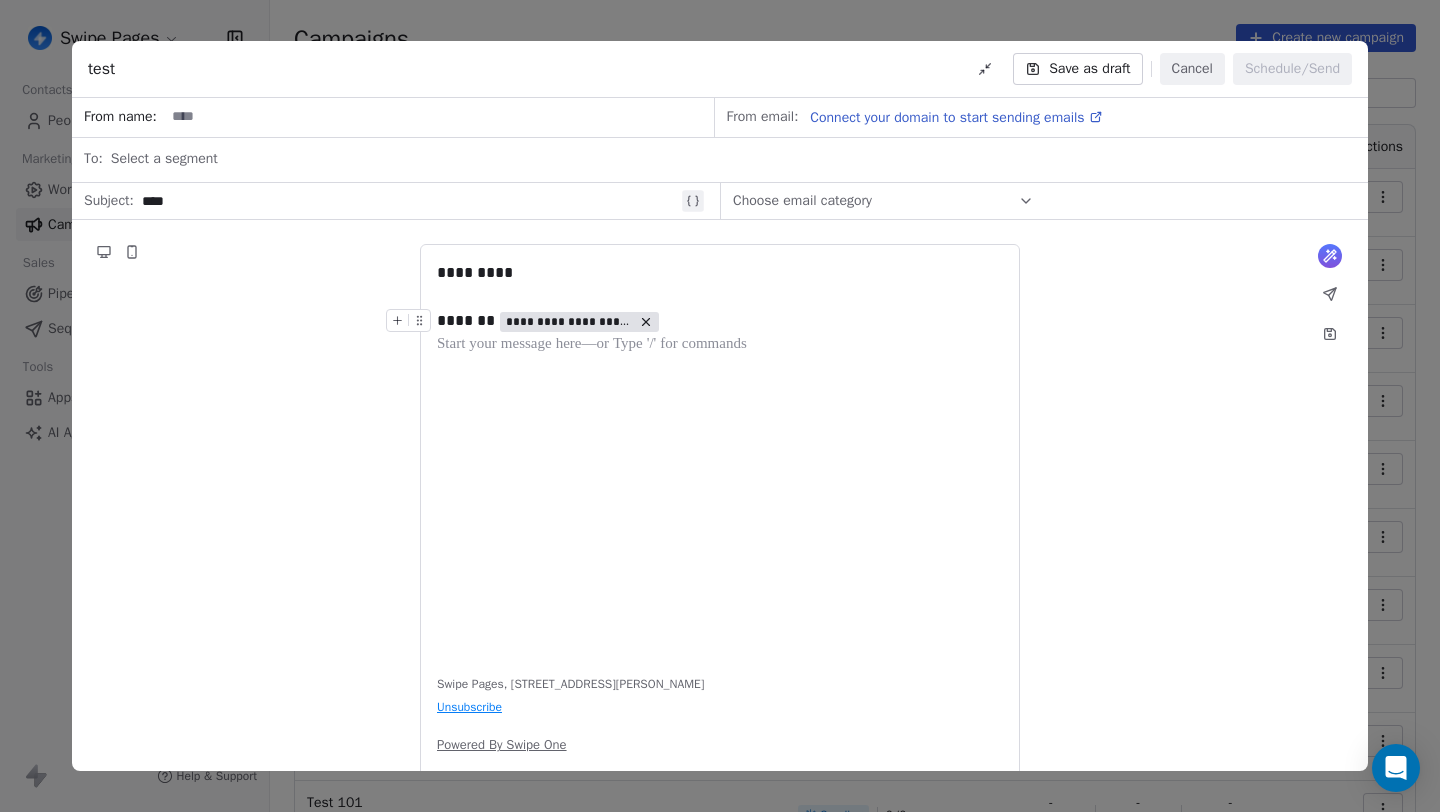 type 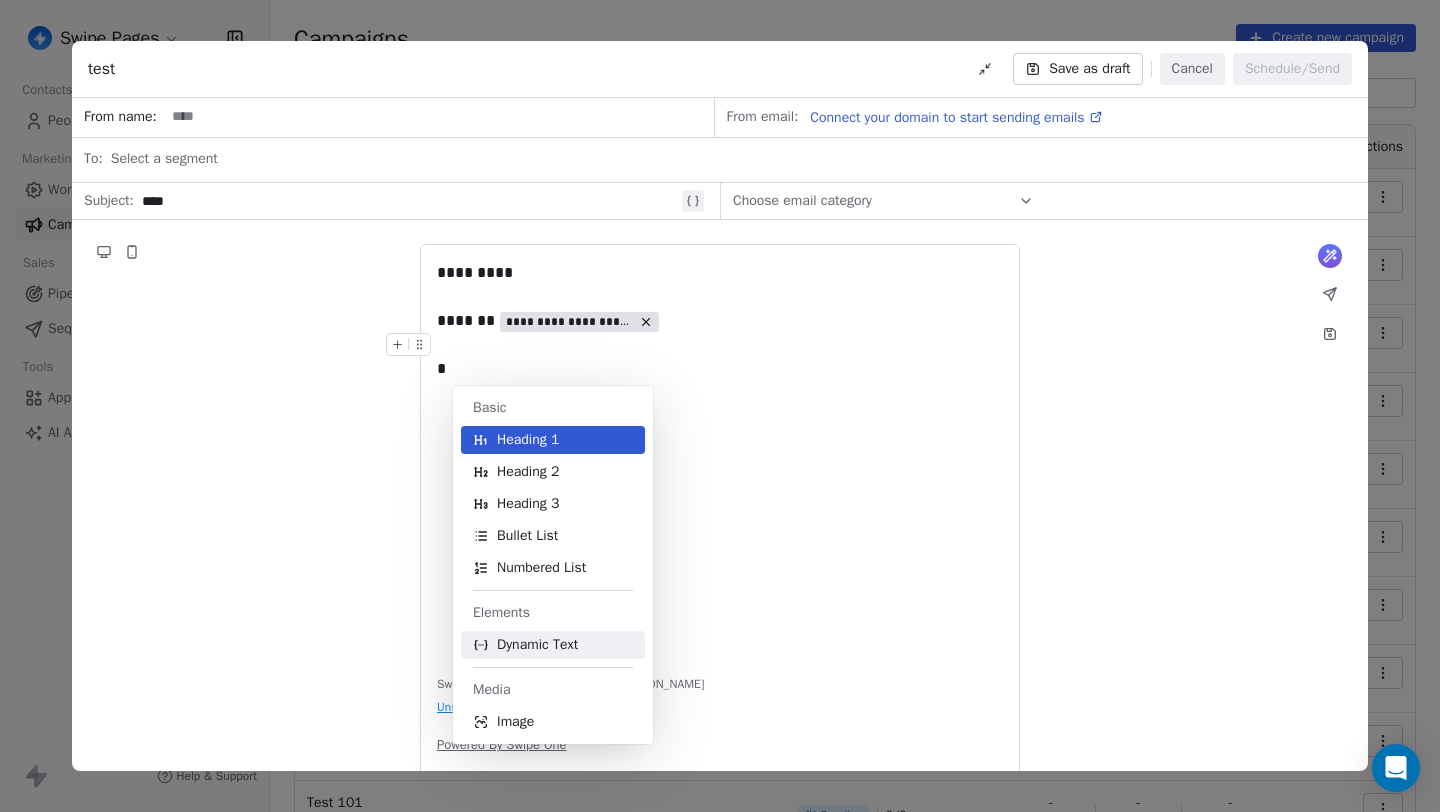 click on "Dynamic Text" at bounding box center [537, 645] 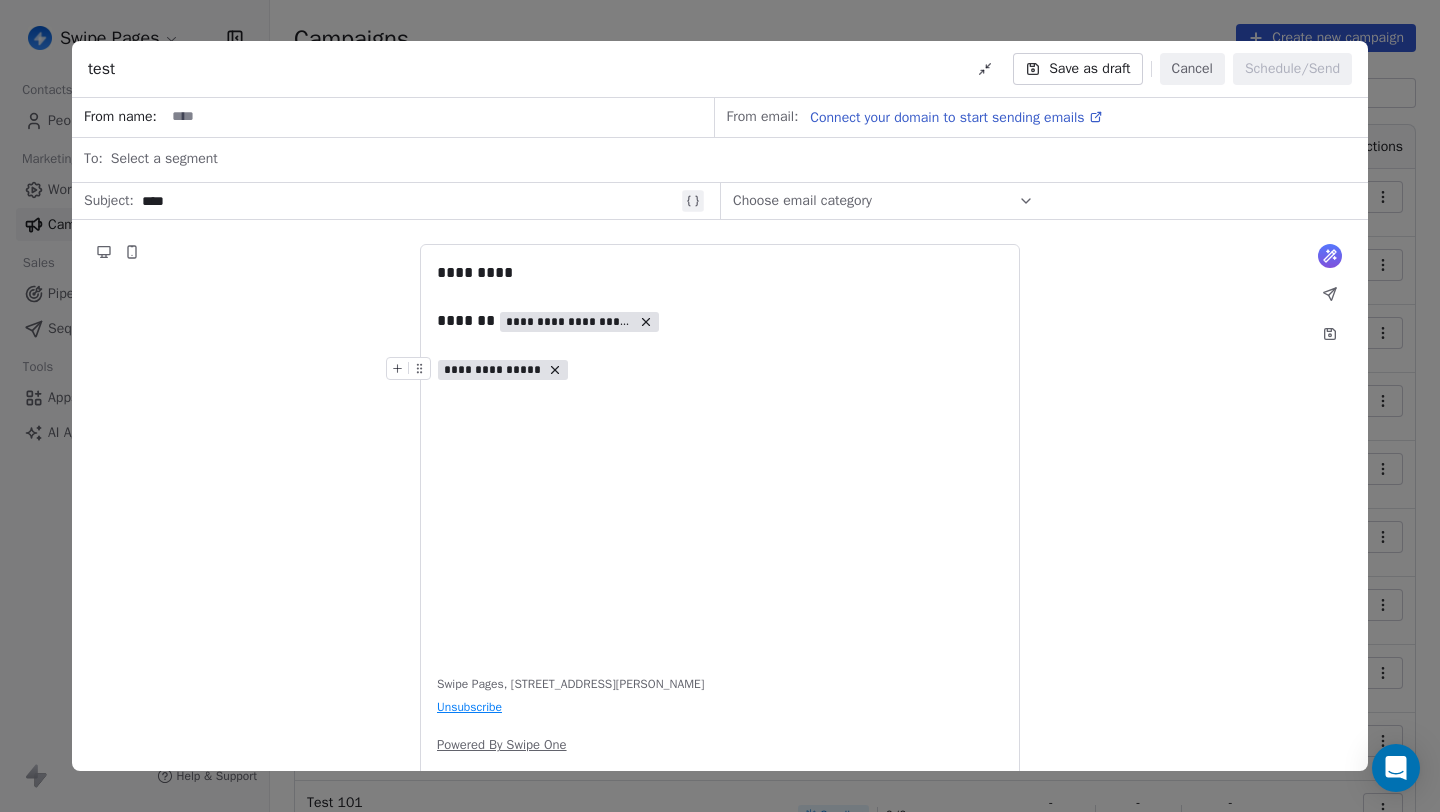 click on "**********" at bounding box center [493, 370] 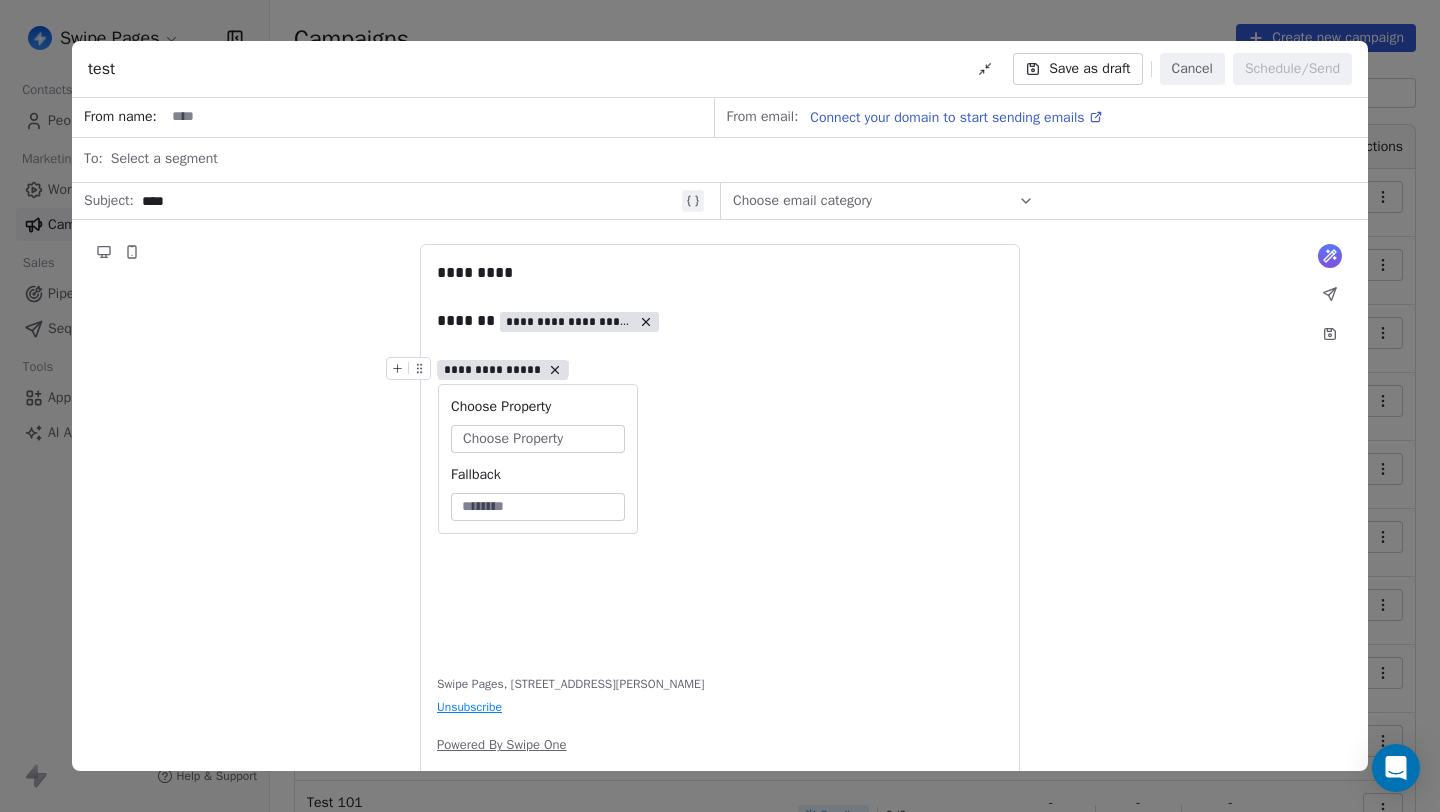 click on "Choose Property" at bounding box center [513, 439] 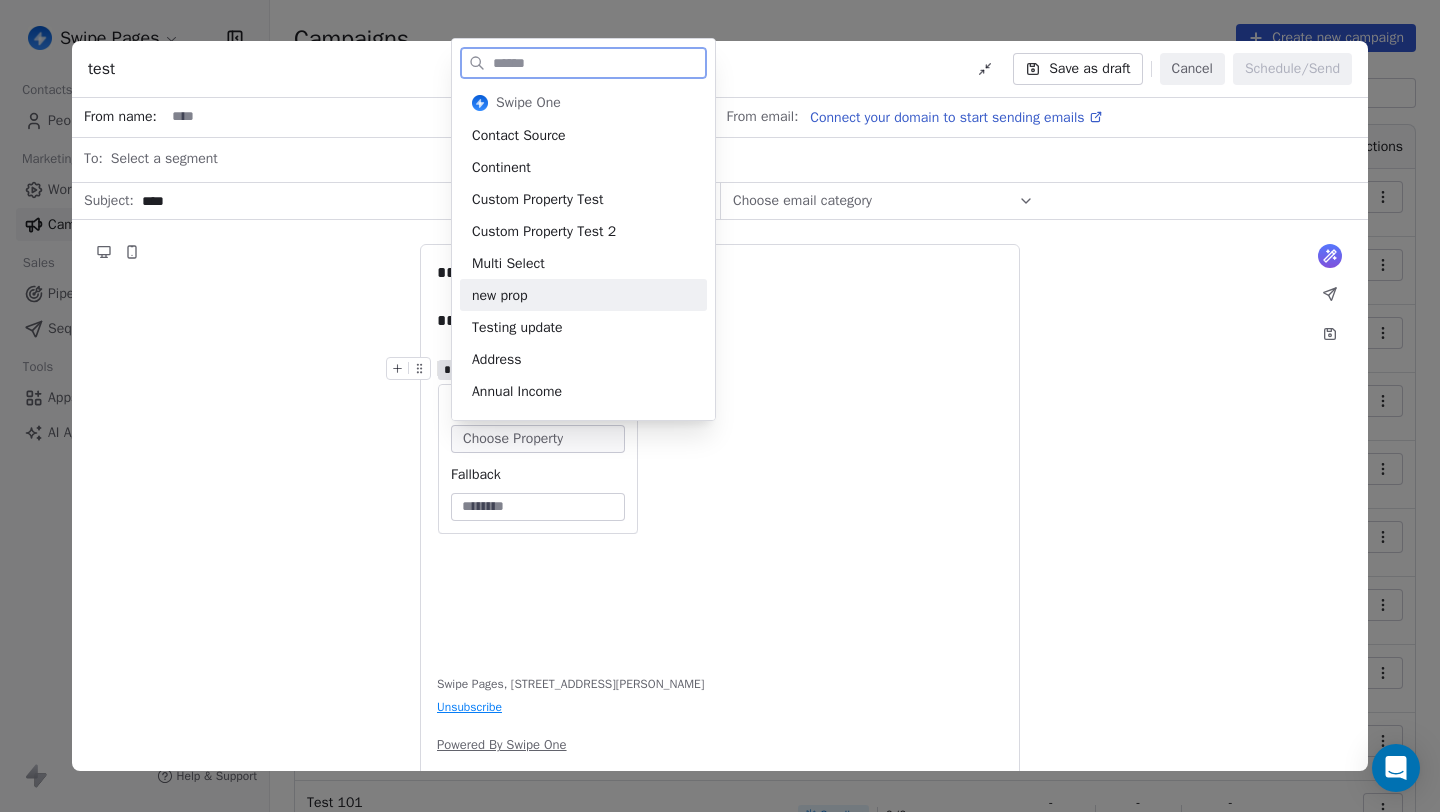 click on "new prop" at bounding box center [583, 295] 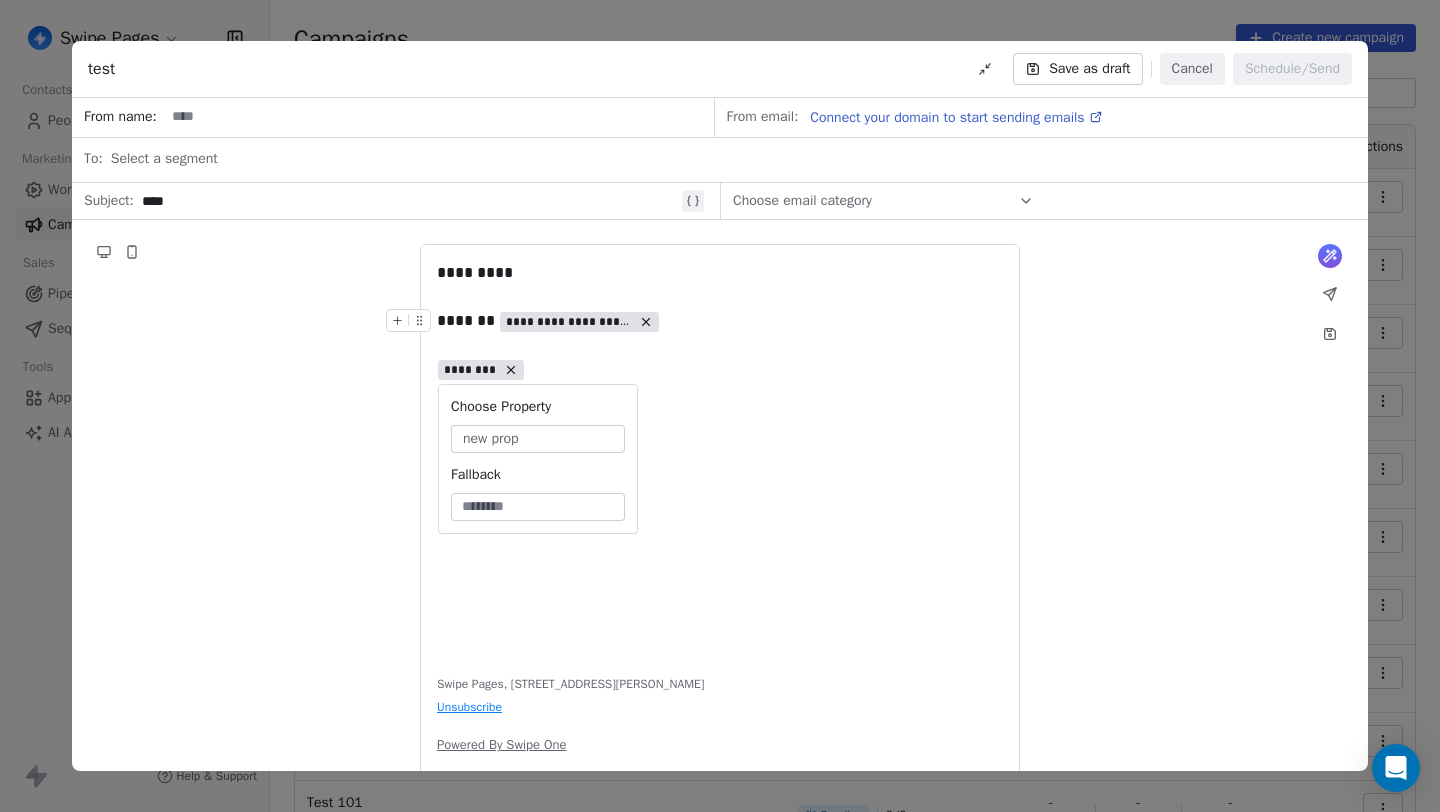 click at bounding box center [538, 507] 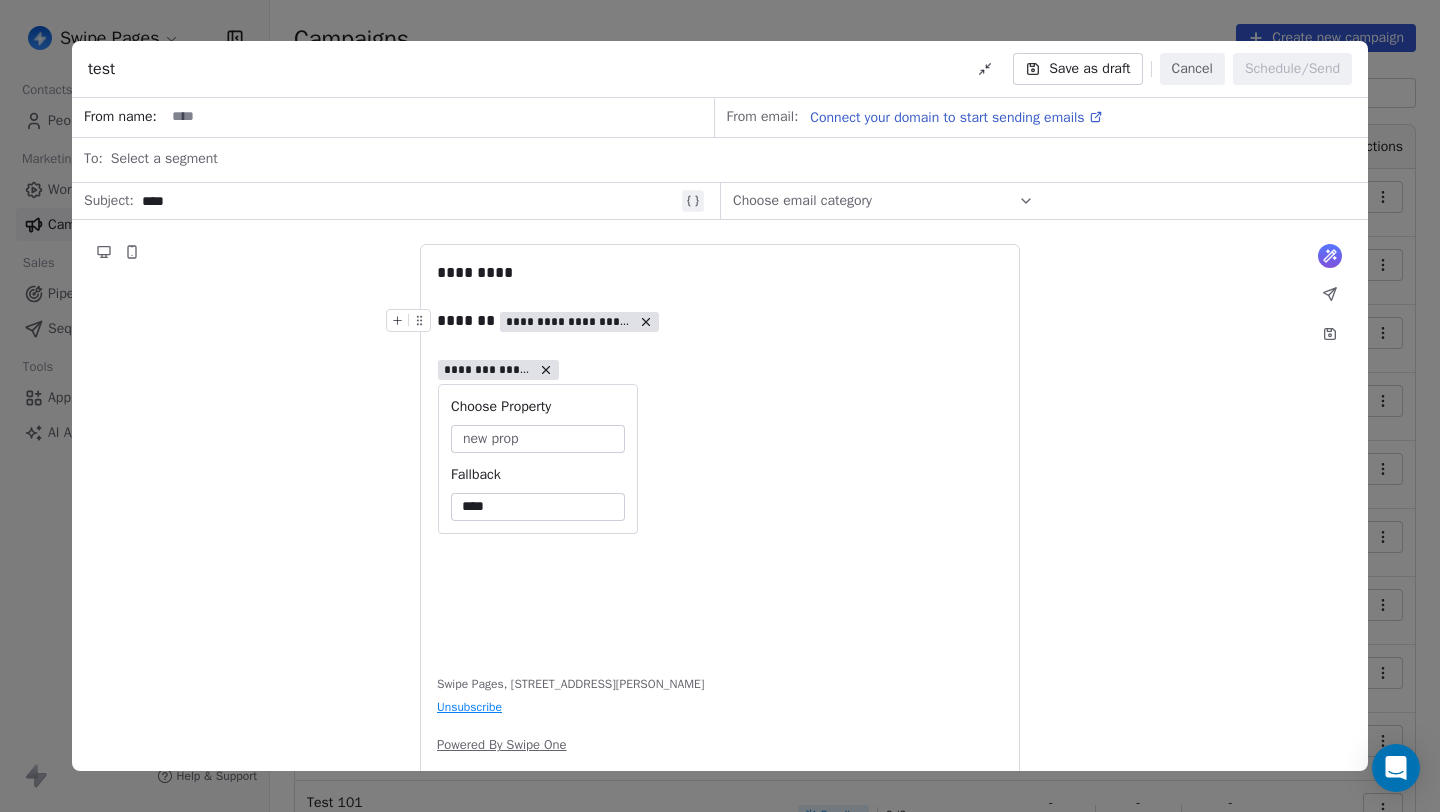 type on "****" 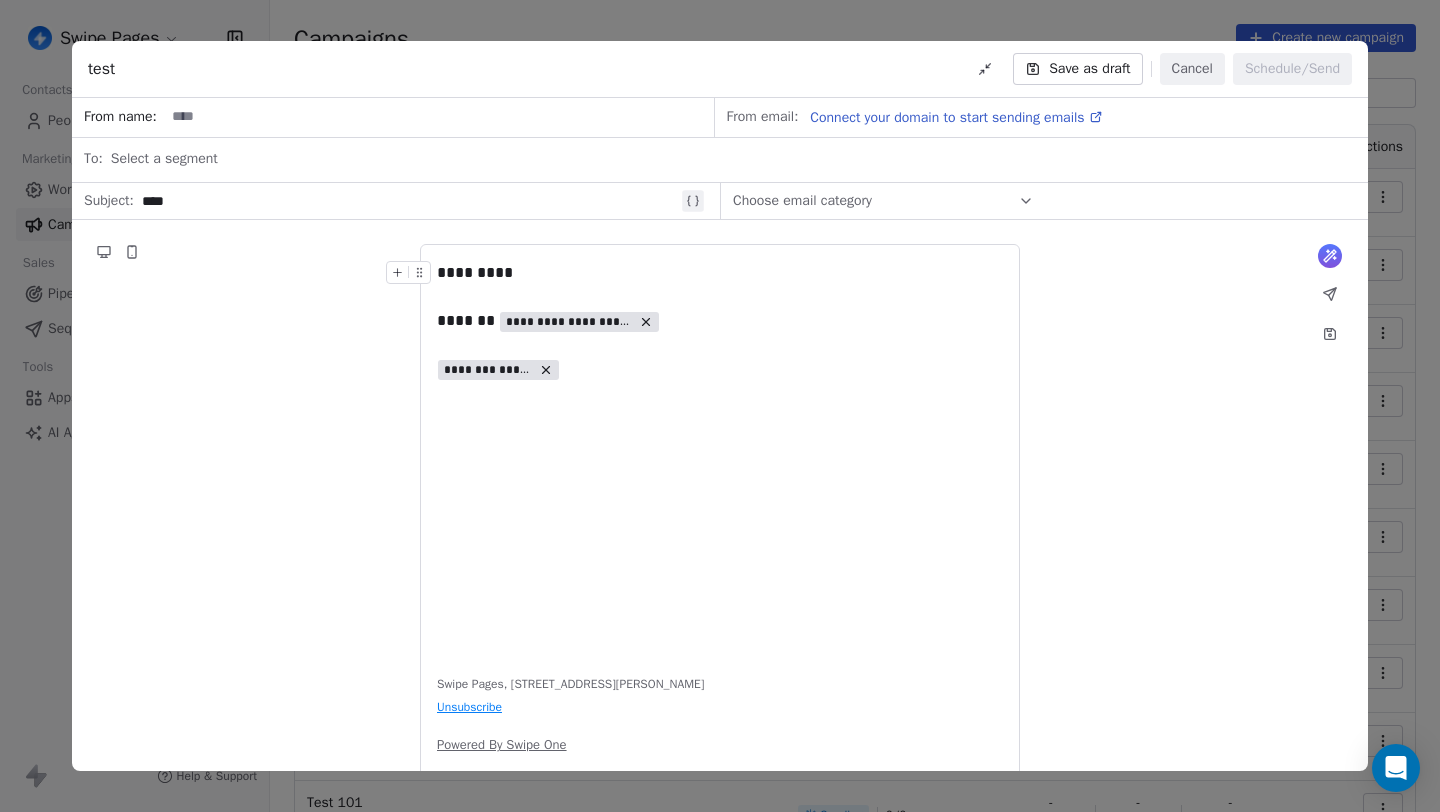 click on "*********" at bounding box center [720, 273] 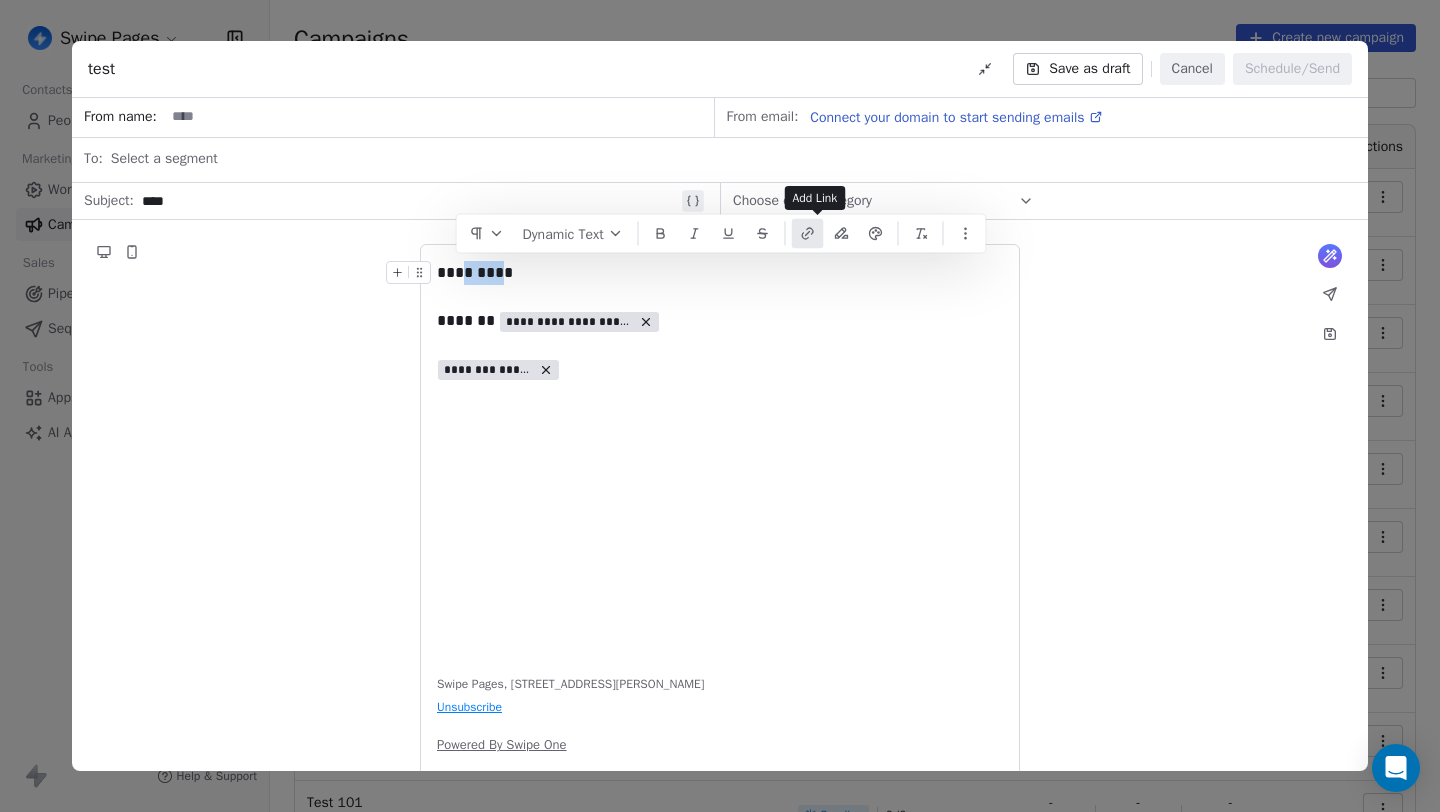 click 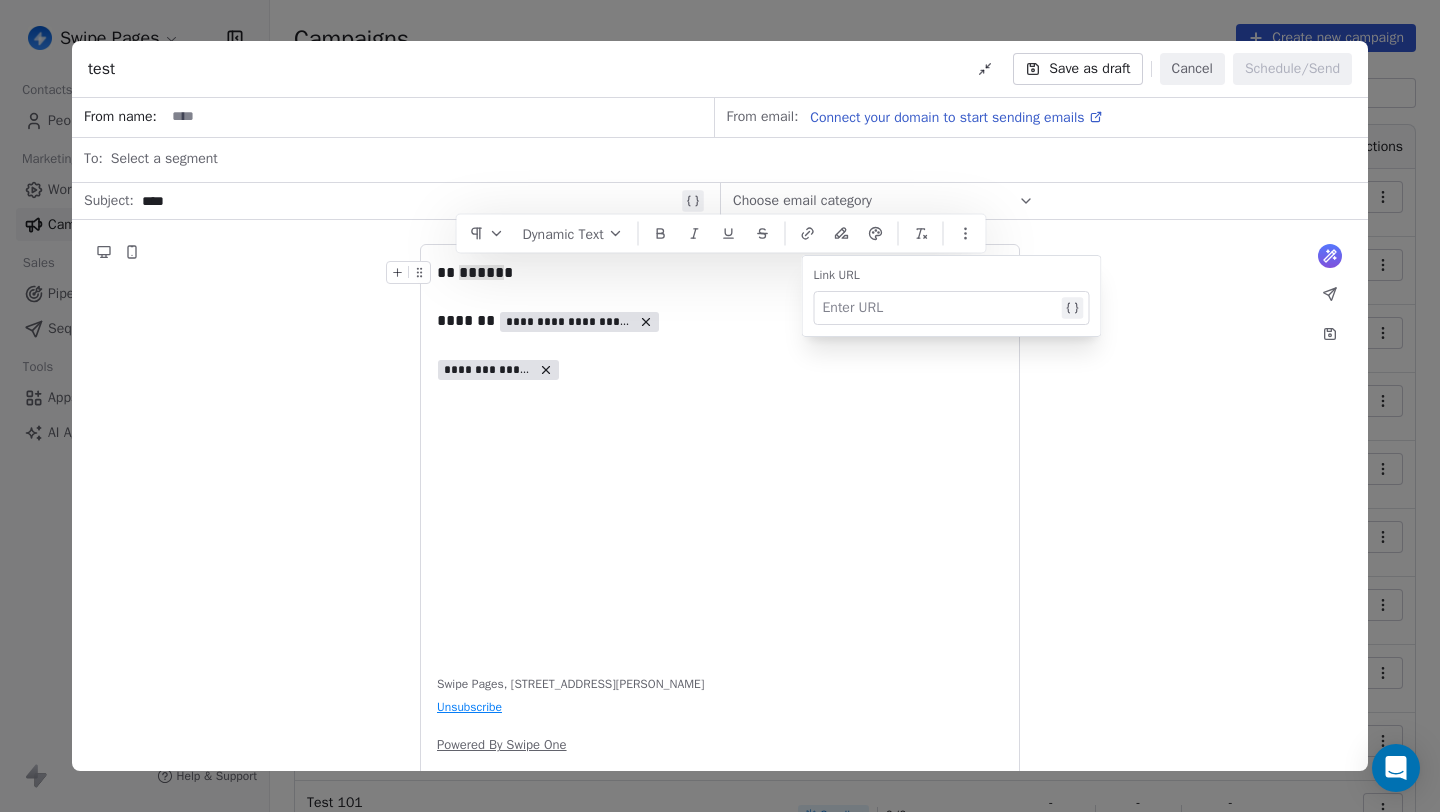 click at bounding box center (940, 308) 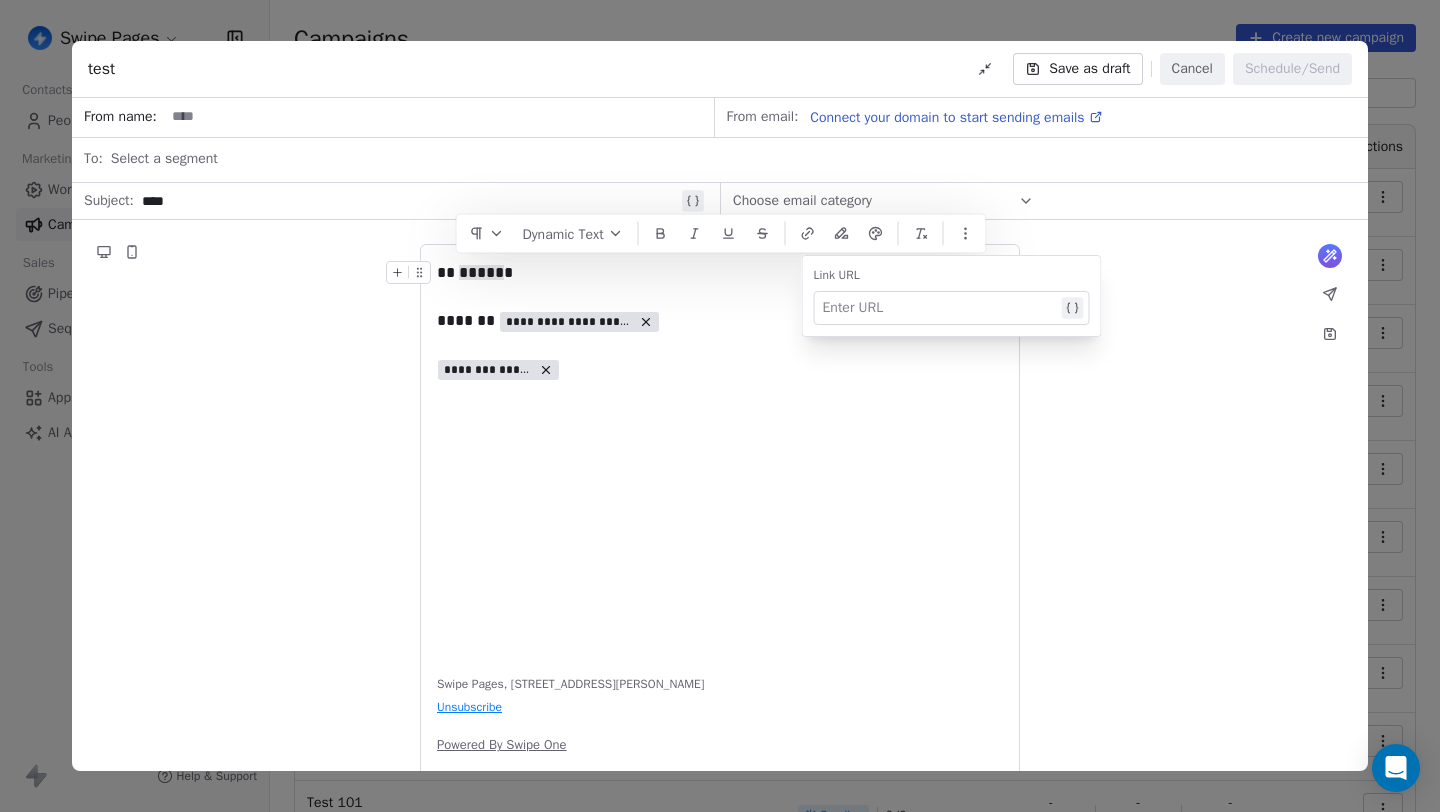type 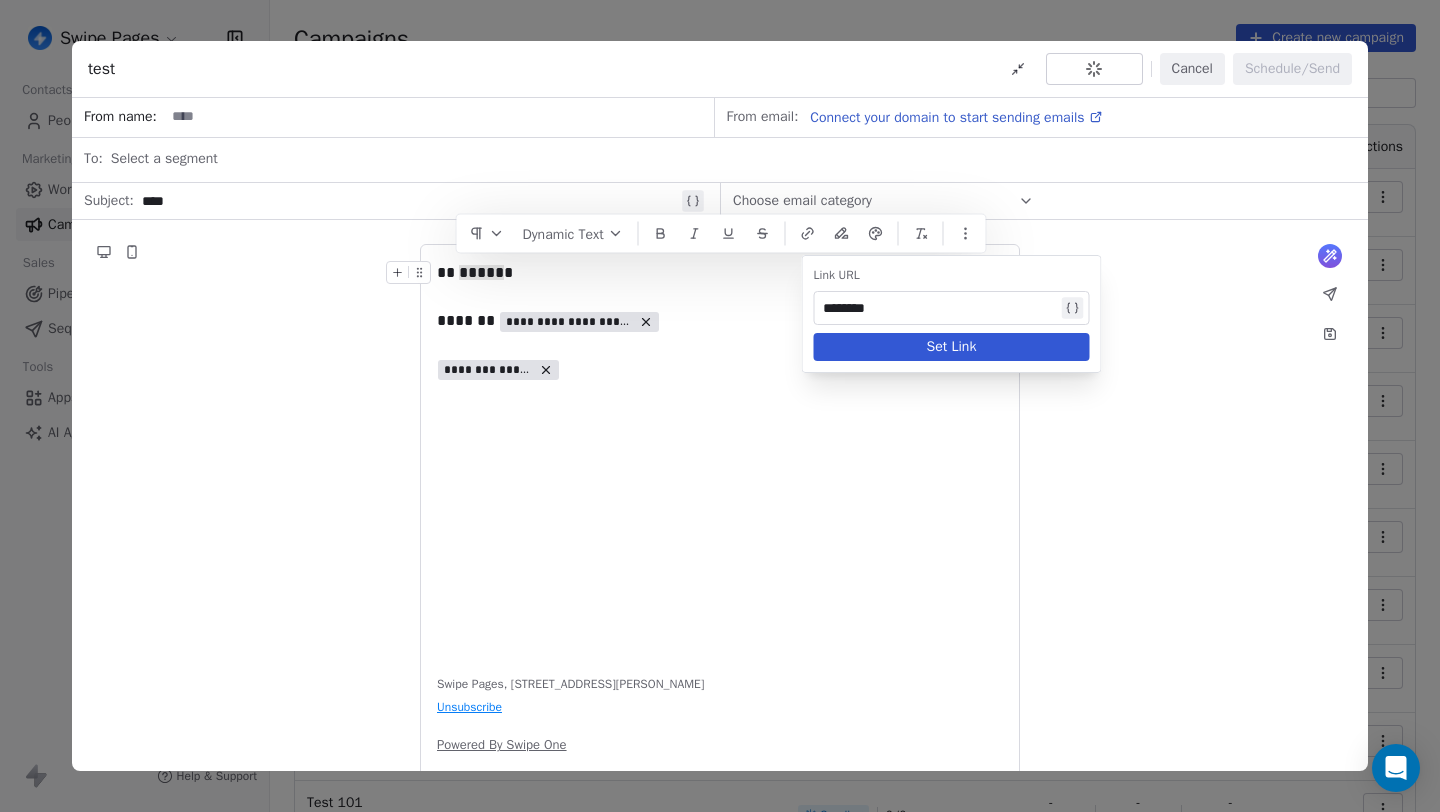 click at bounding box center [1073, 308] 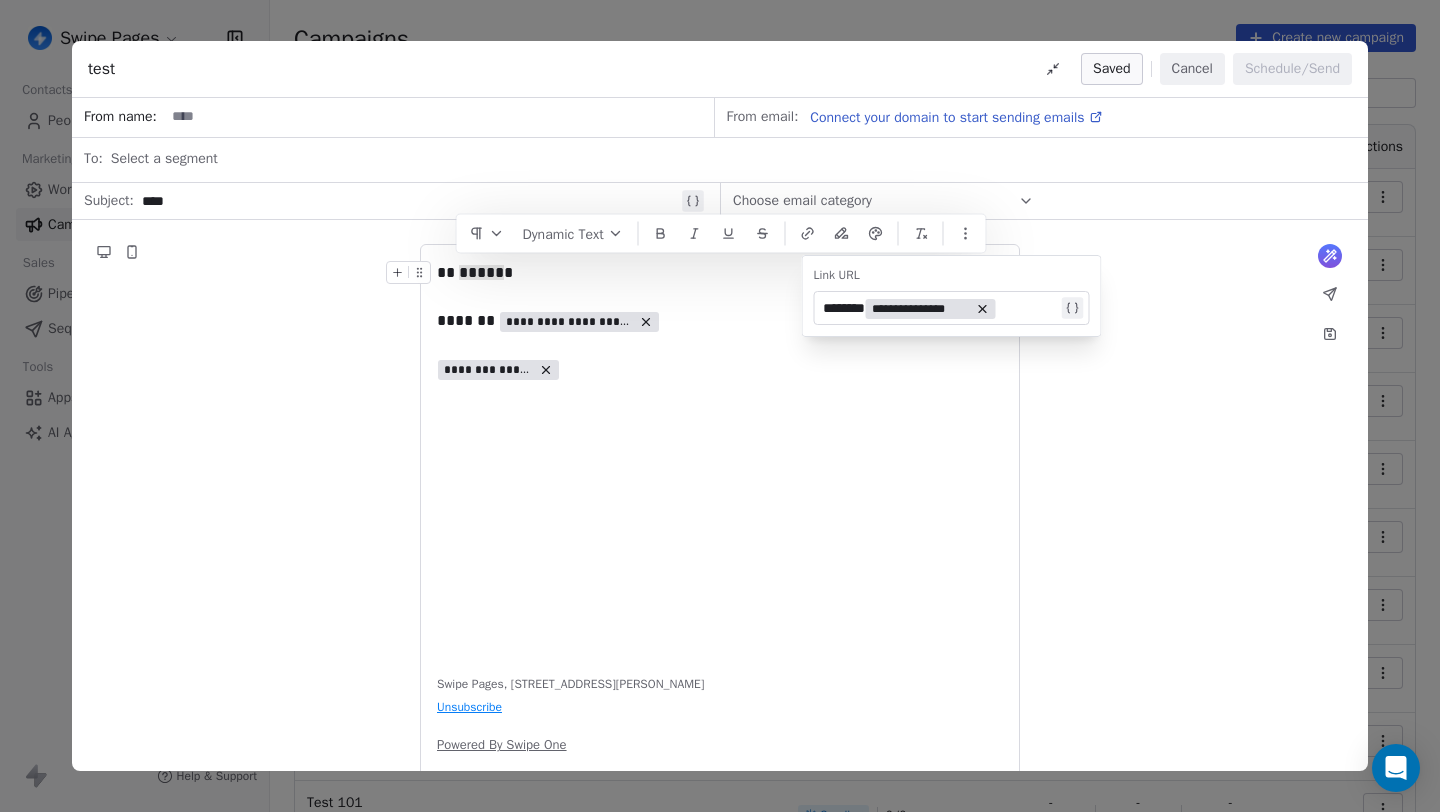 click on "**********" at bounding box center [921, 309] 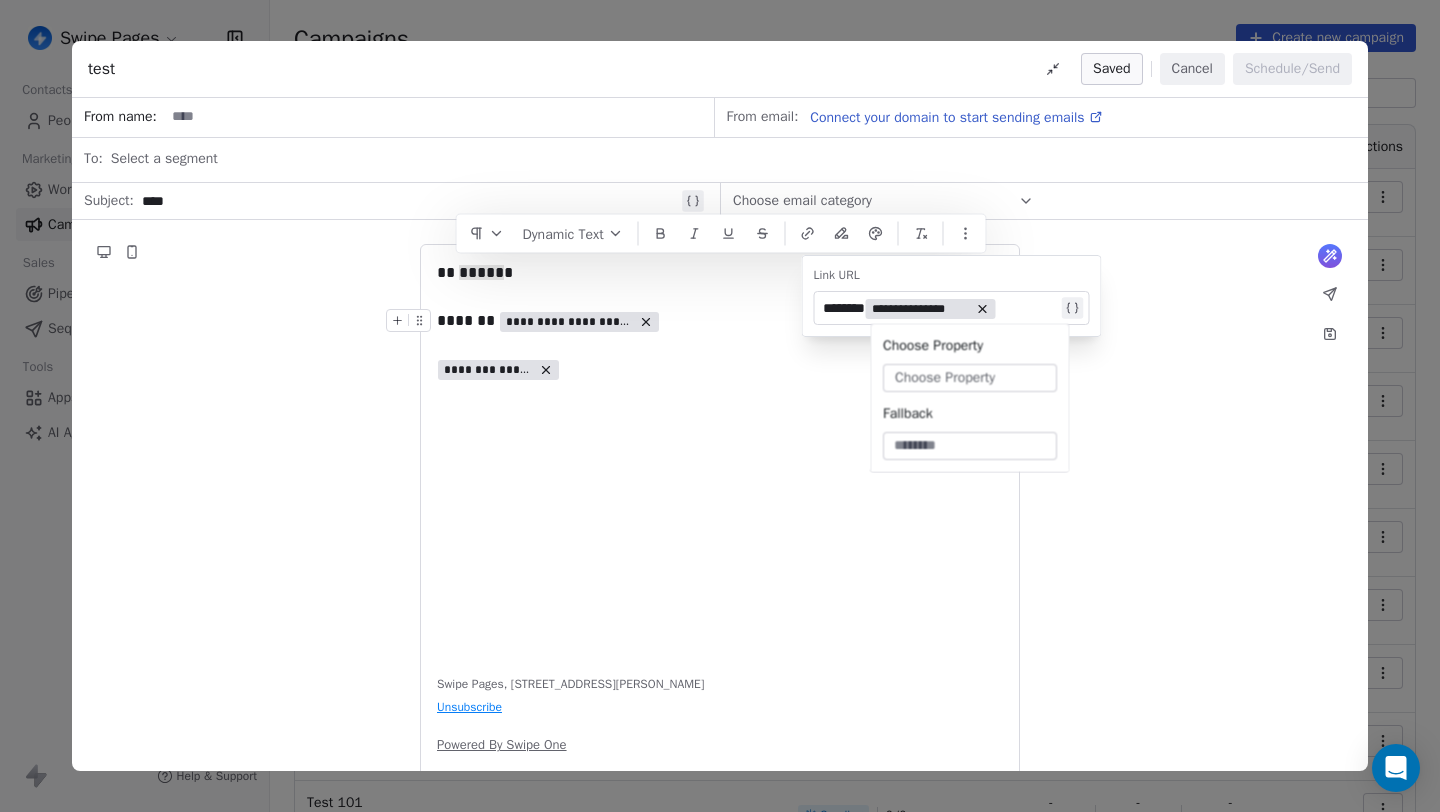 click on "Choose Property" at bounding box center [970, 378] 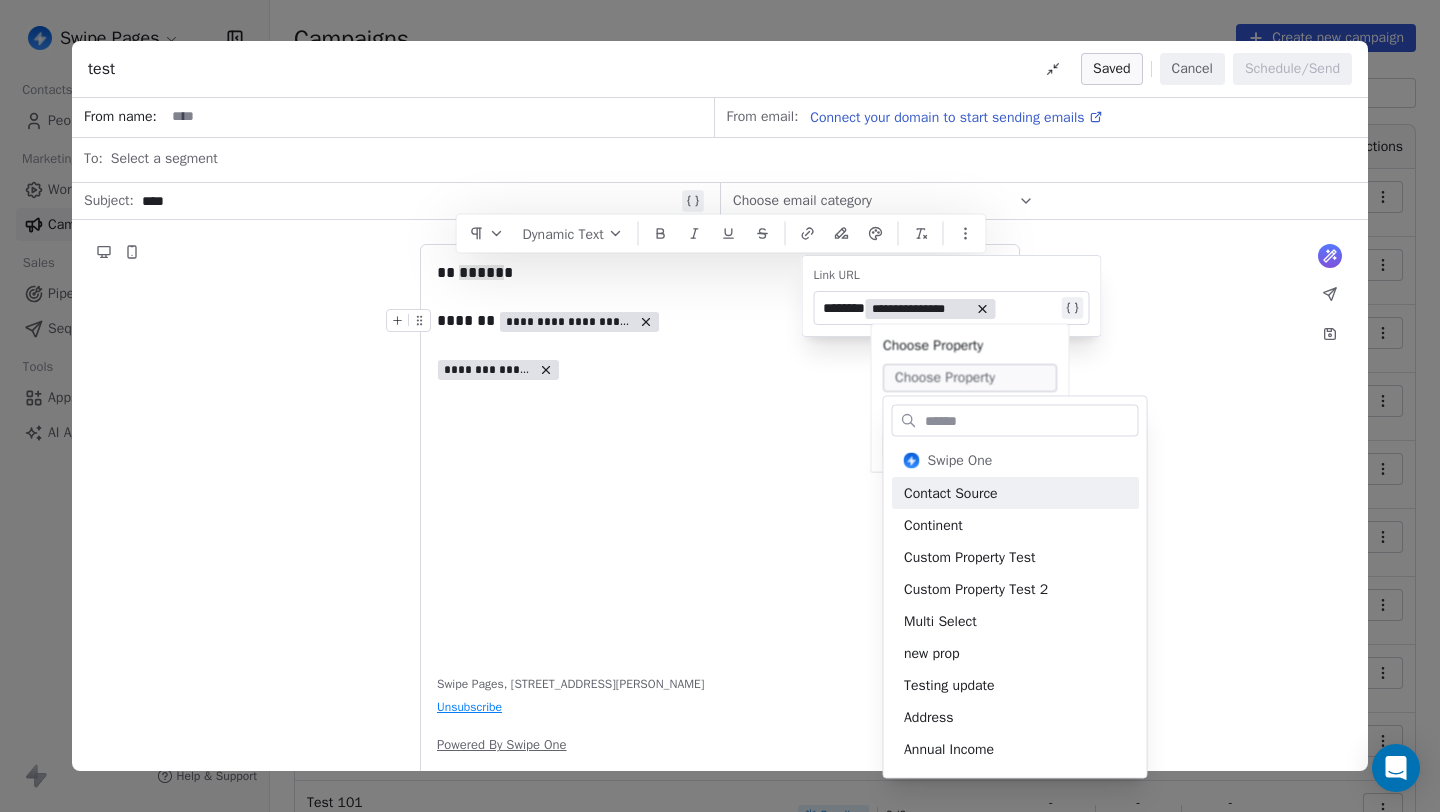 click on "**********" at bounding box center [720, 517] 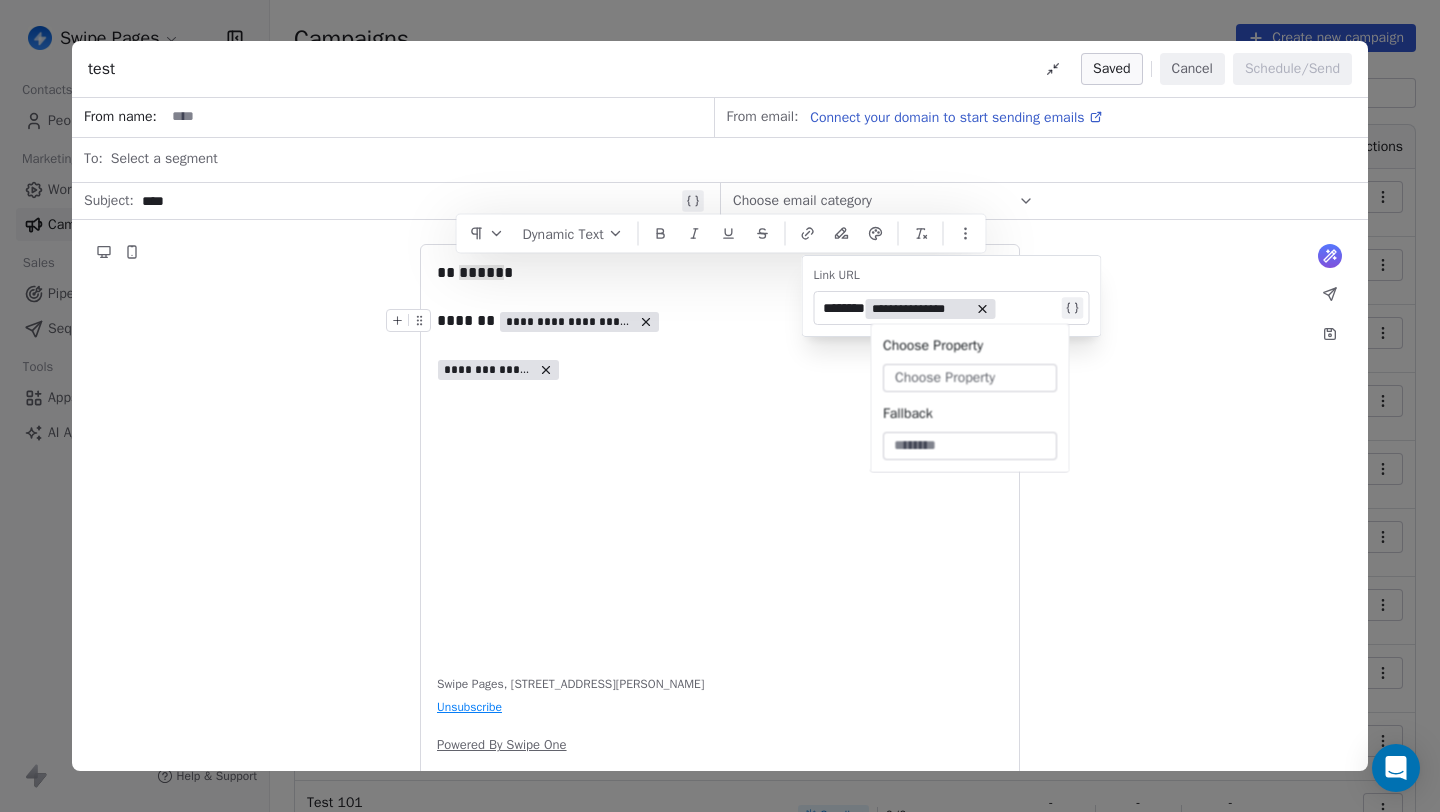 click on "**********" at bounding box center (720, 517) 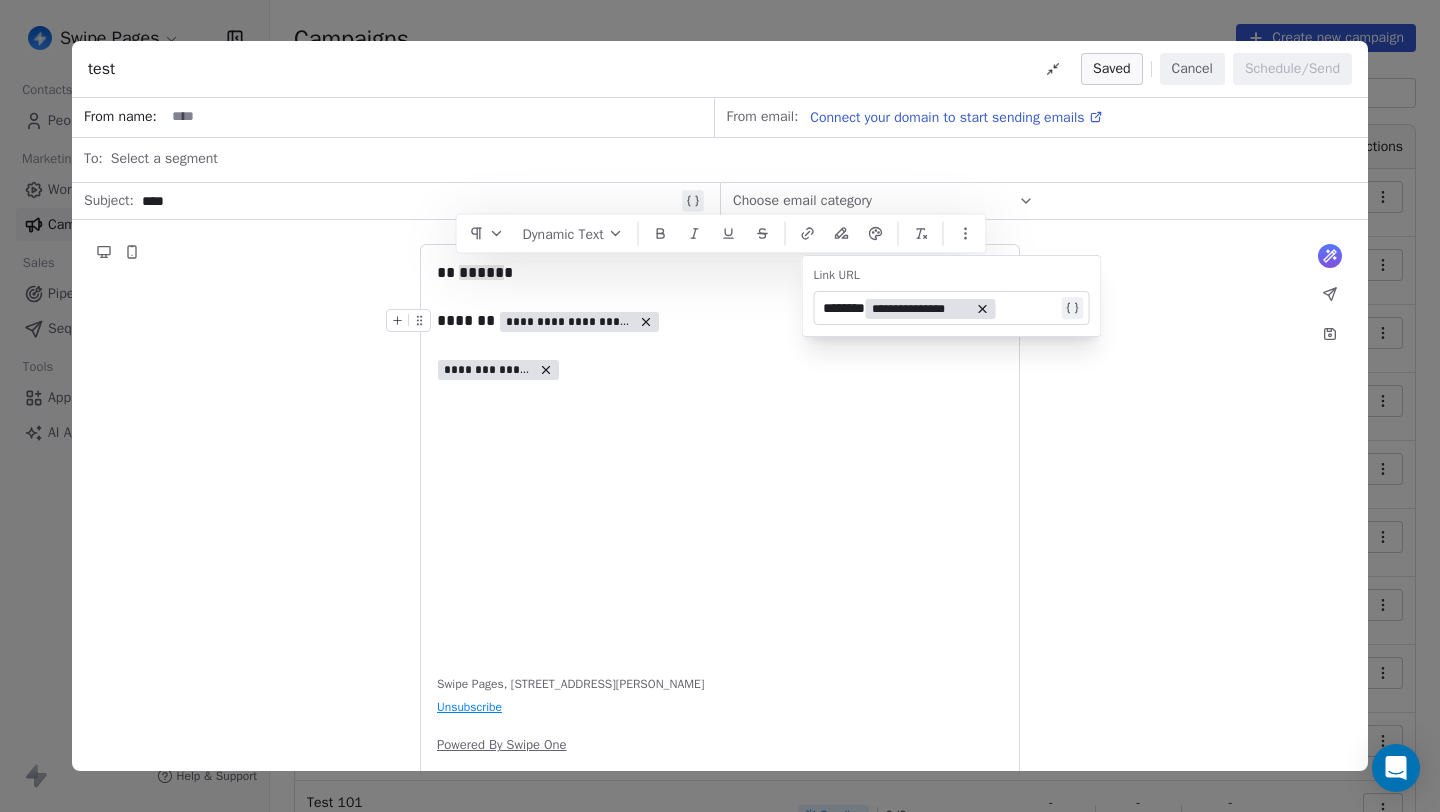 click on "**********" at bounding box center (940, 308) 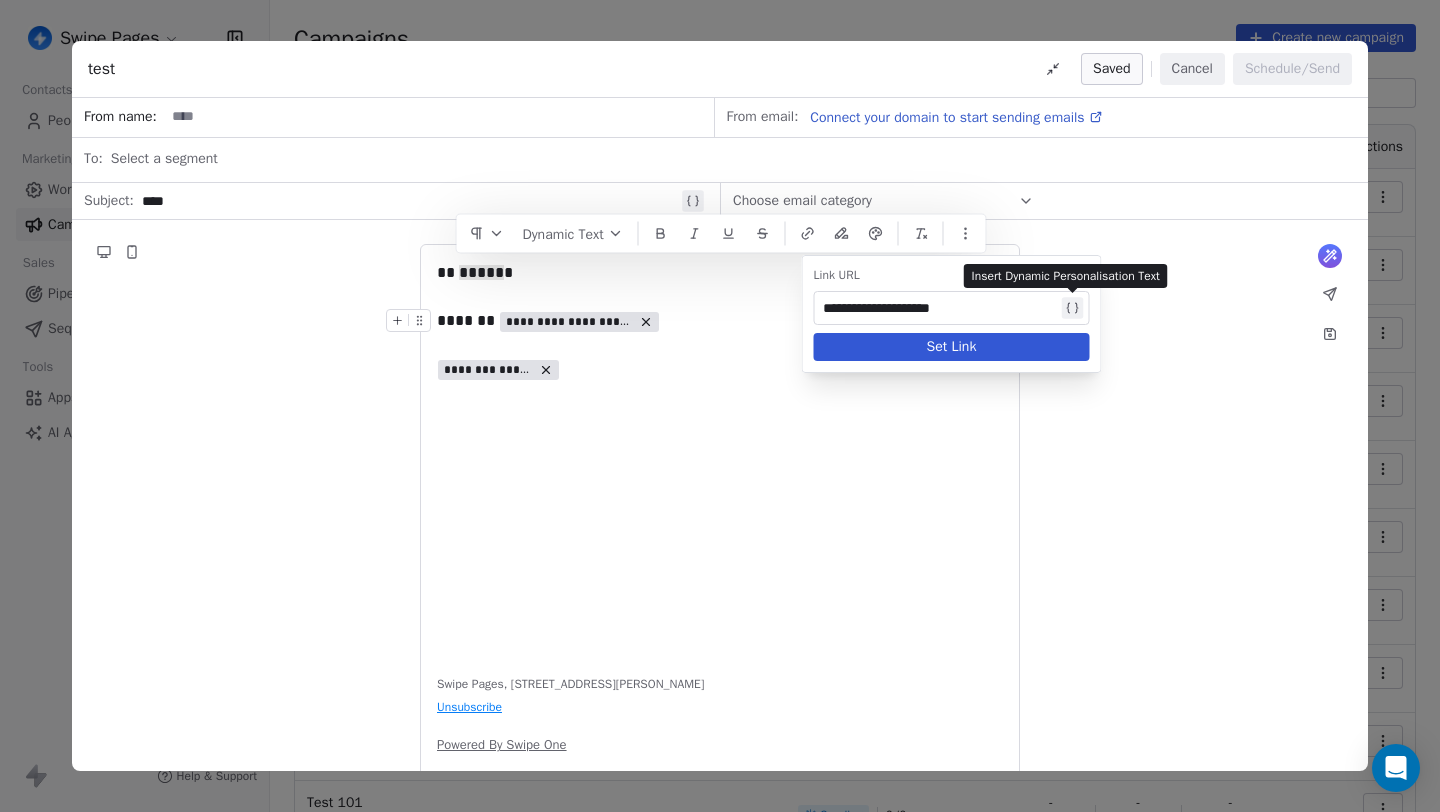 click 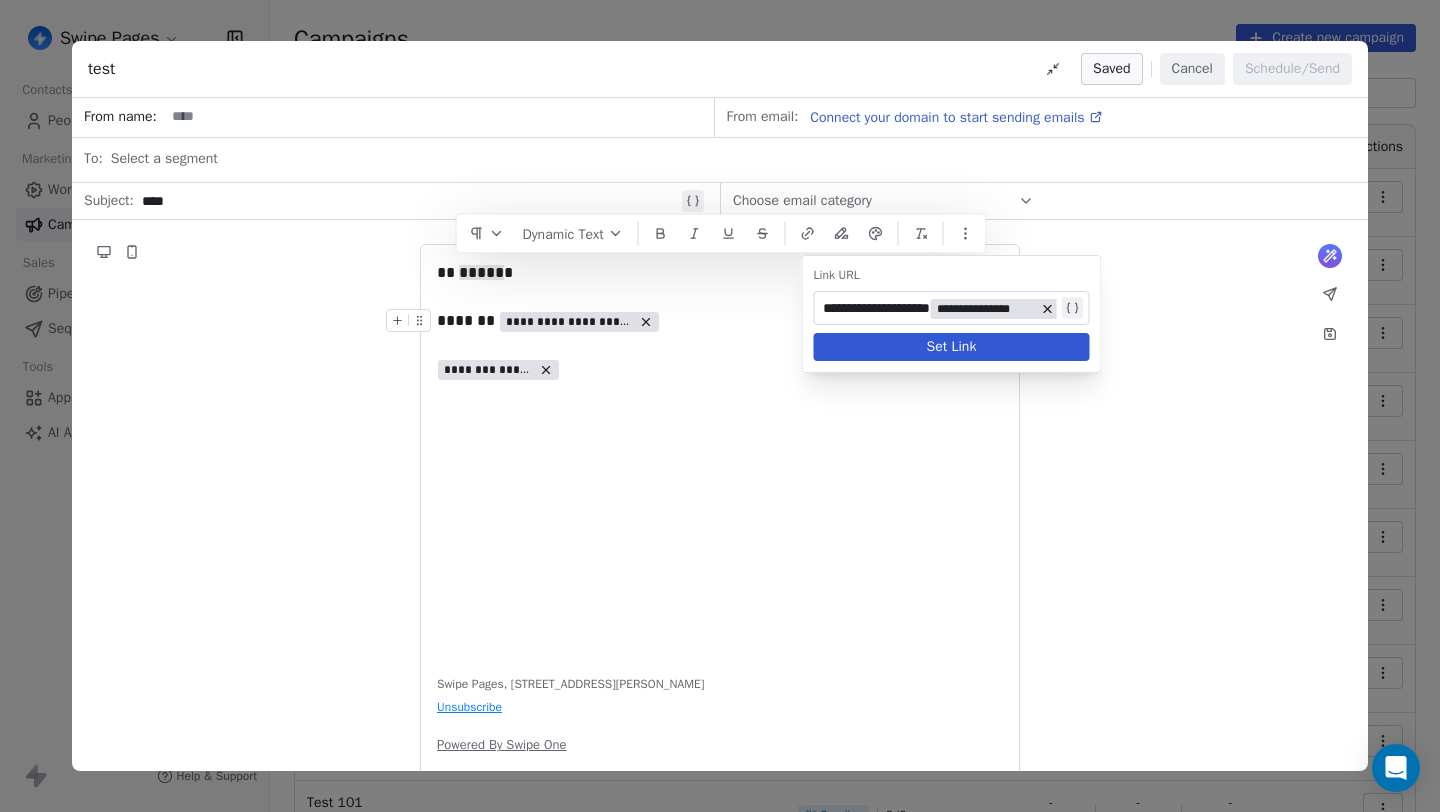 click on "**********" at bounding box center (940, 308) 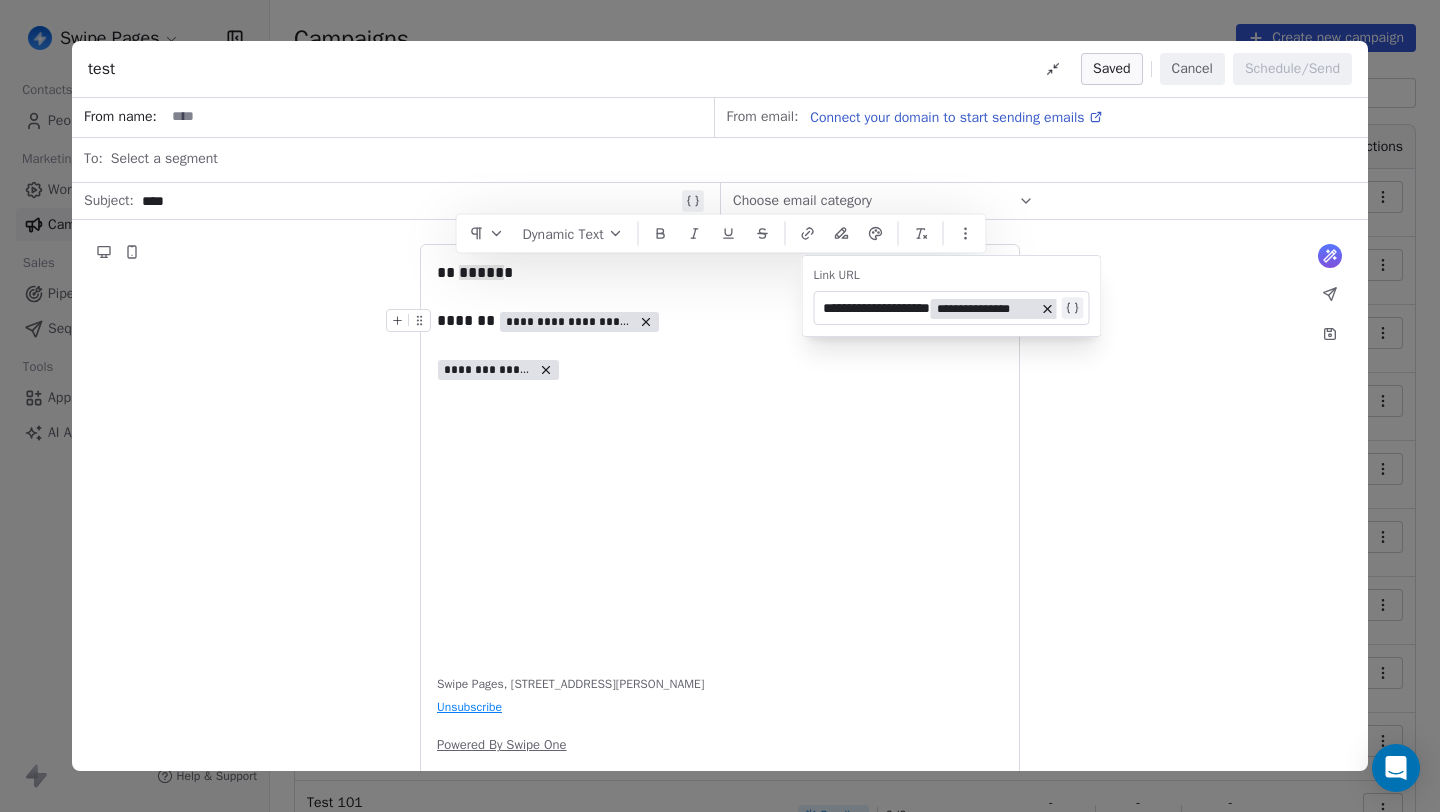 click on "**********" at bounding box center [986, 309] 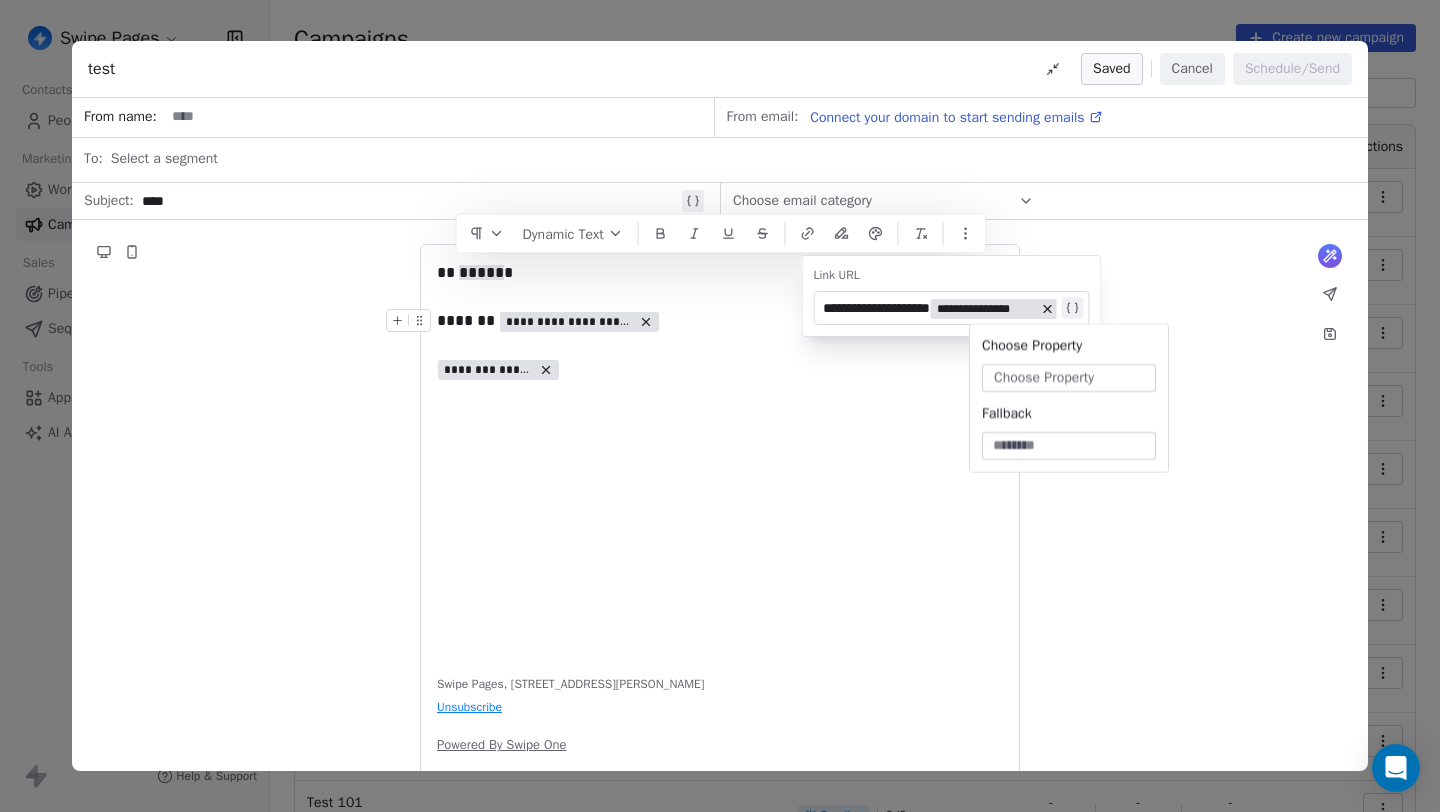 click on "Choose Property" at bounding box center (1044, 378) 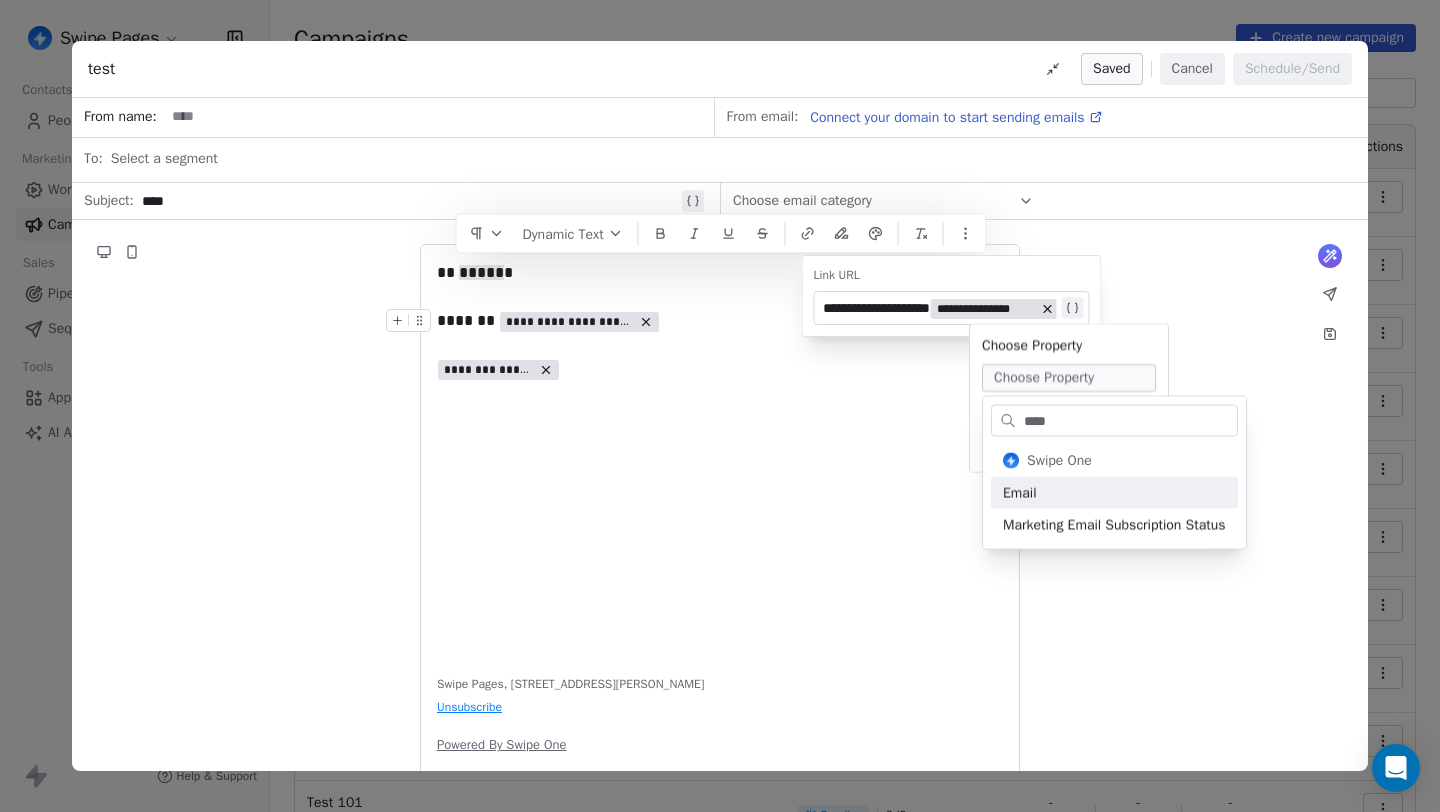 type on "*****" 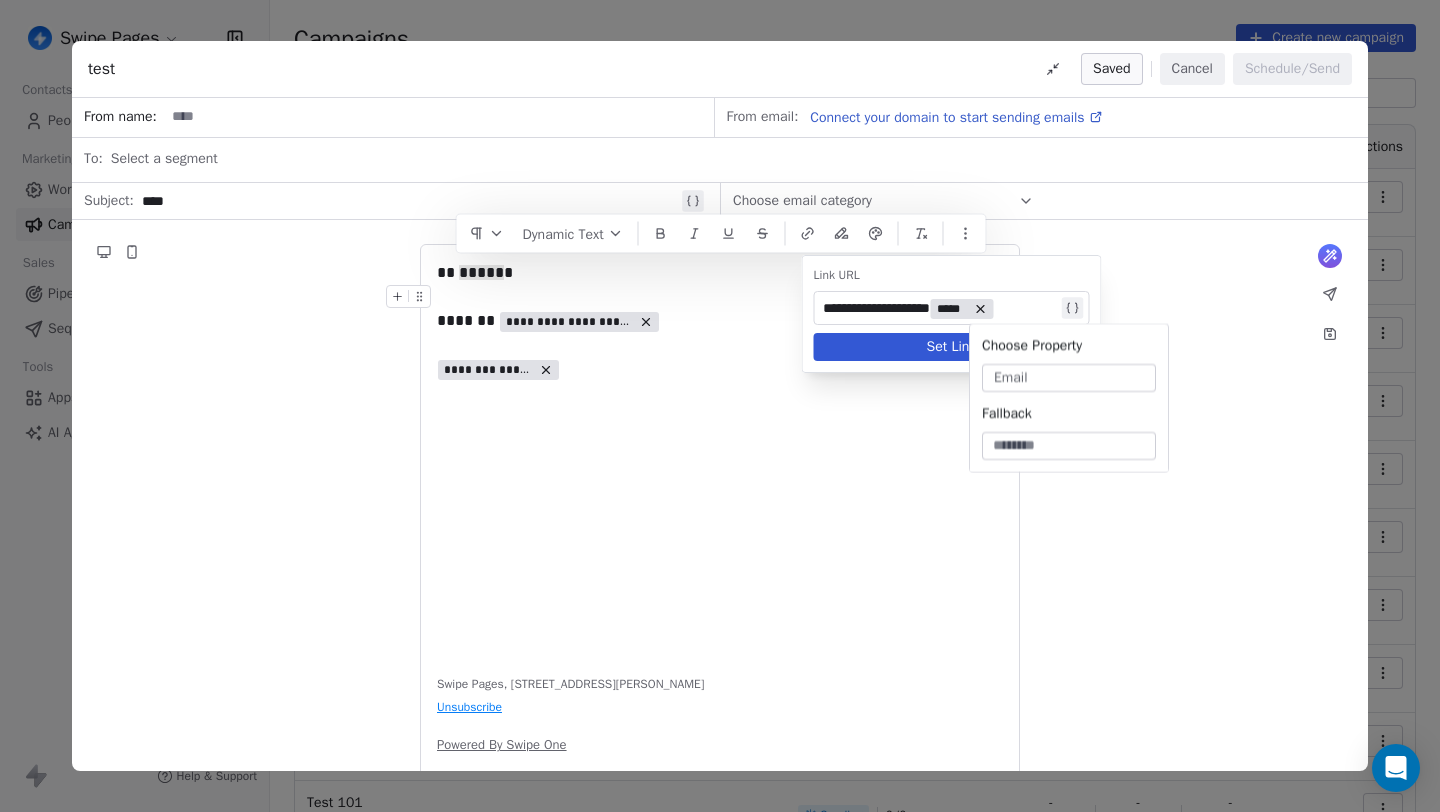 click at bounding box center (720, 297) 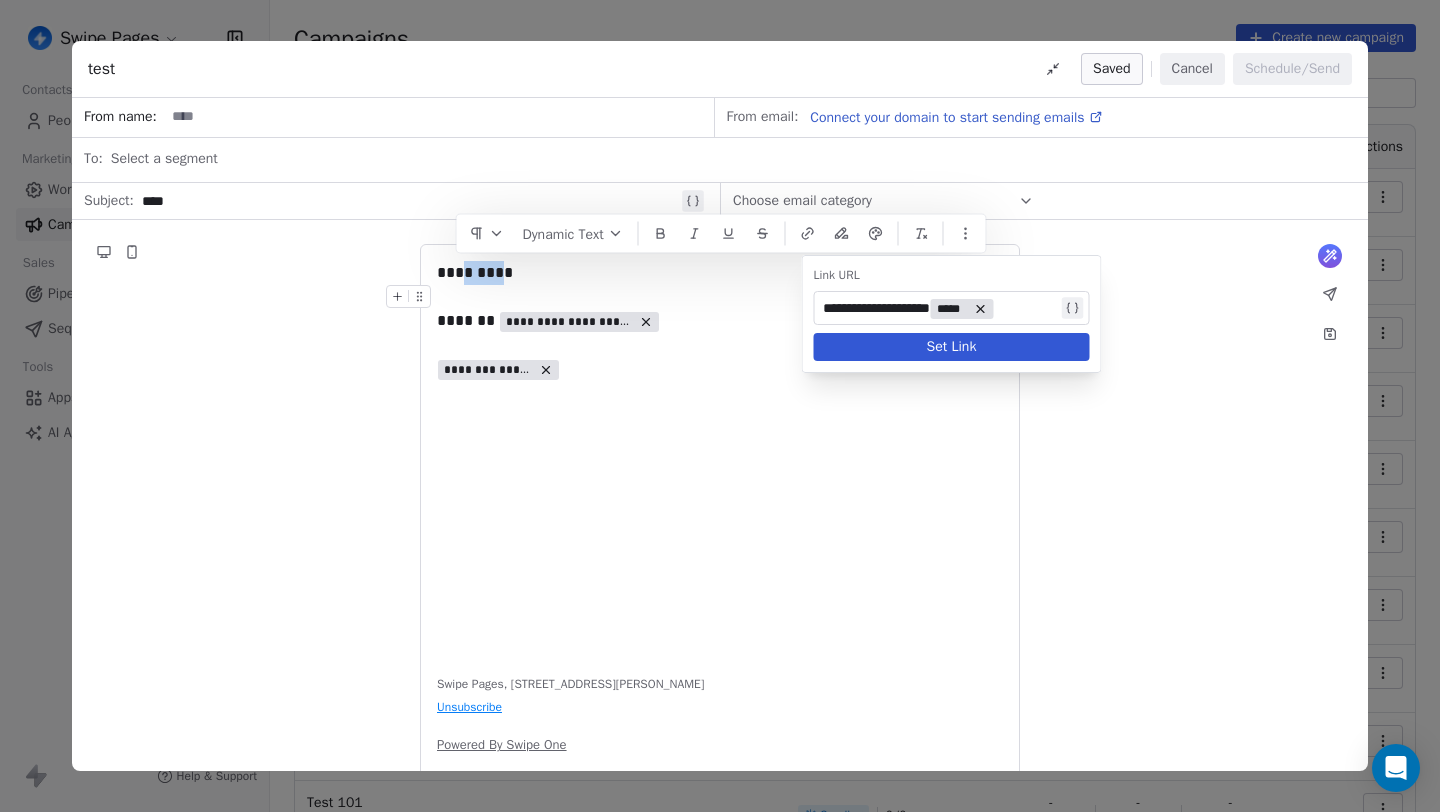 click on "**********" at bounding box center [940, 308] 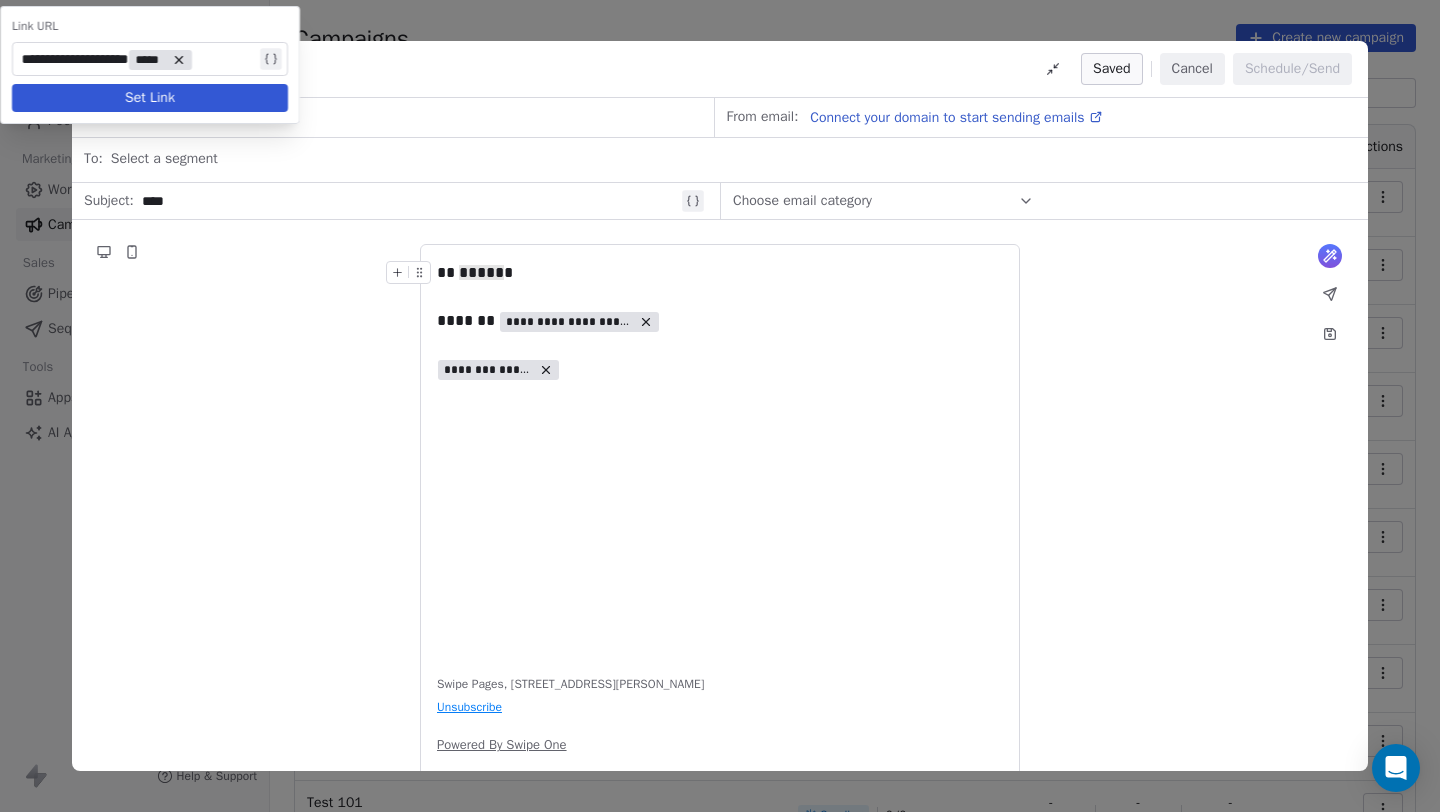 click on "**********" at bounding box center (138, 59) 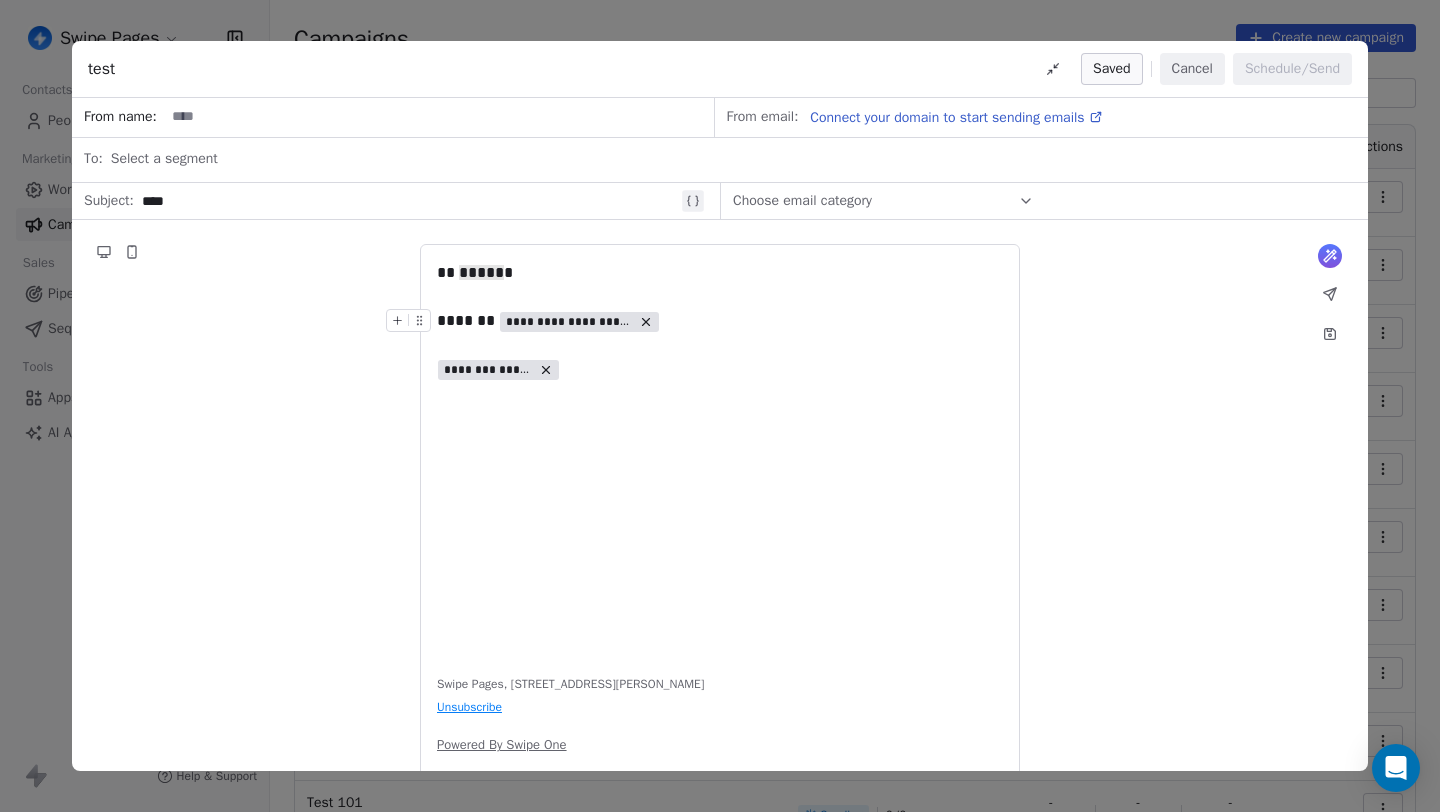 click on "**********" at bounding box center (569, 322) 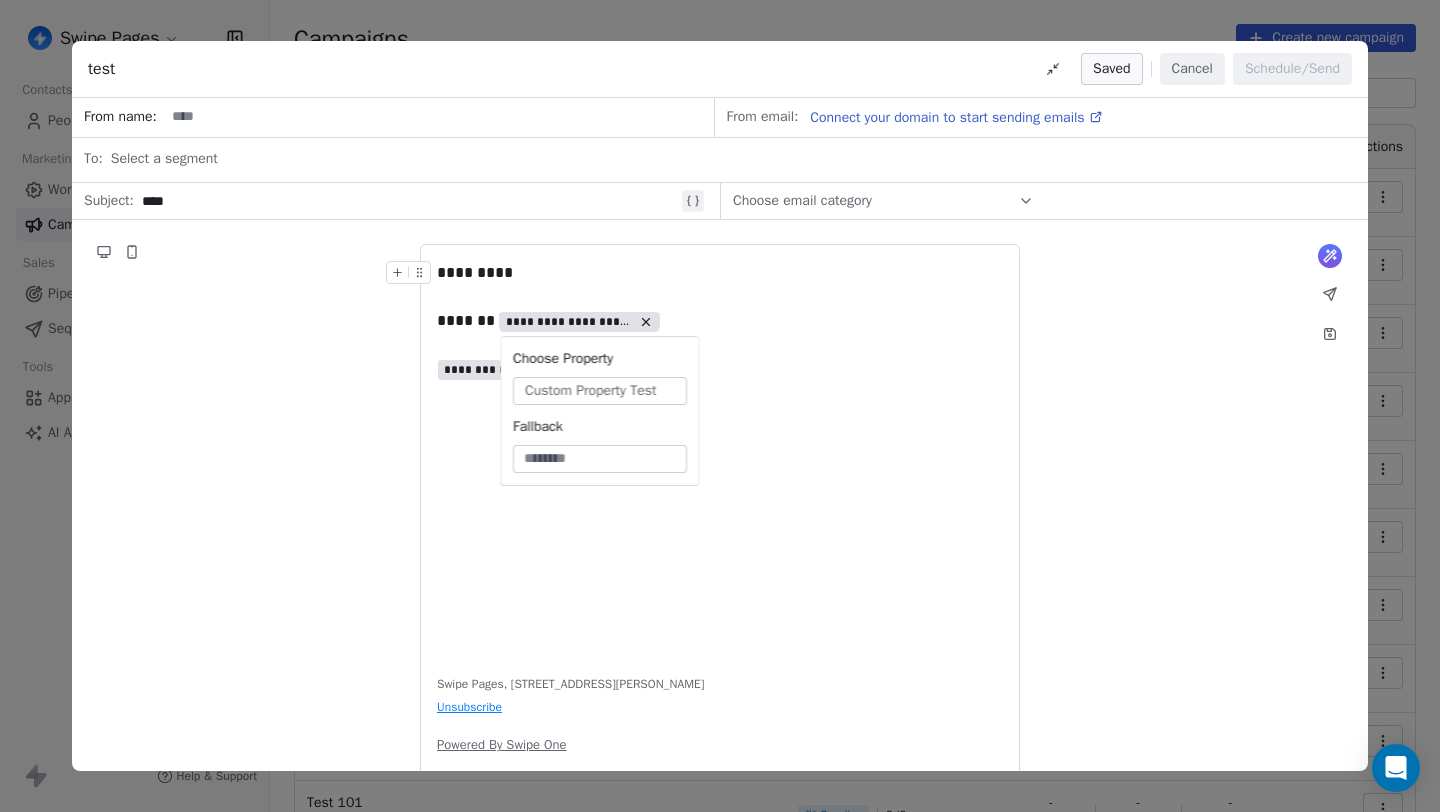 click on "*********" at bounding box center [720, 273] 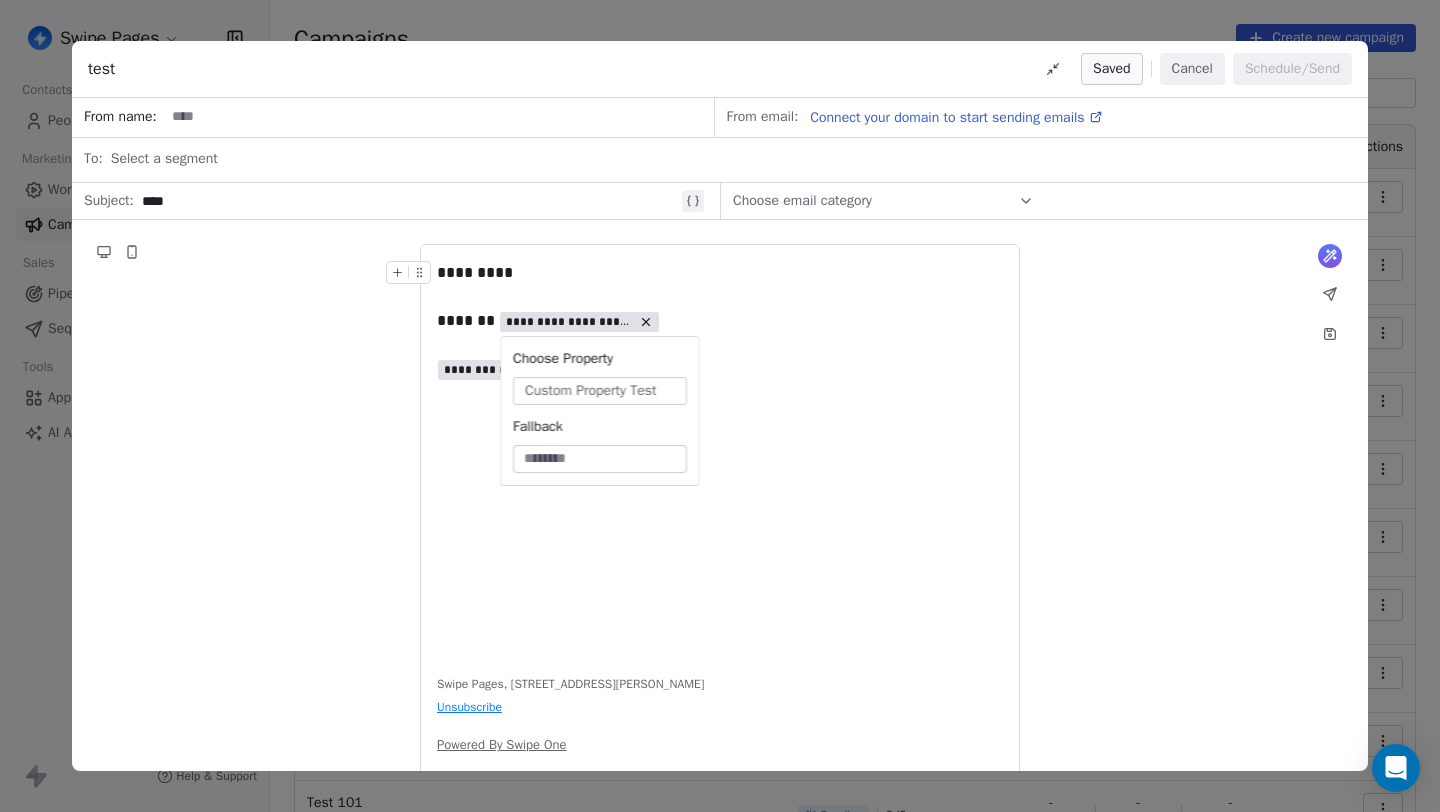 click on "*********" at bounding box center [720, 273] 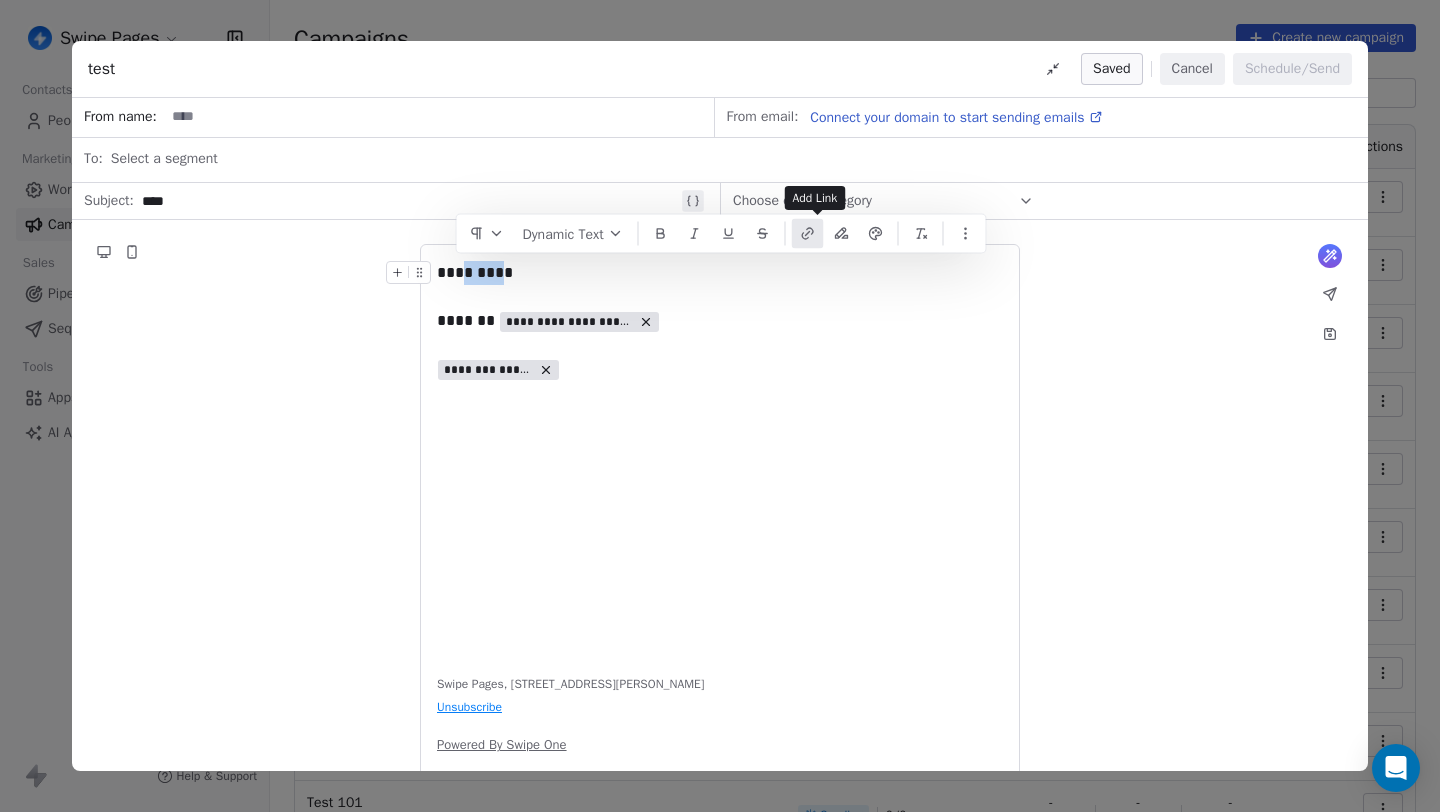 click 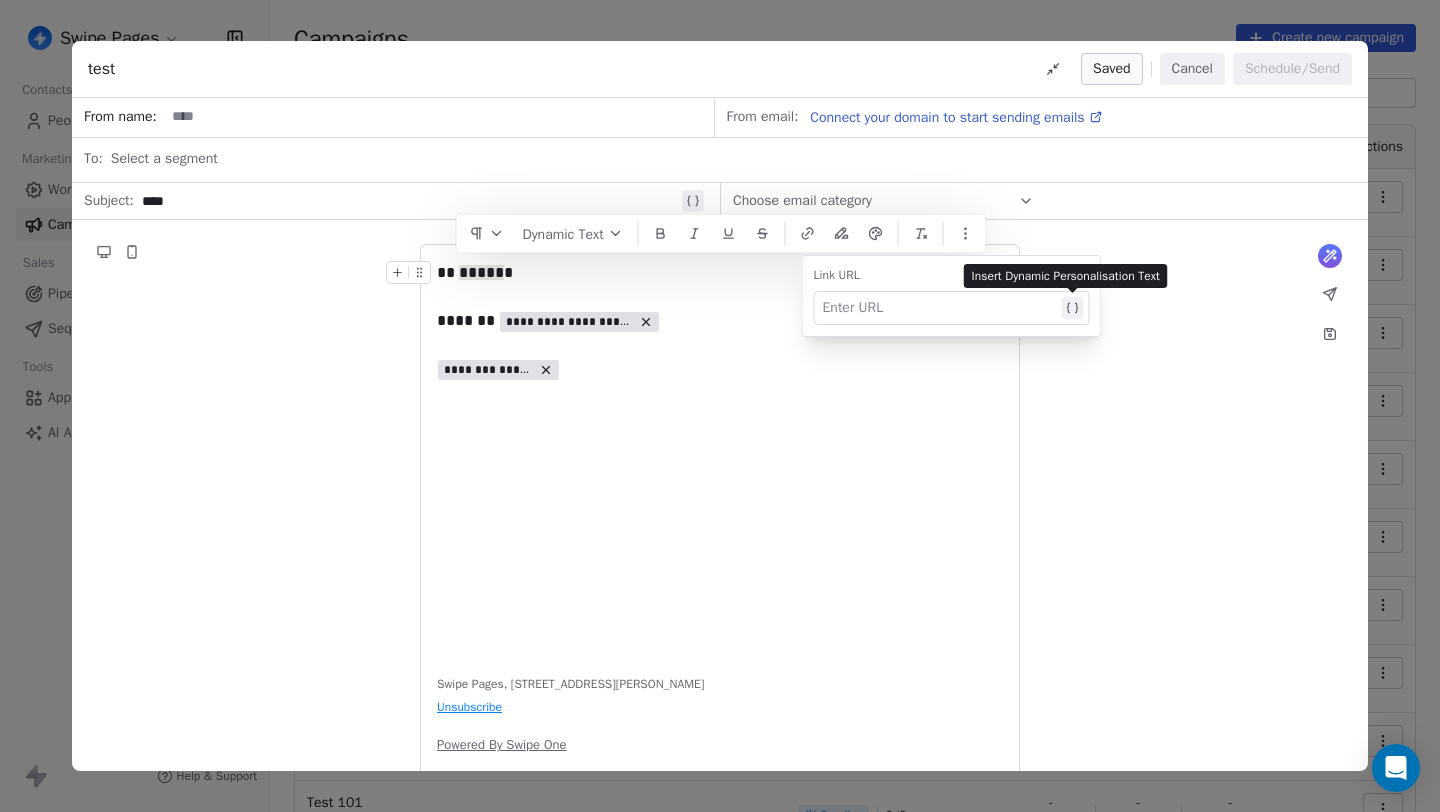 click 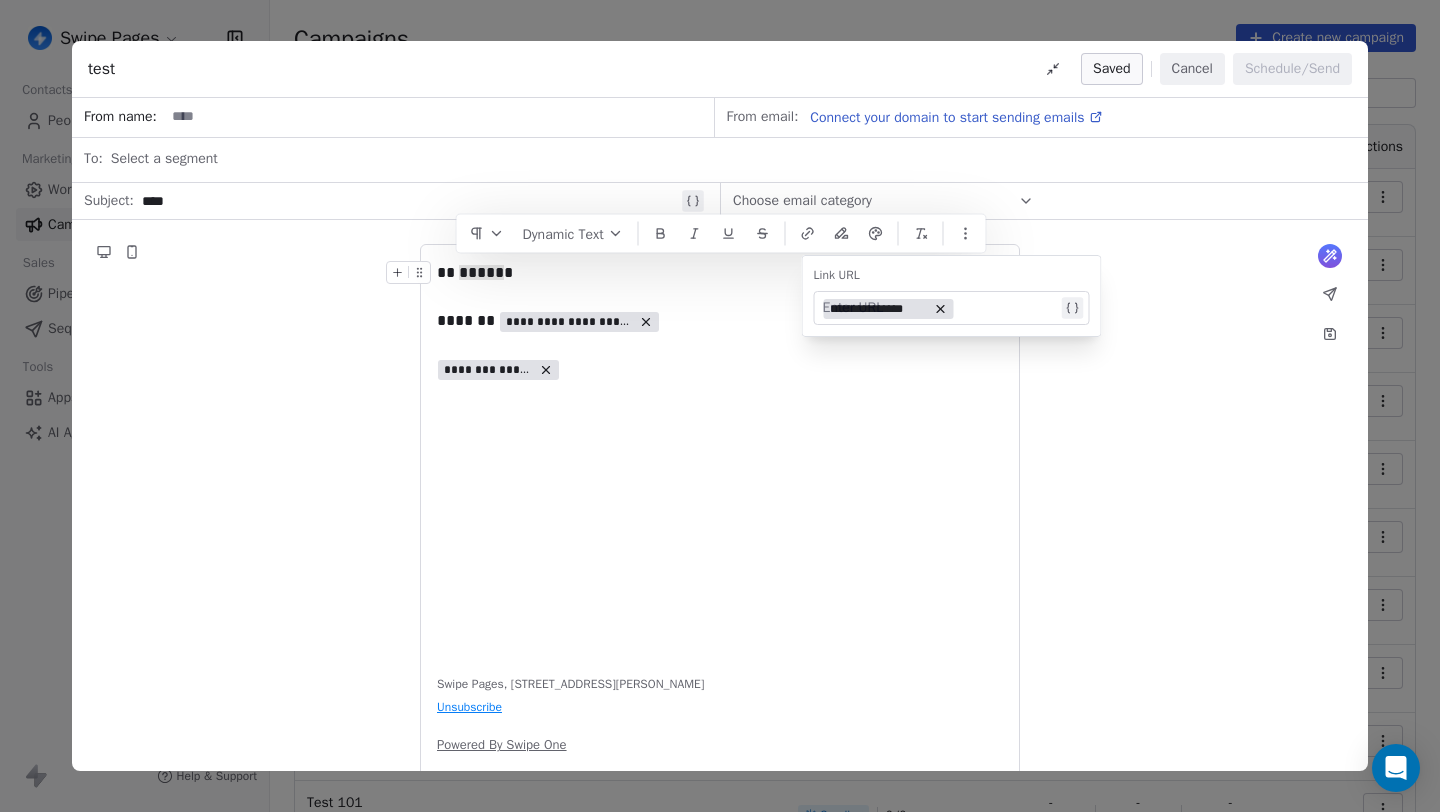 type 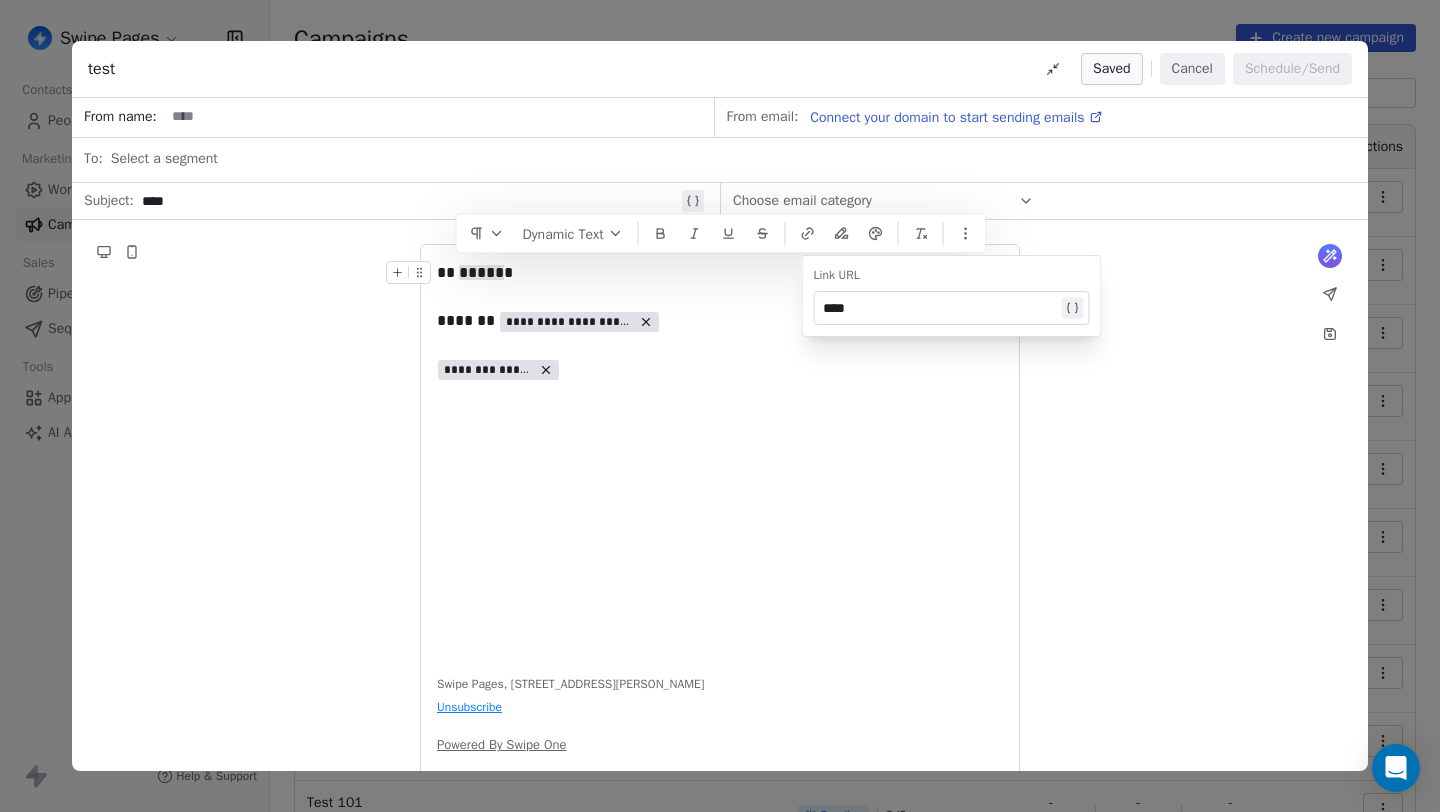 click at bounding box center (1073, 308) 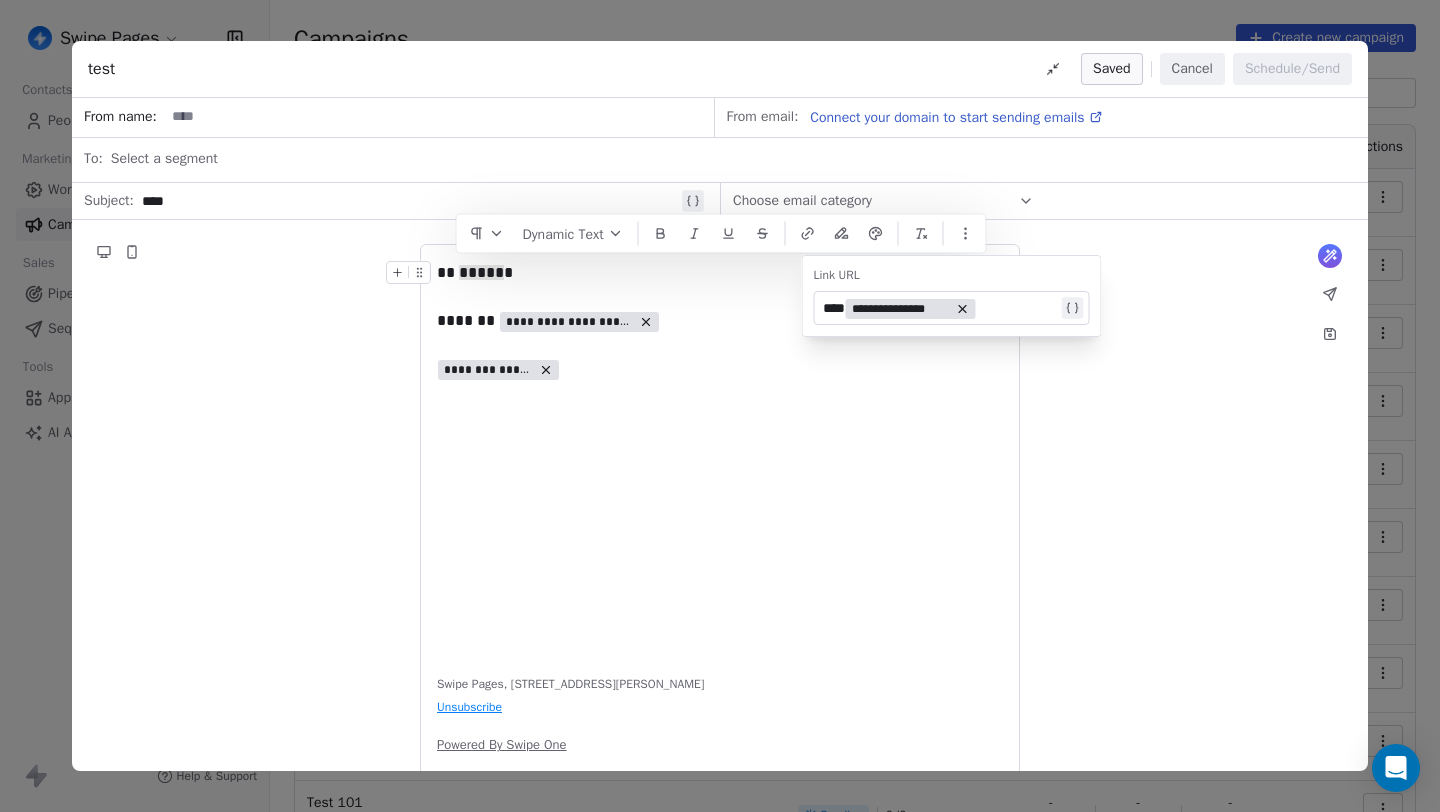 click on "**********" at bounding box center [911, 308] 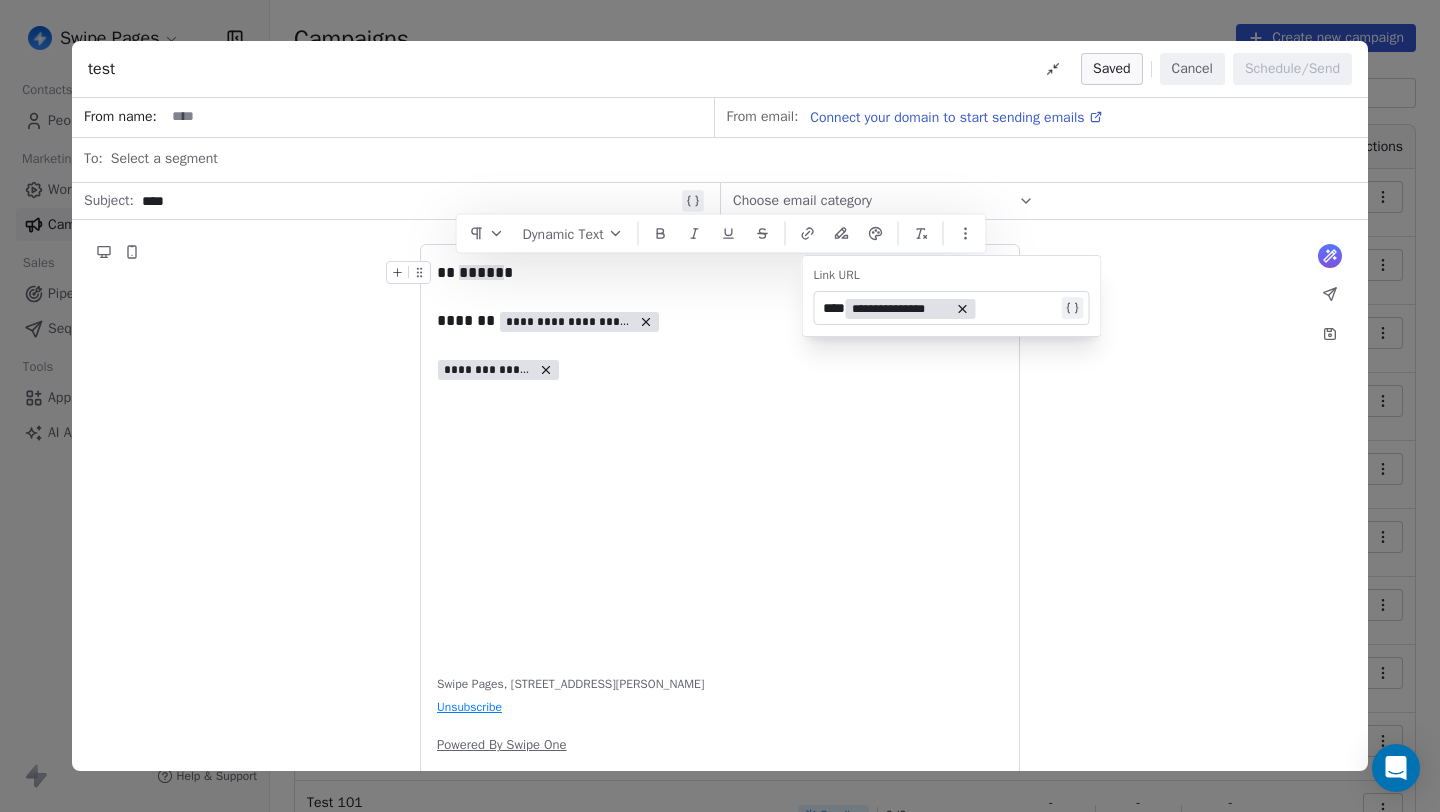 click on "**********" at bounding box center (911, 309) 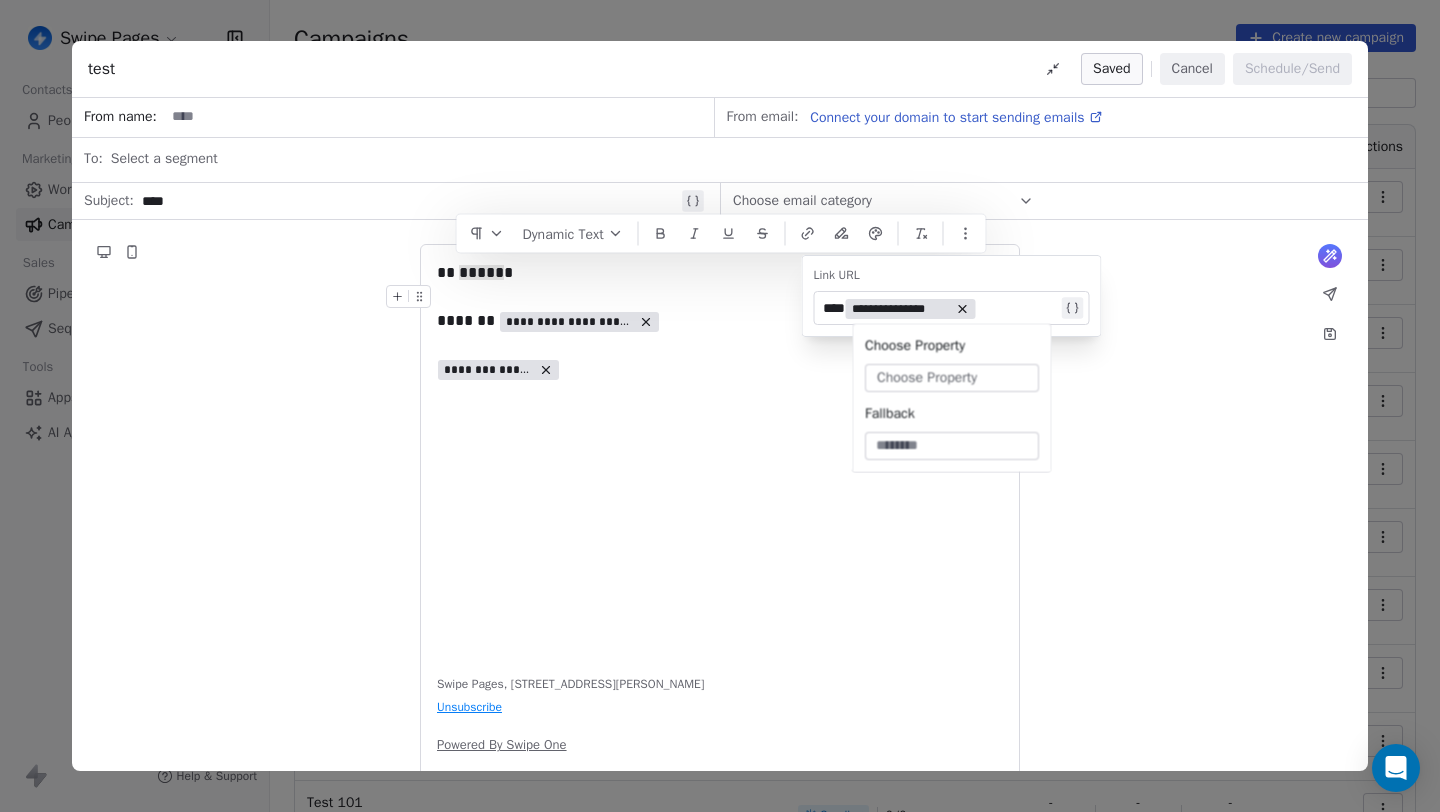 click at bounding box center [720, 297] 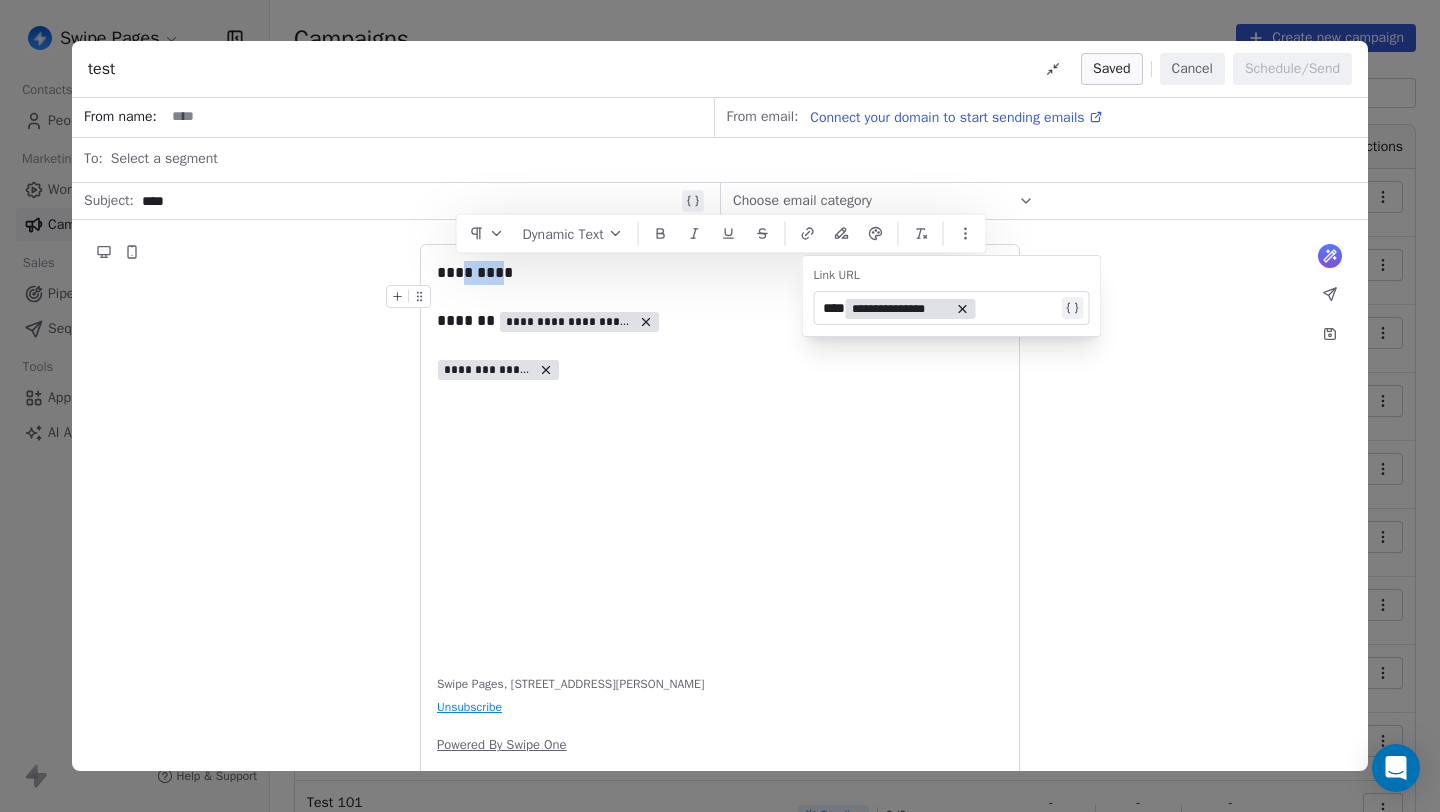 click on "**********" at bounding box center [940, 308] 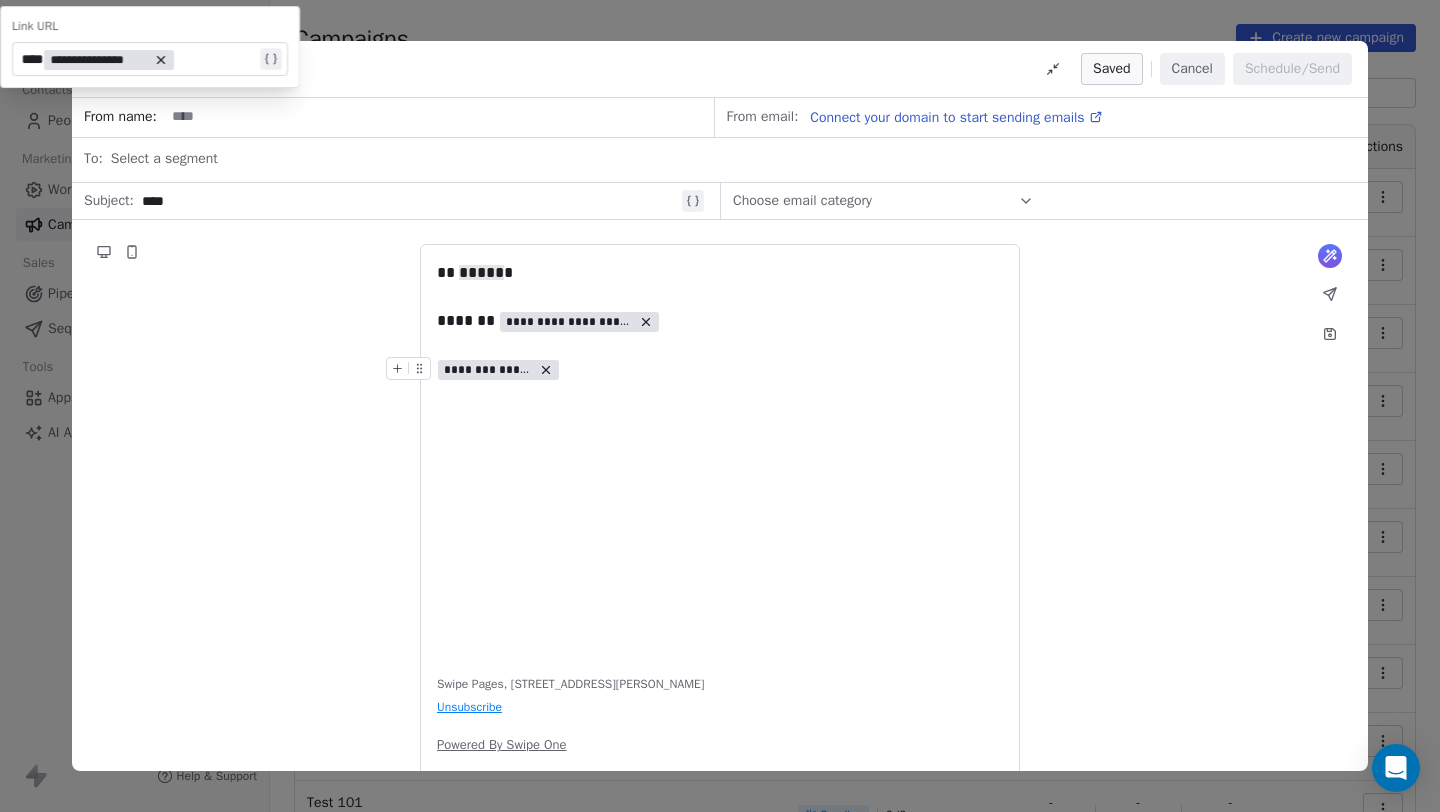 click on "**********" at bounding box center [720, 459] 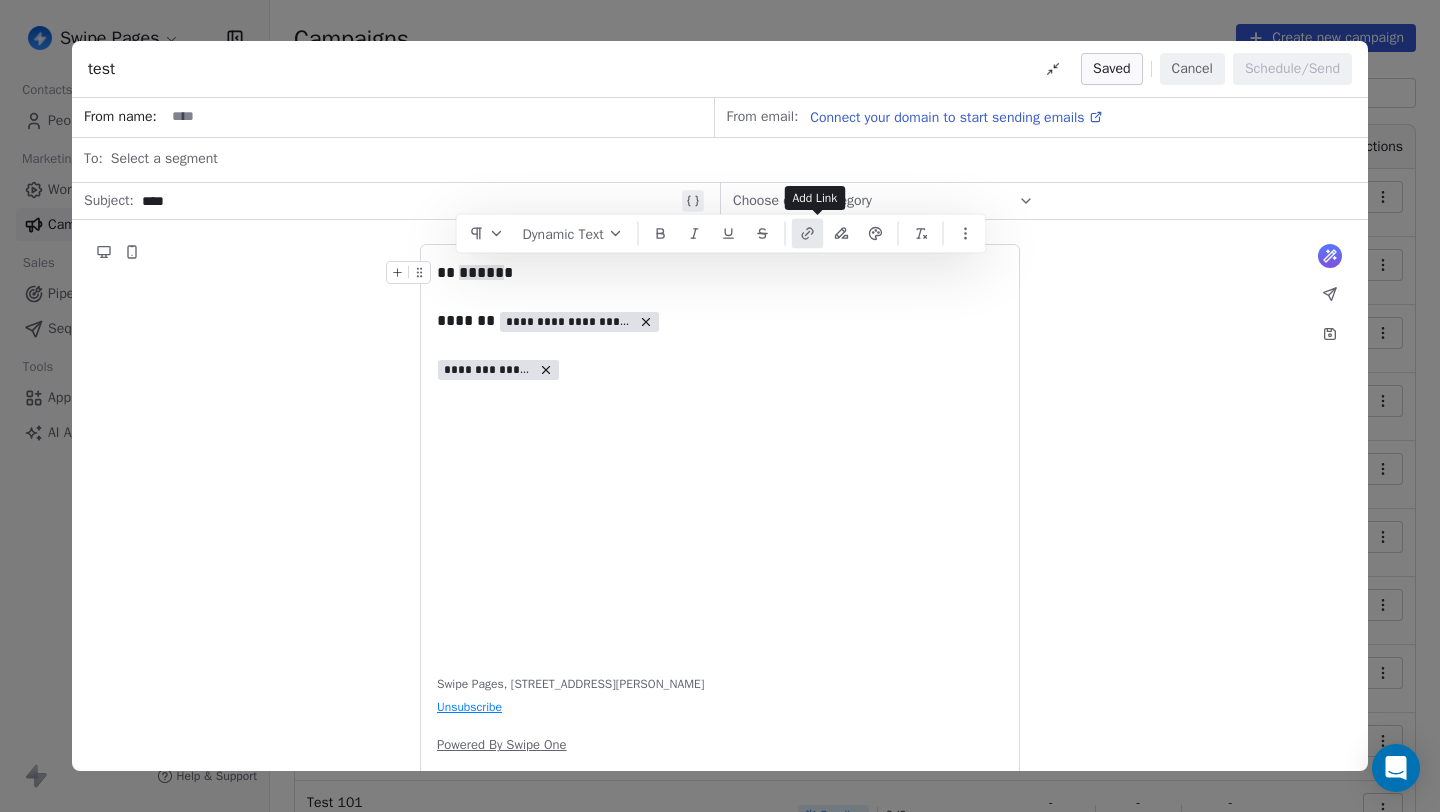 click 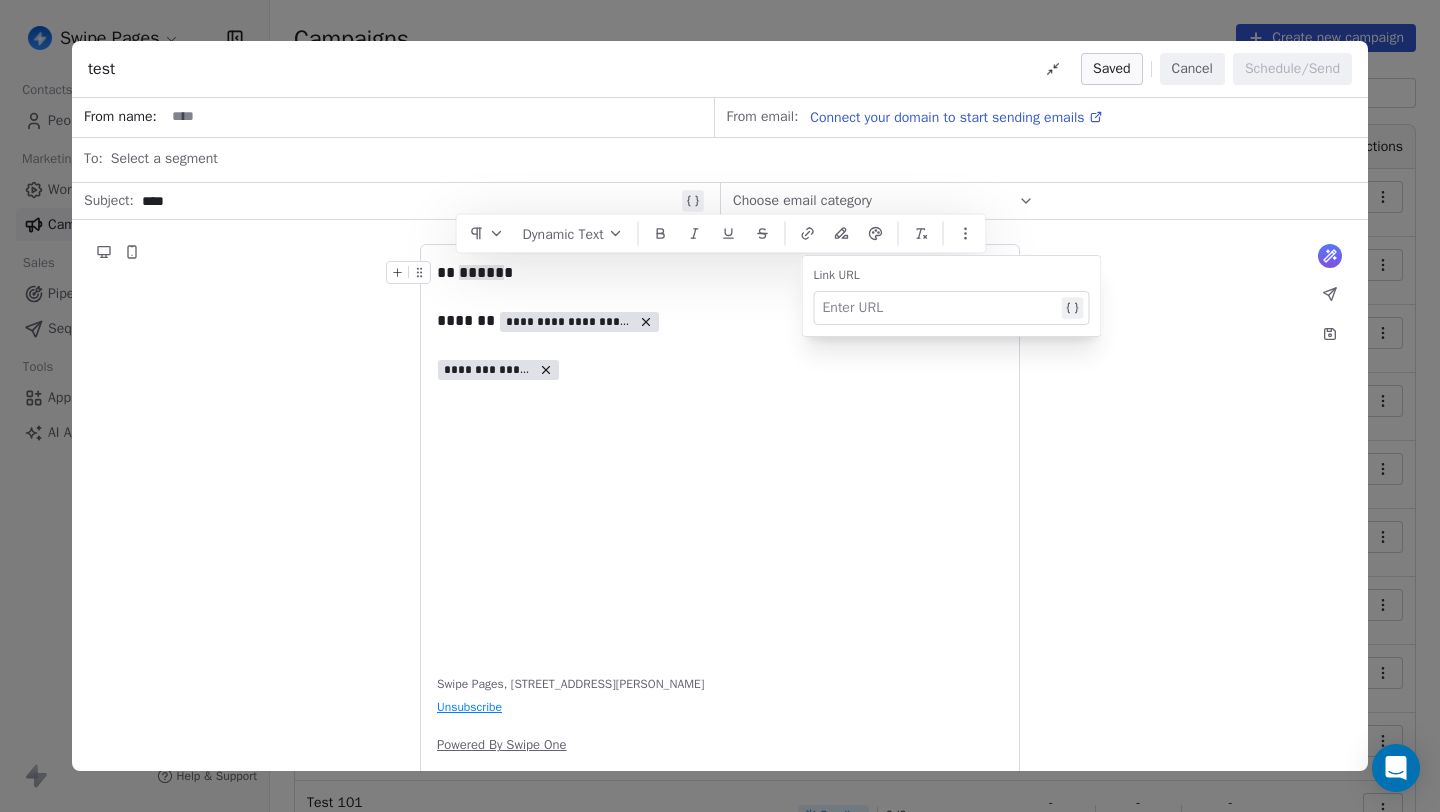 click at bounding box center (940, 308) 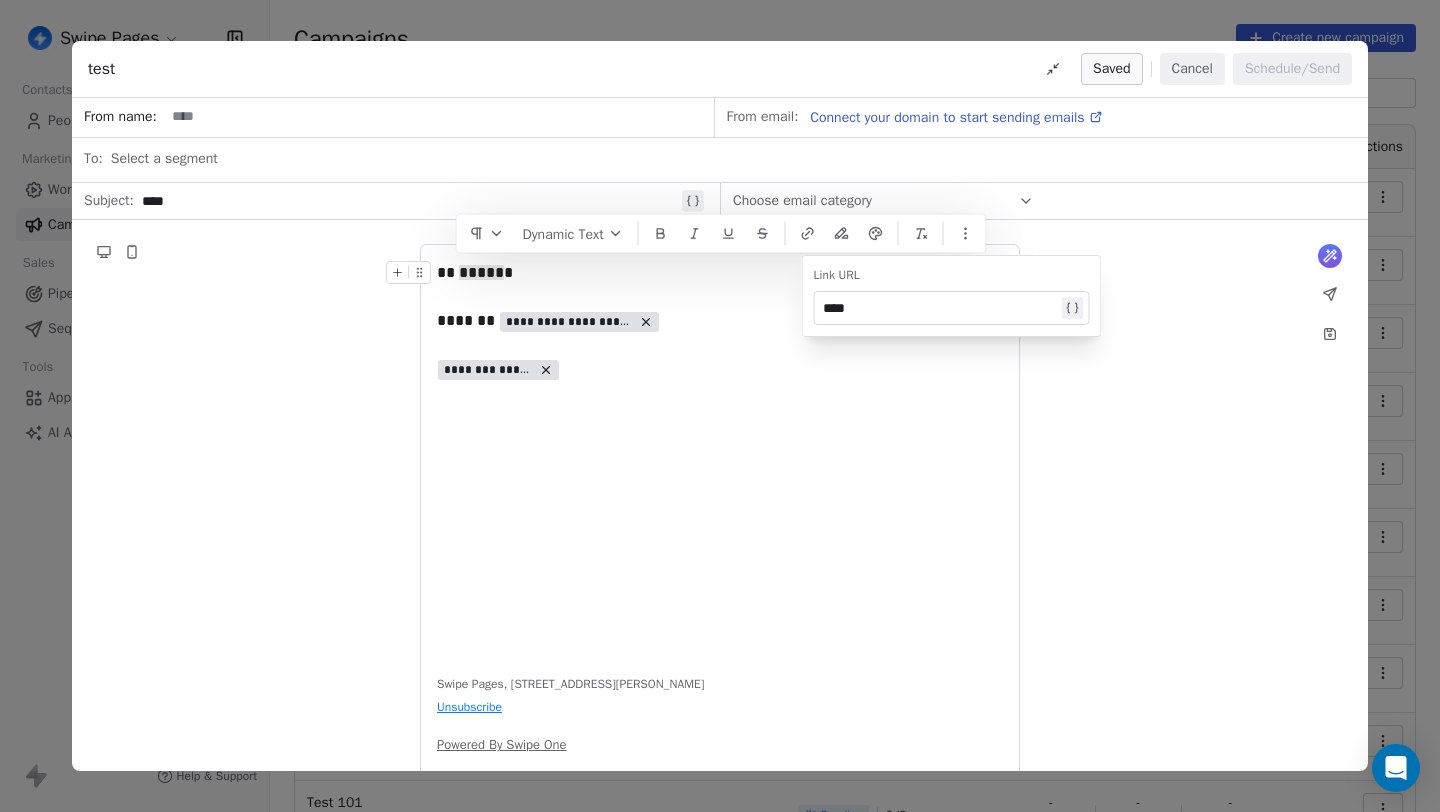 click at bounding box center [1073, 308] 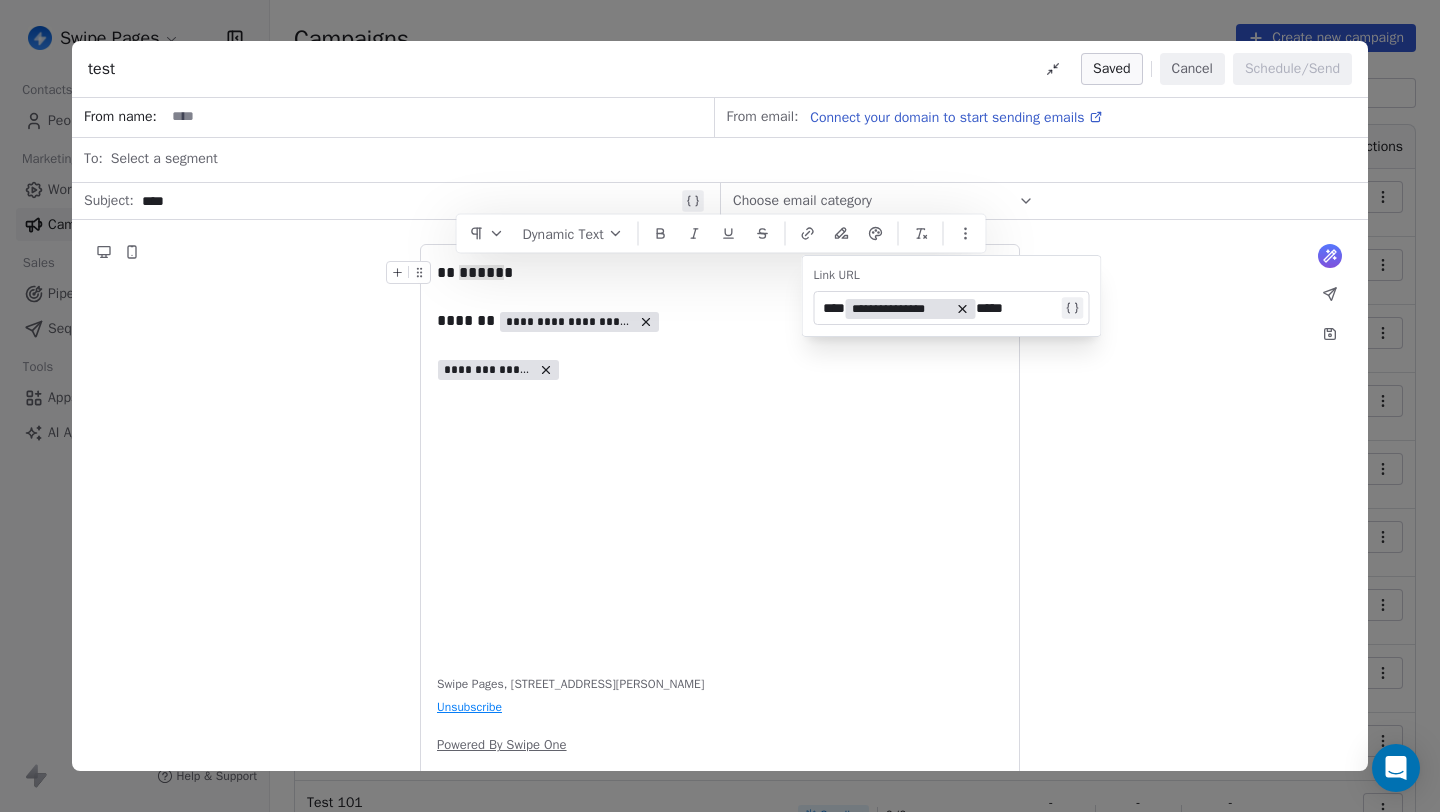 click on "**********" at bounding box center [940, 308] 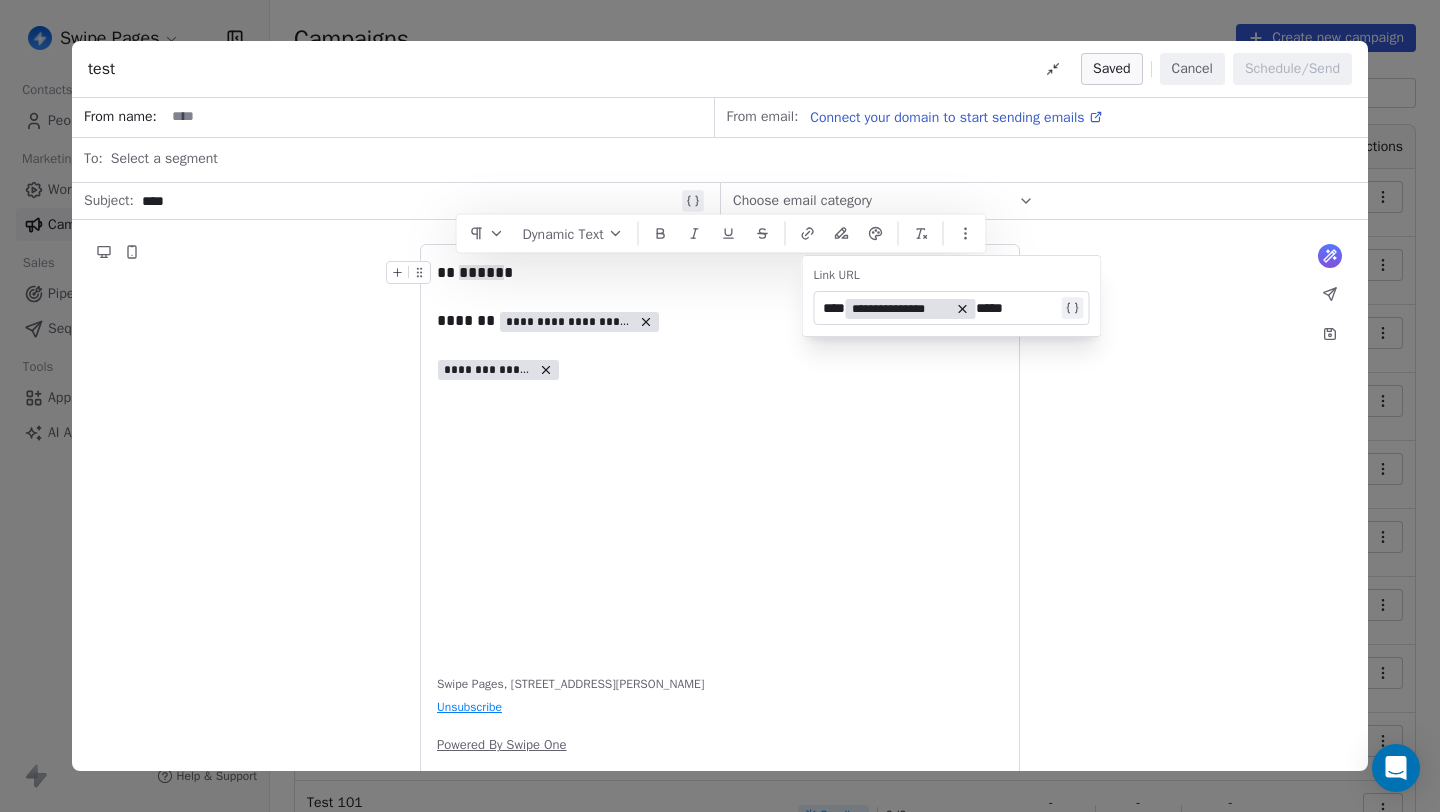 click on "**********" at bounding box center (940, 308) 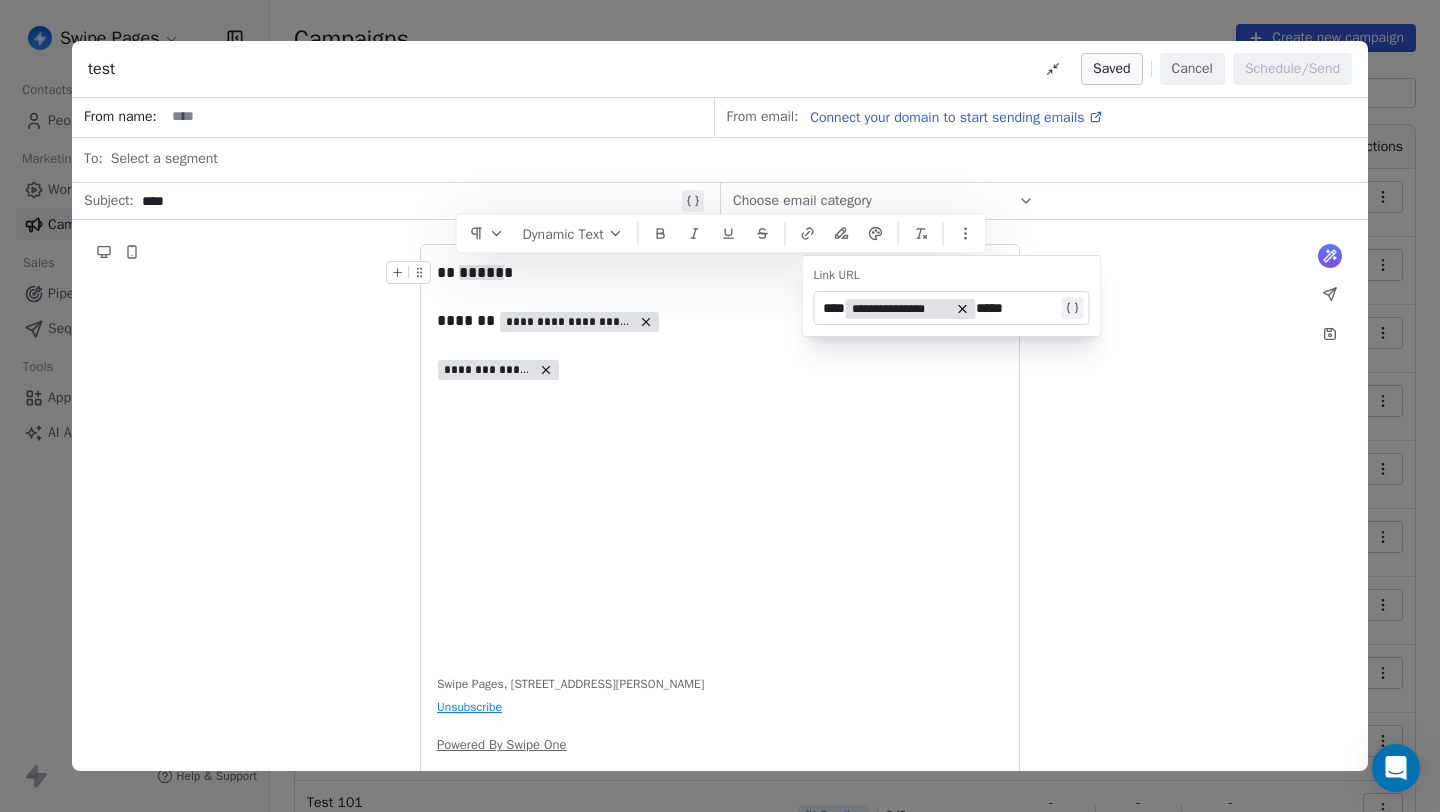 click on "**********" at bounding box center (940, 308) 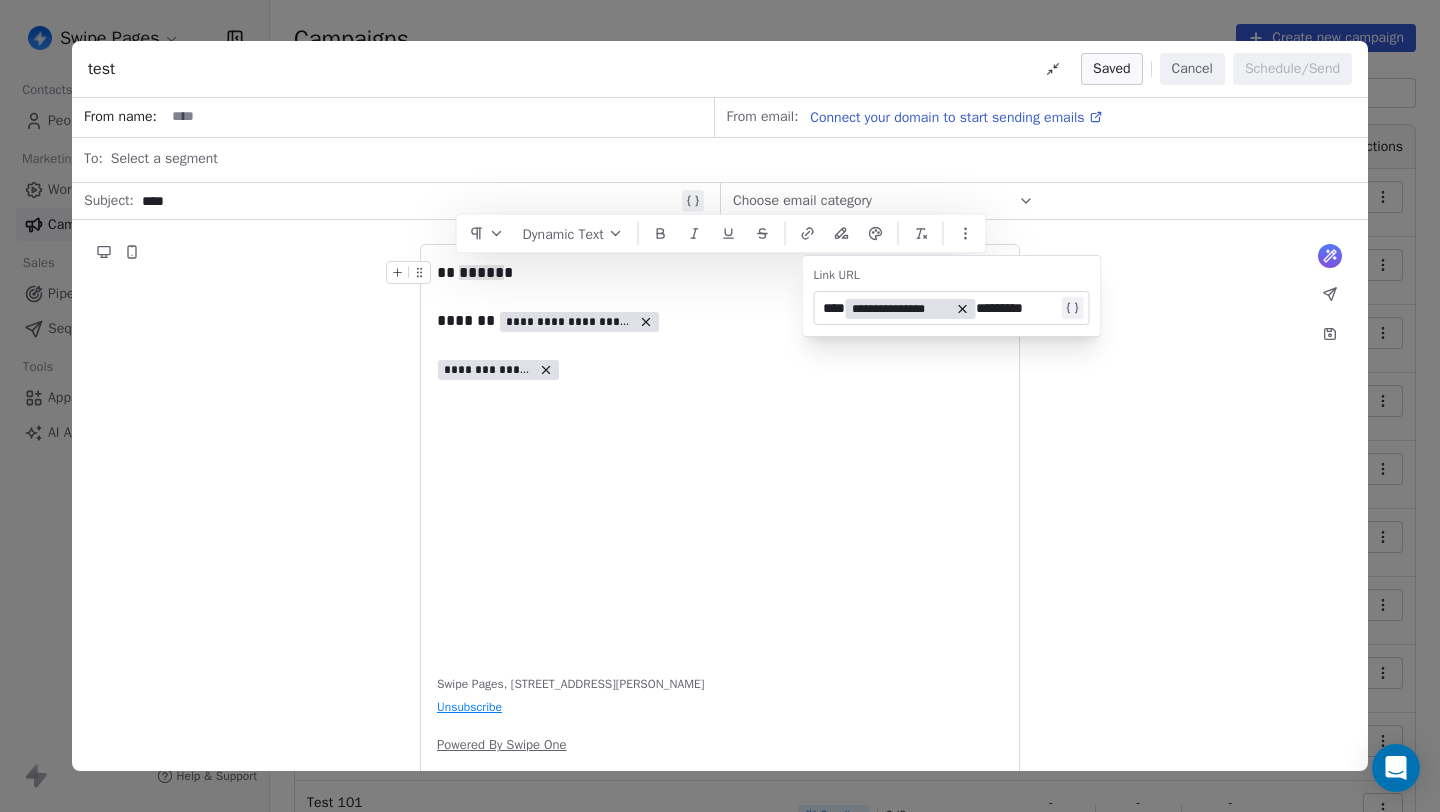 click on "**********" at bounding box center (940, 308) 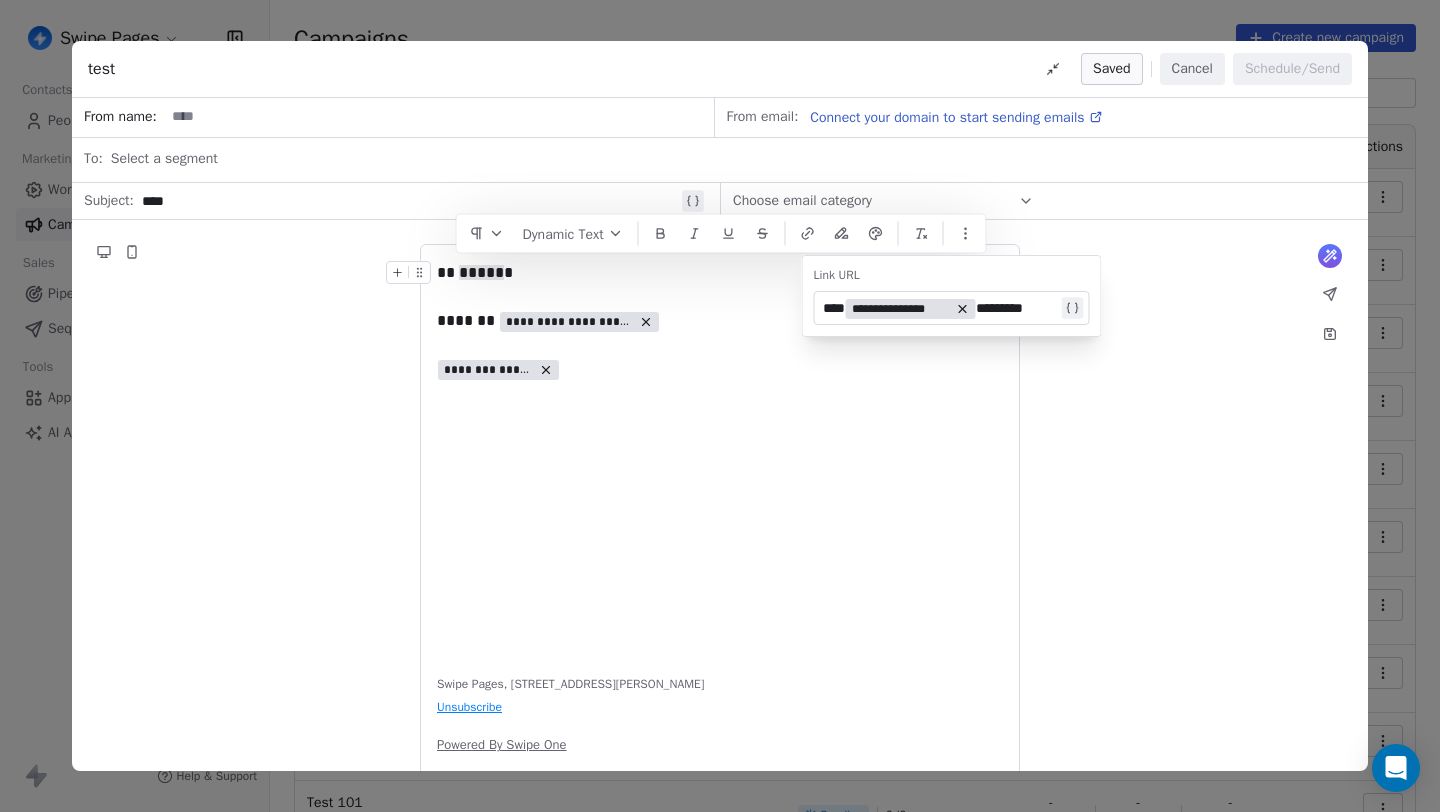 click on "**********" at bounding box center (940, 308) 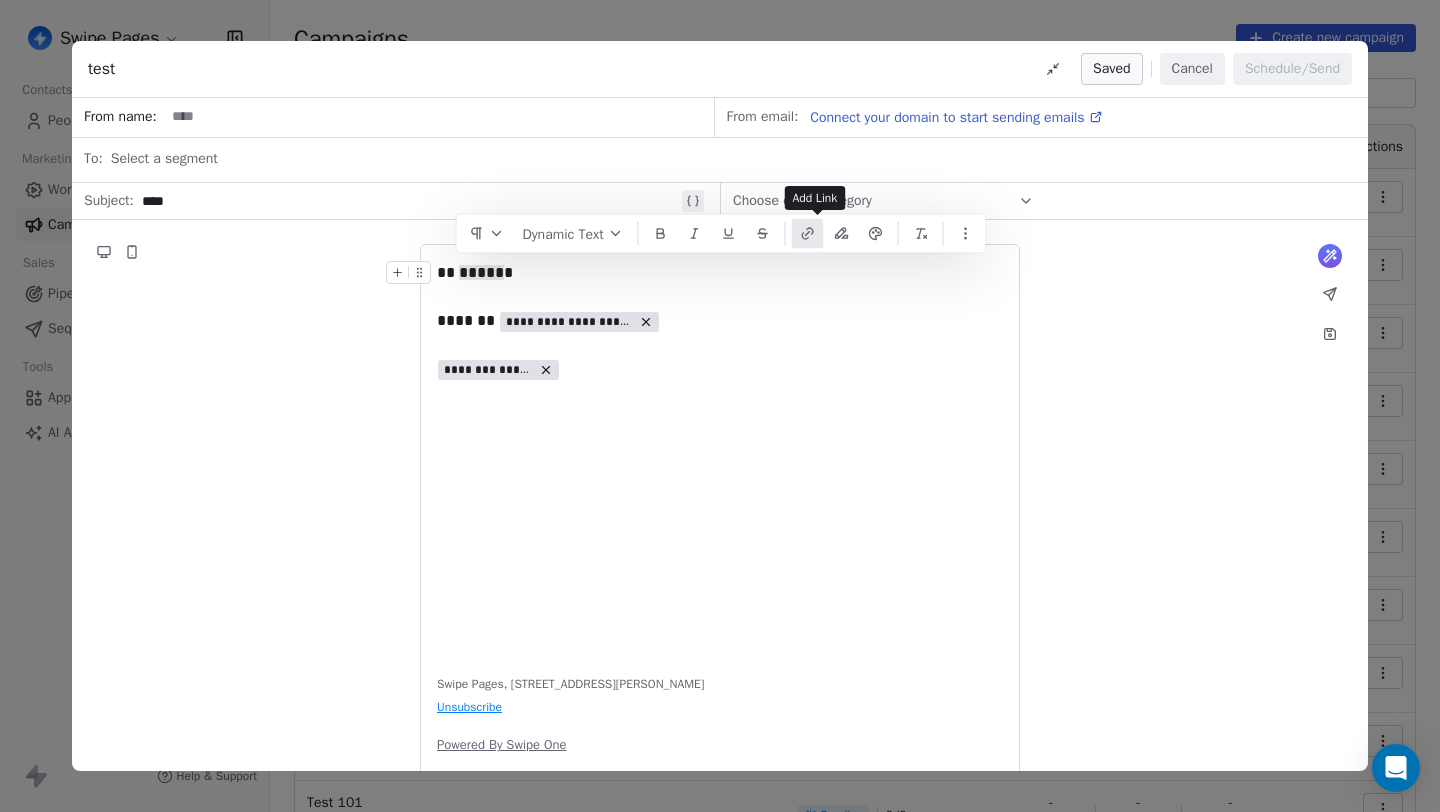 click 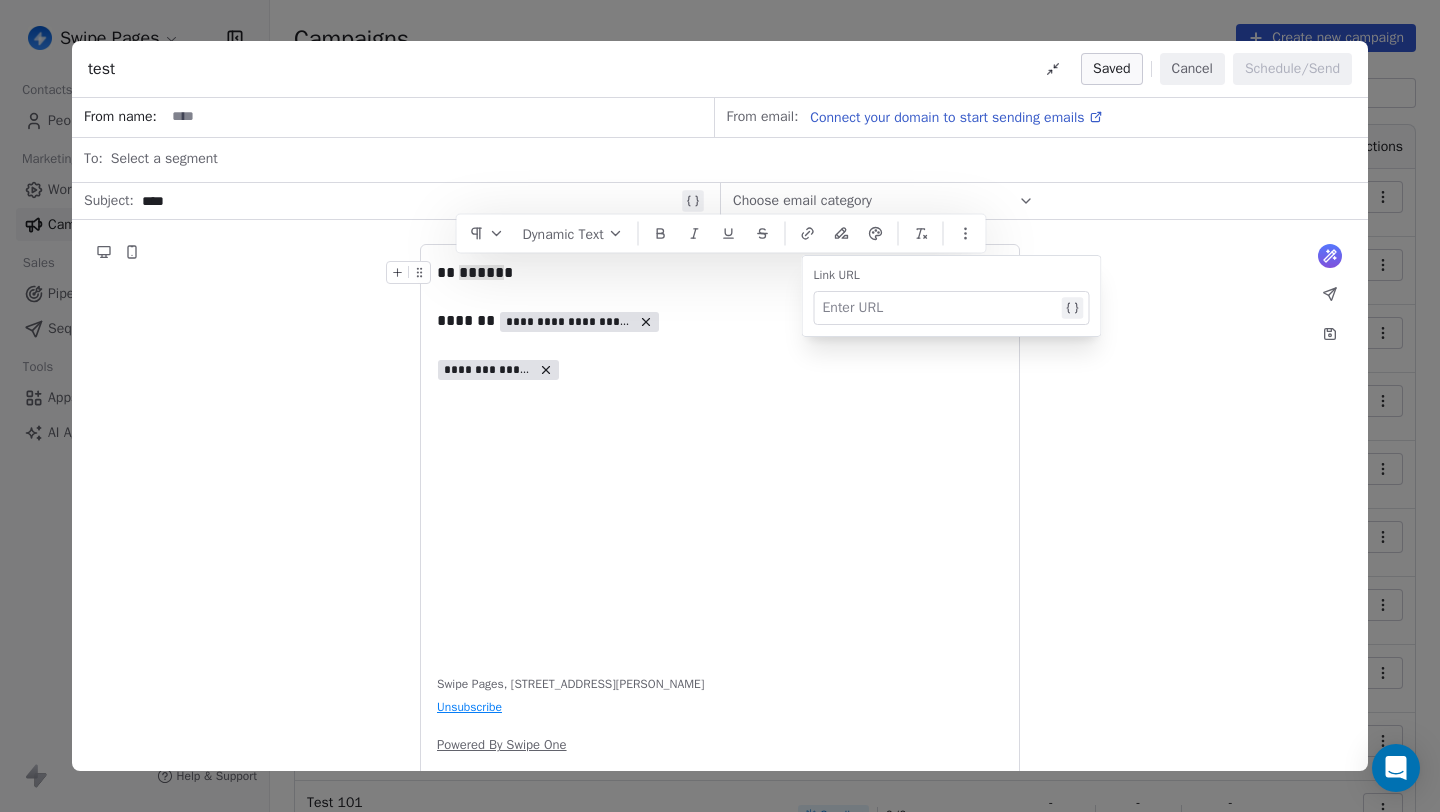 click at bounding box center [940, 308] 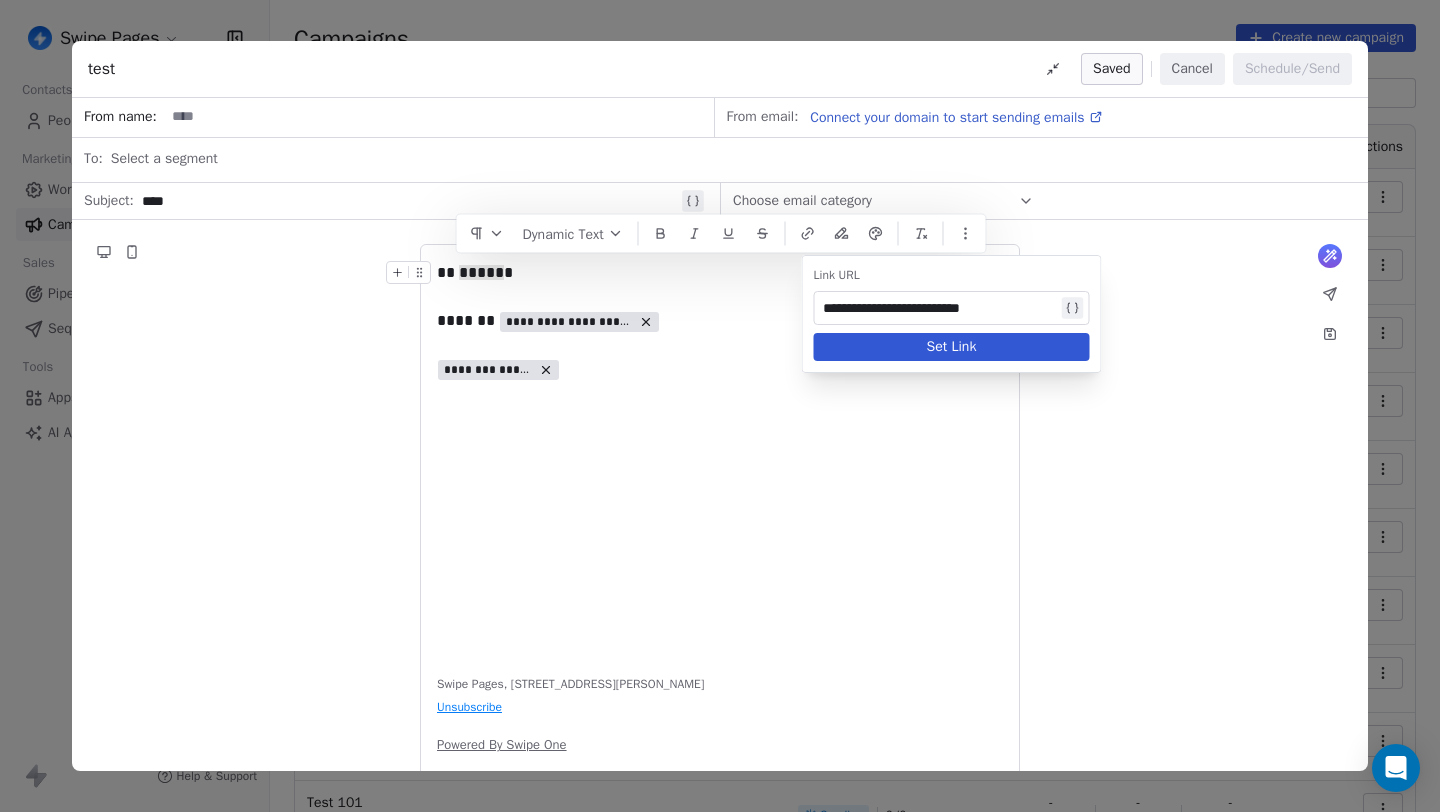 click on "Set Link" at bounding box center [952, 347] 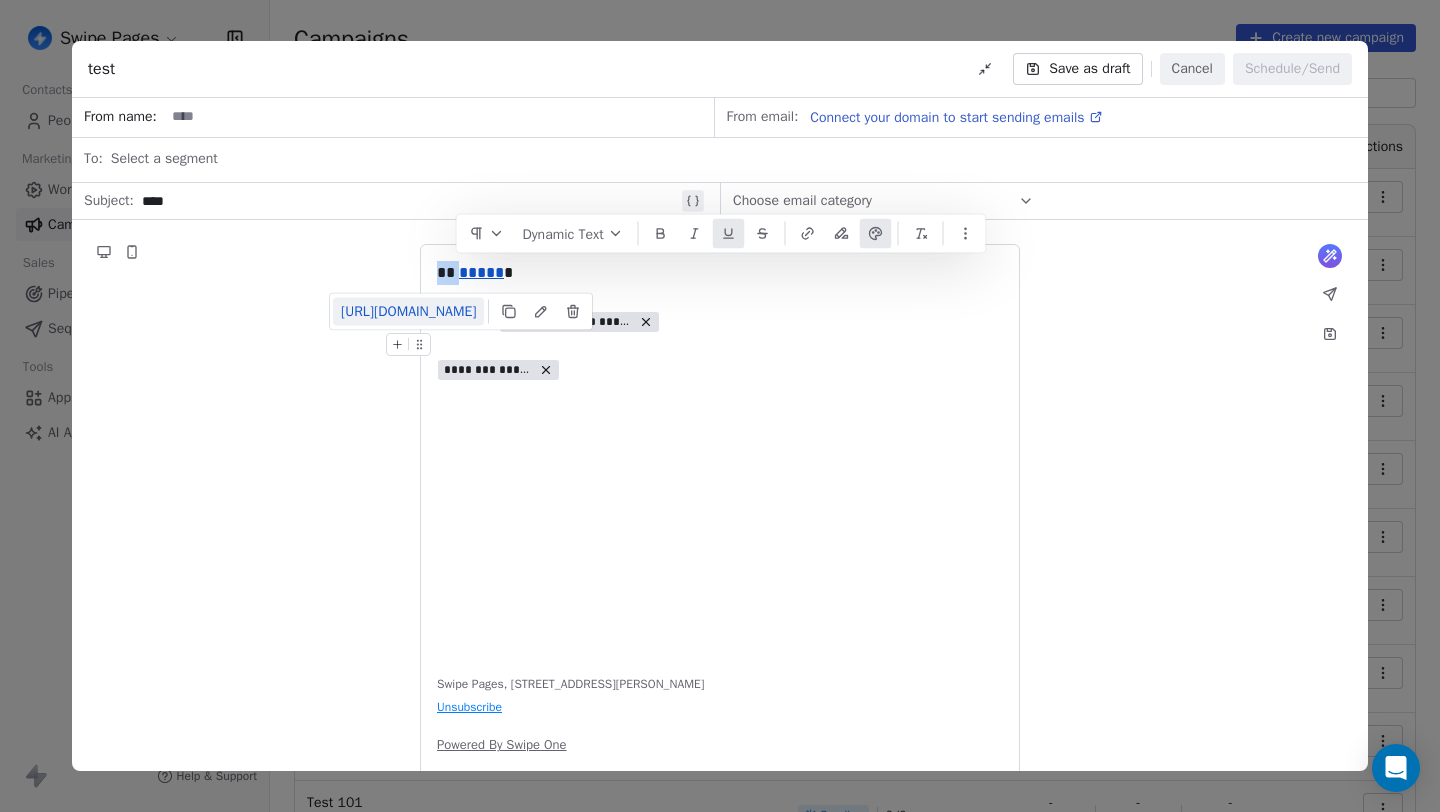 click on "[URL][DOMAIN_NAME]" at bounding box center [408, 311] 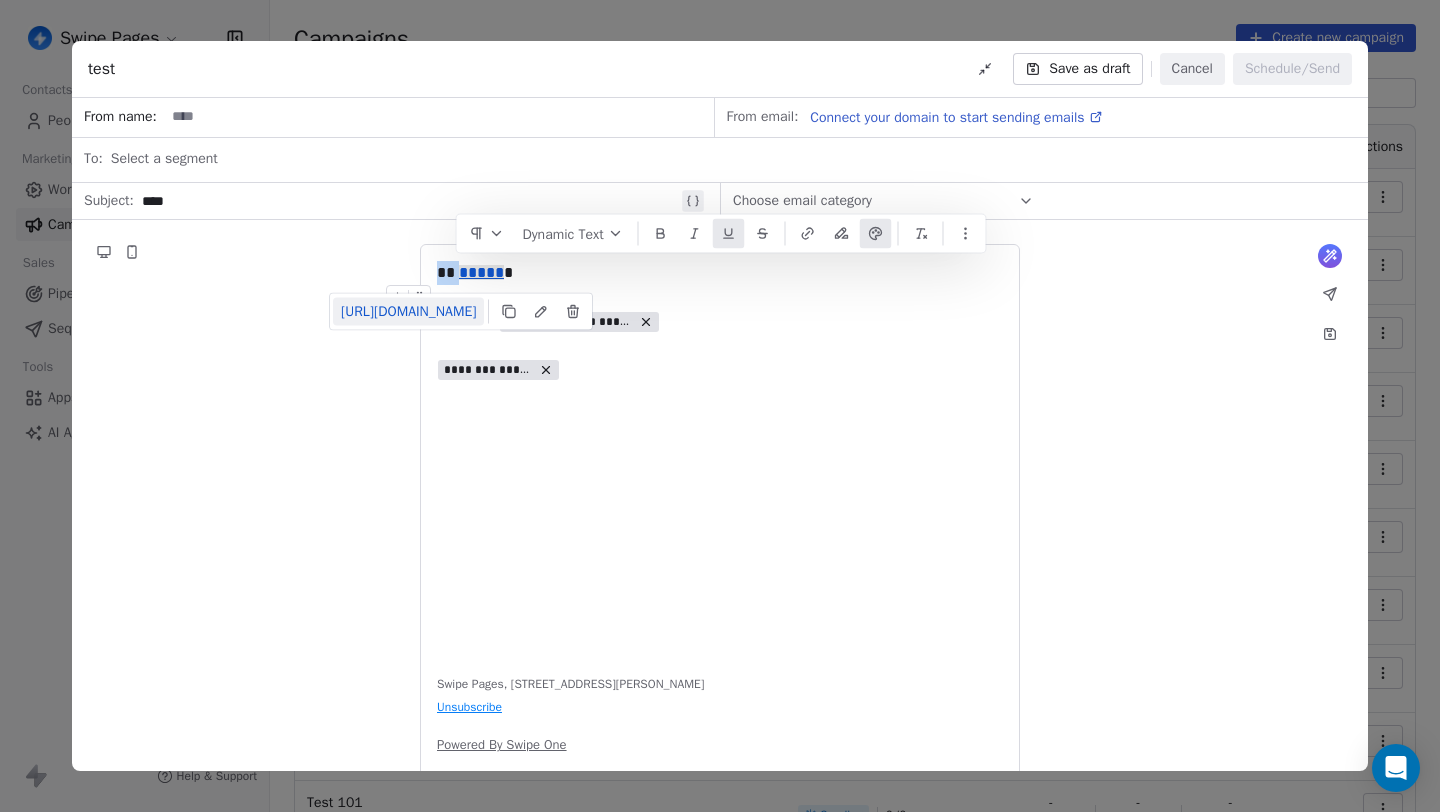 click on "[URL][DOMAIN_NAME]" at bounding box center [408, 311] 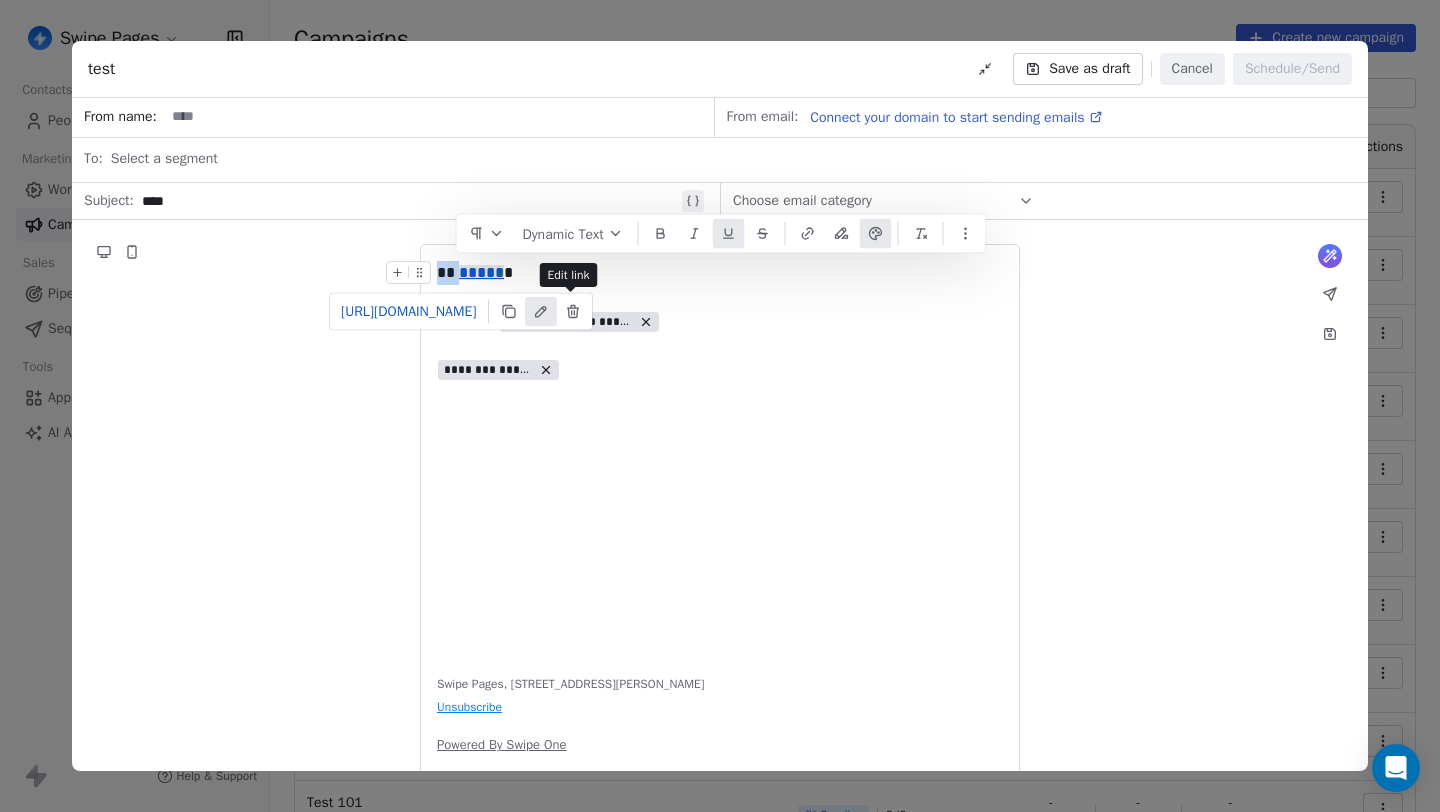 click 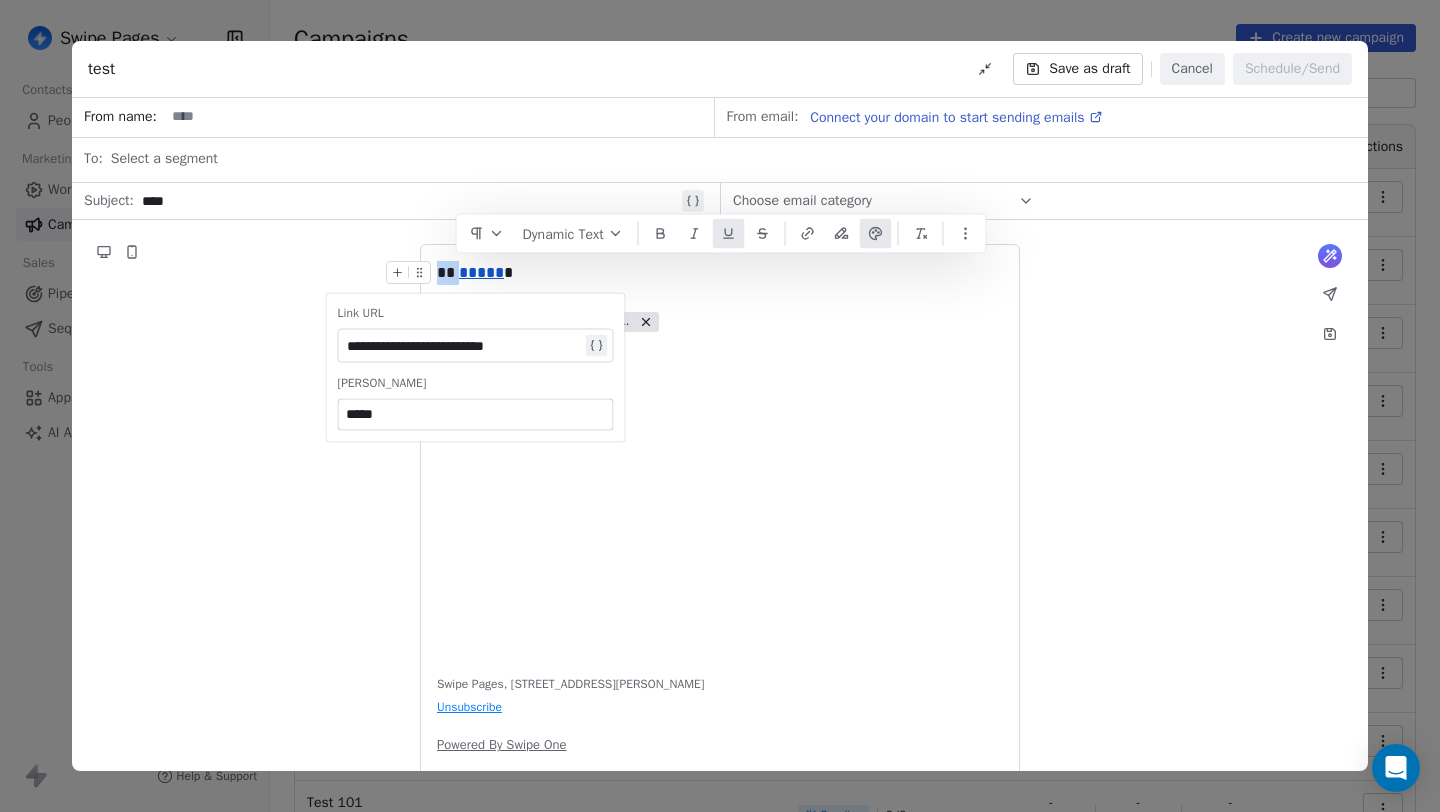 click 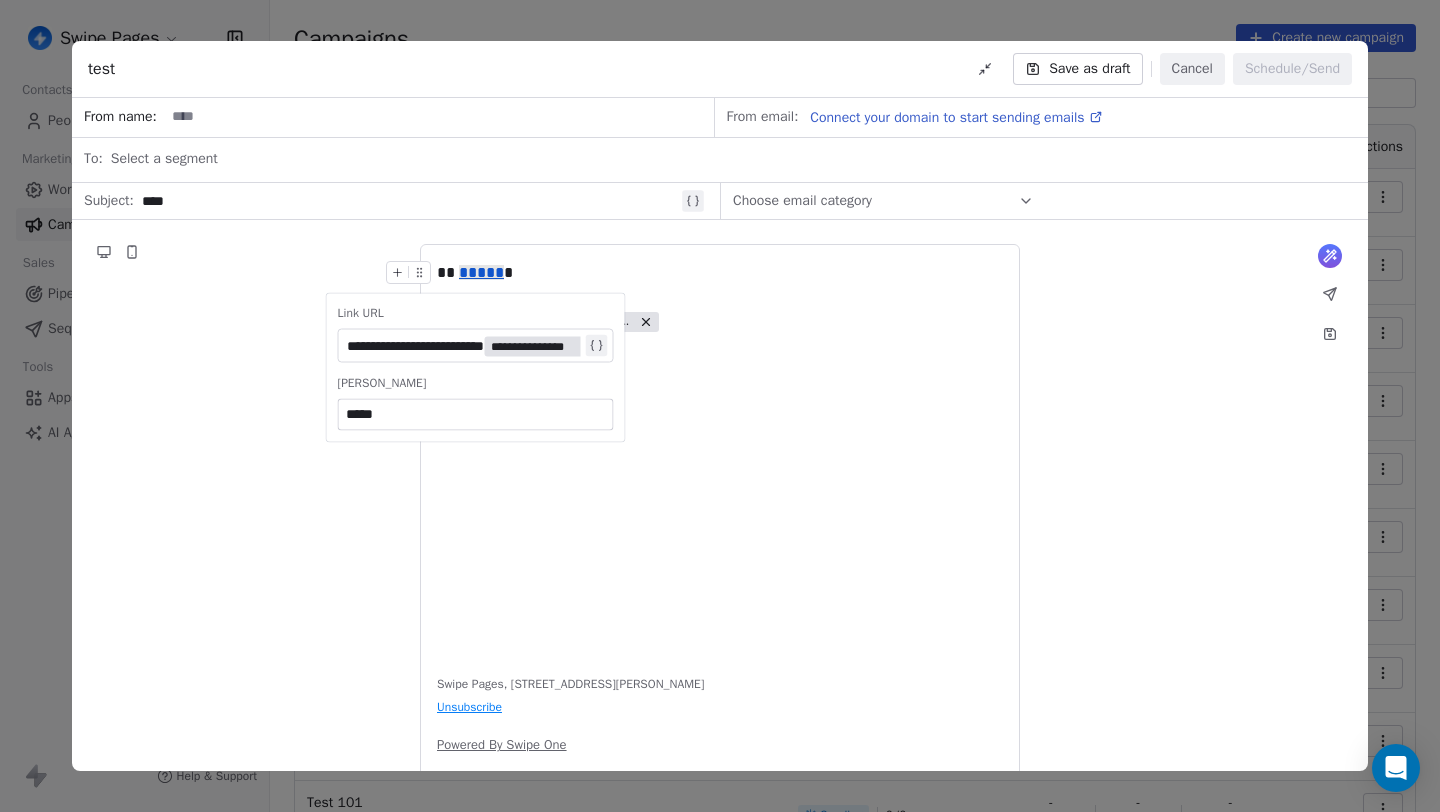 click on "**********" at bounding box center [540, 346] 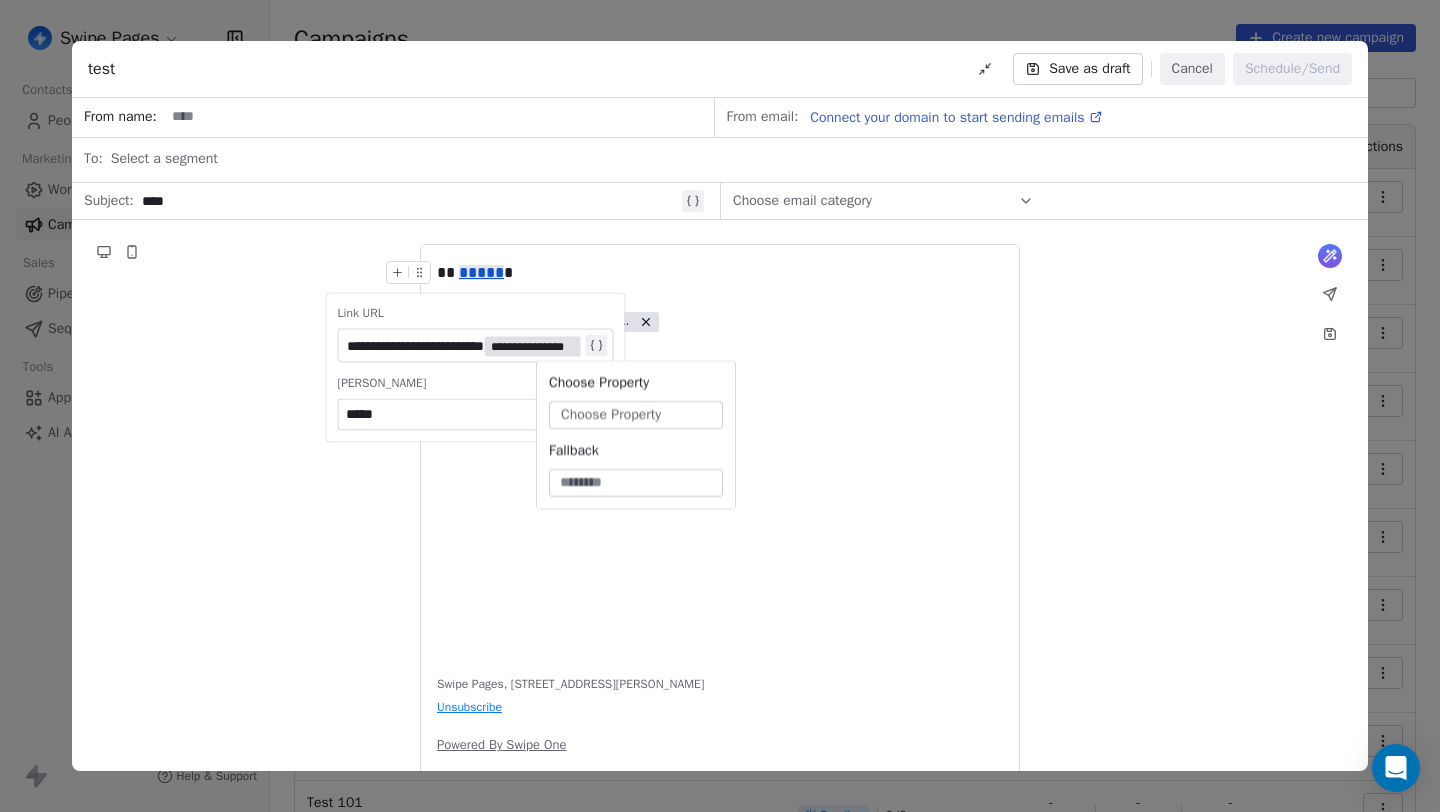 click on "Choose Property" at bounding box center [611, 415] 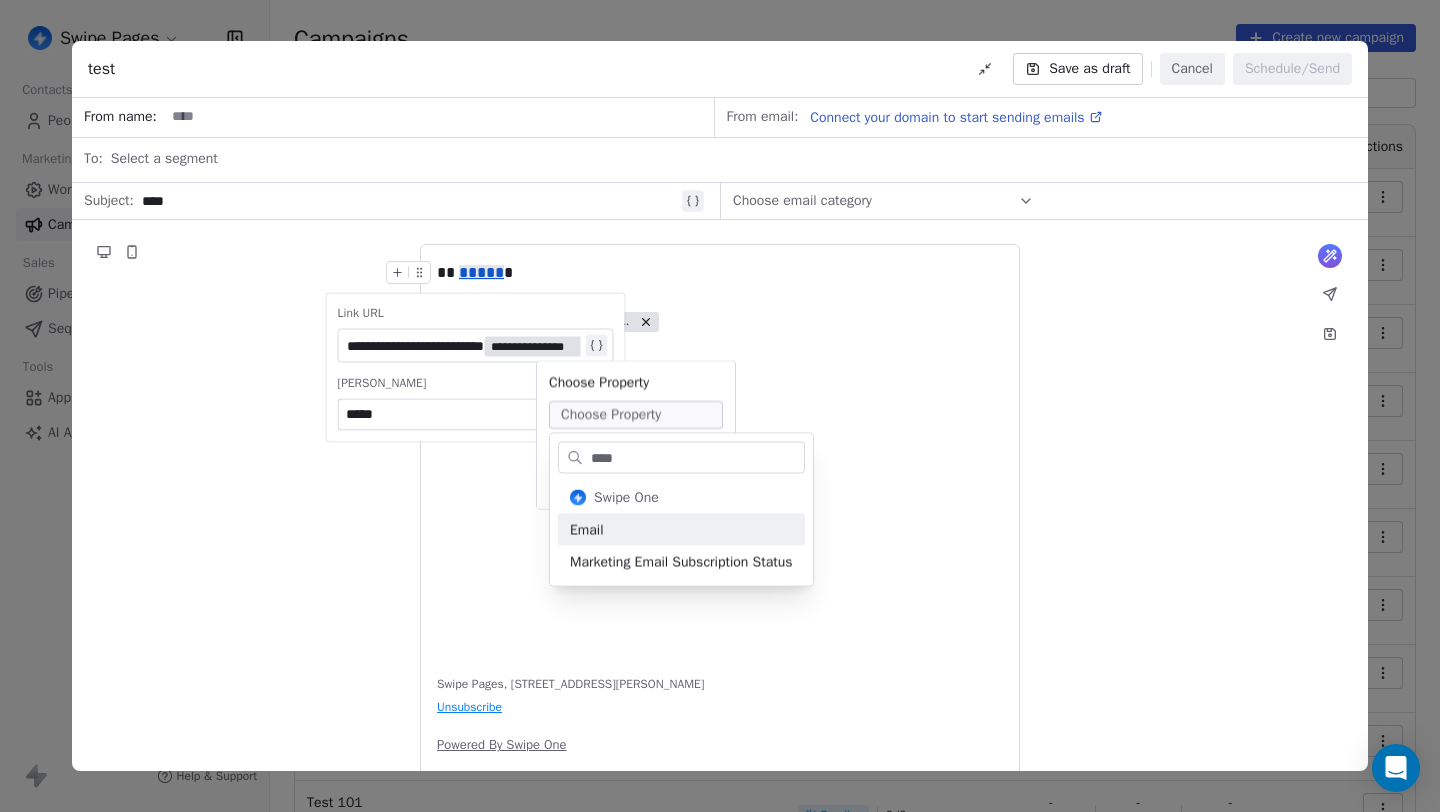 type on "*****" 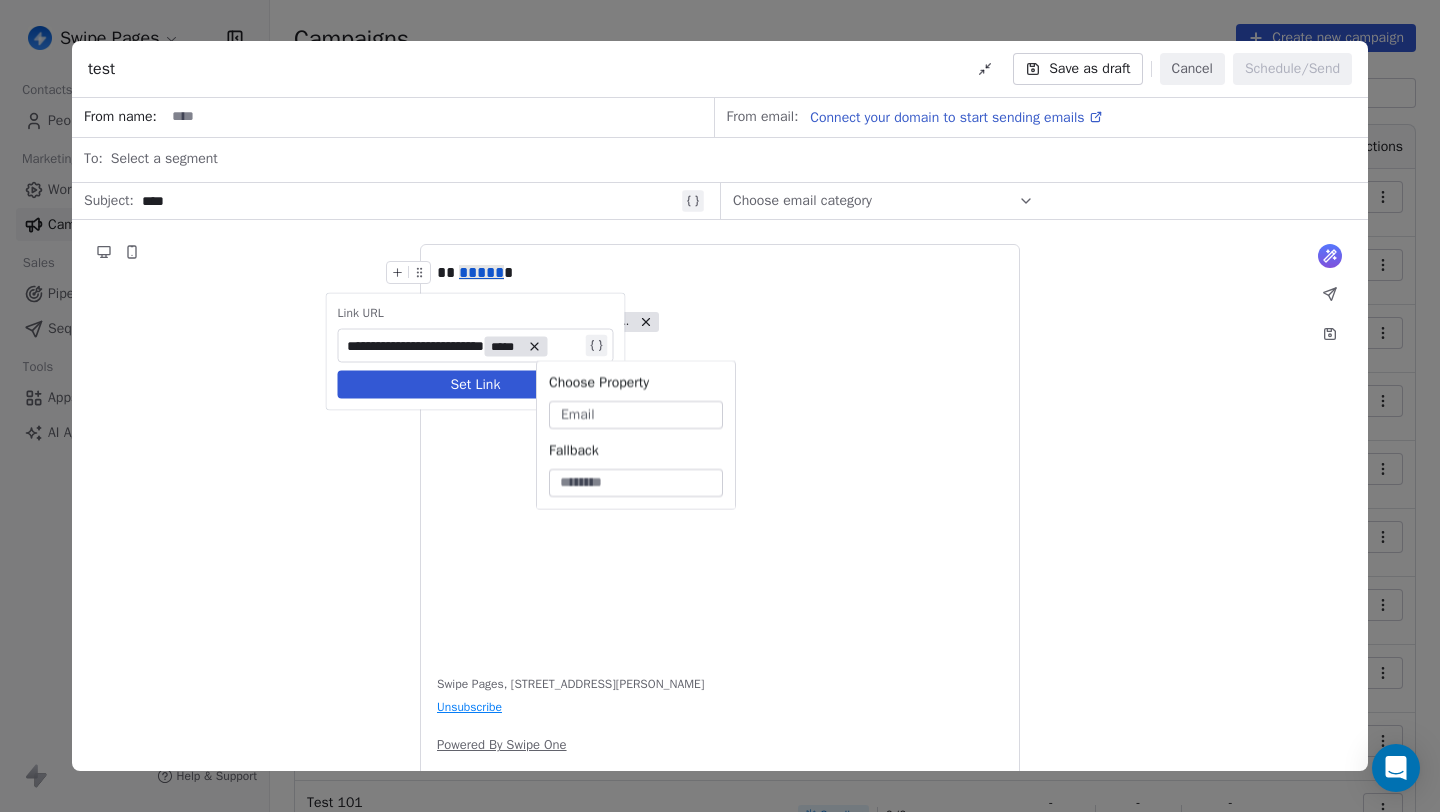 click on "Set Link" at bounding box center [476, 384] 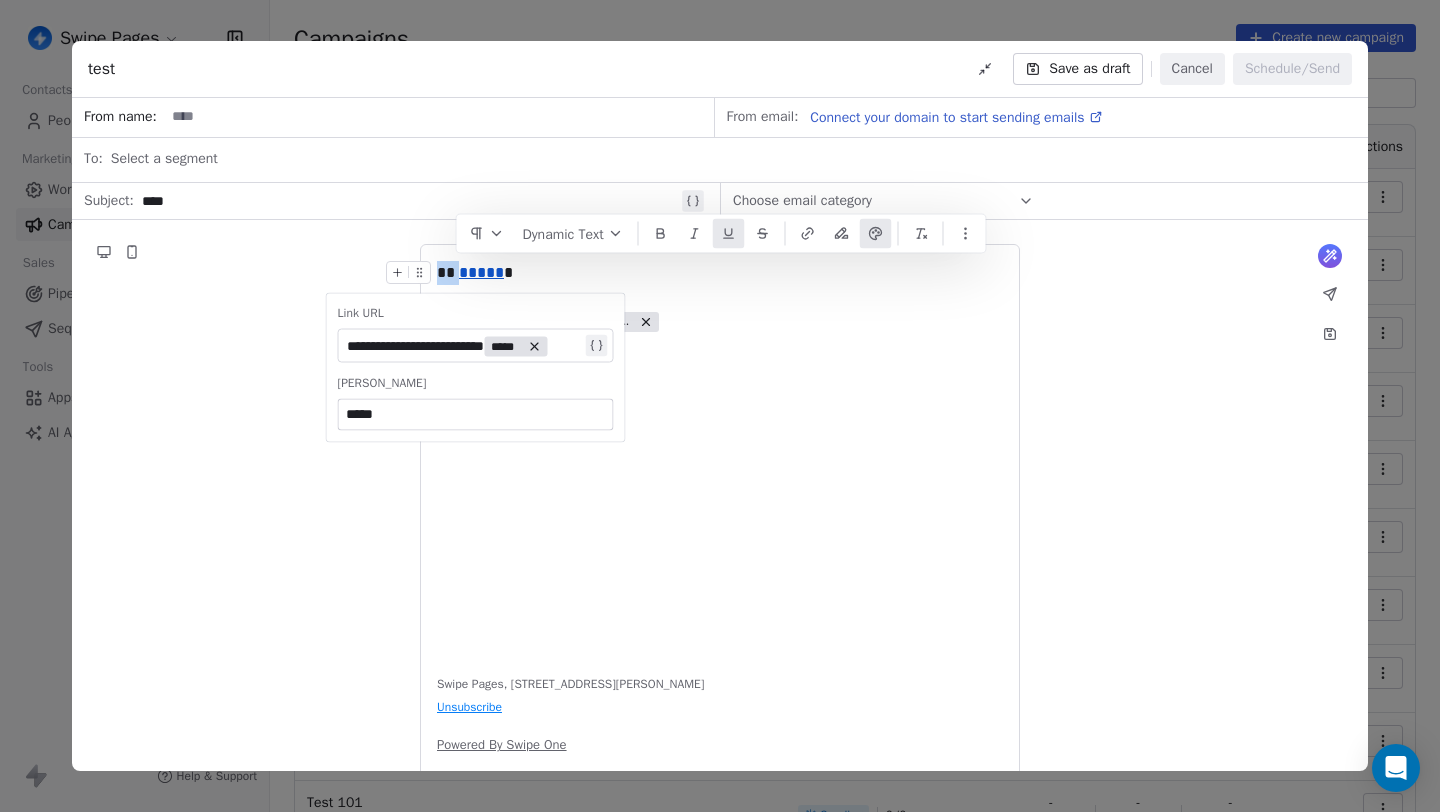 click on "*****" at bounding box center [476, 414] 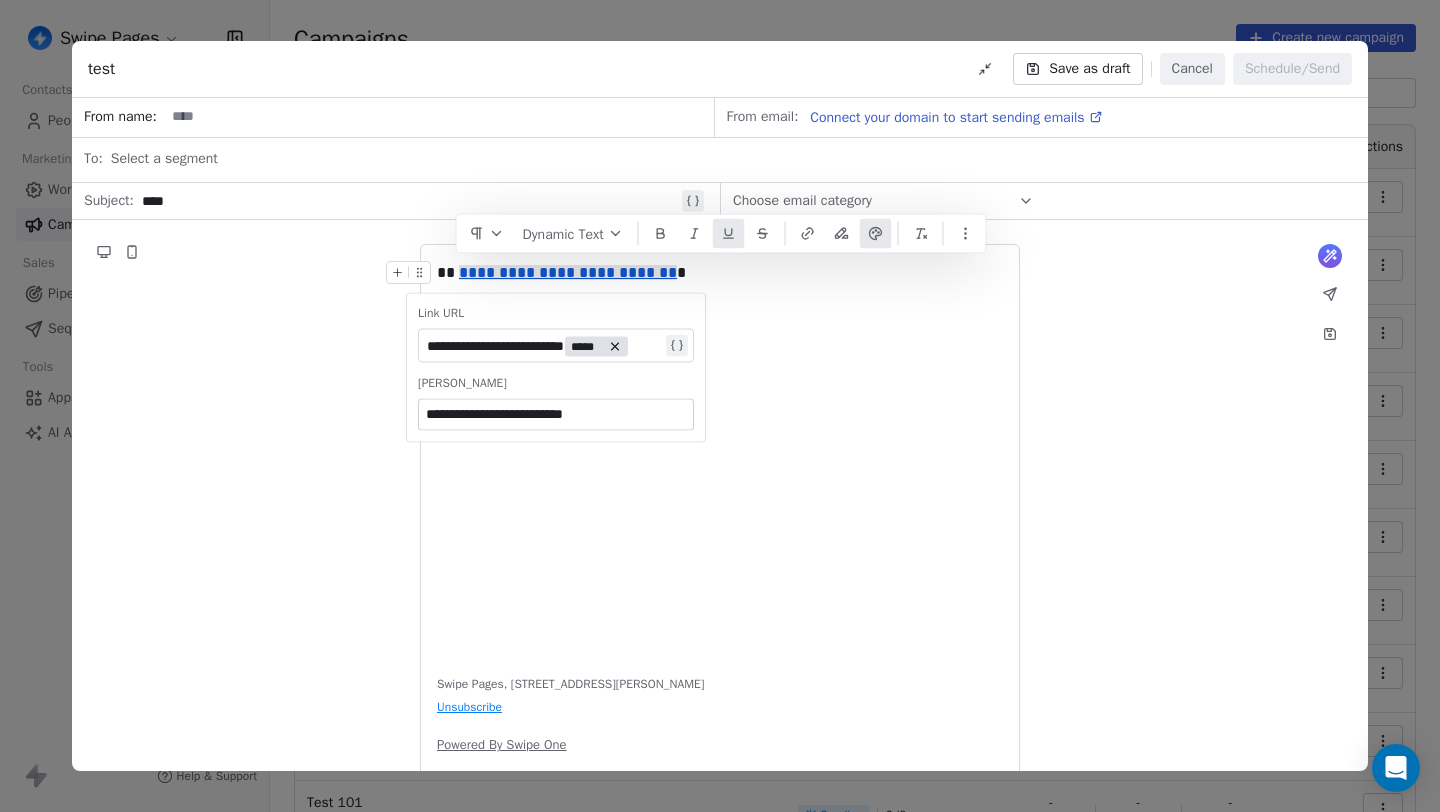 type on "**********" 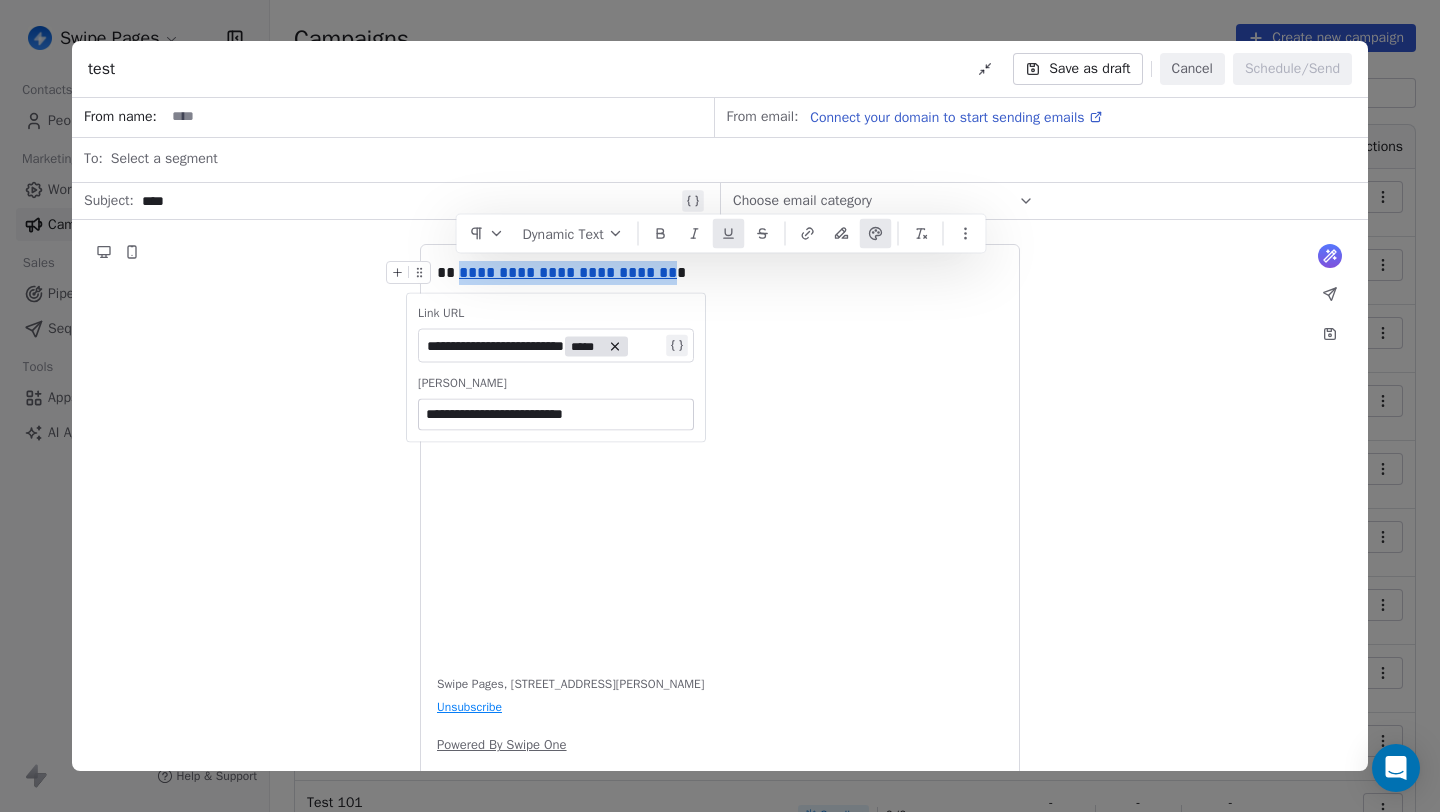 click on "**********" at bounding box center [720, 459] 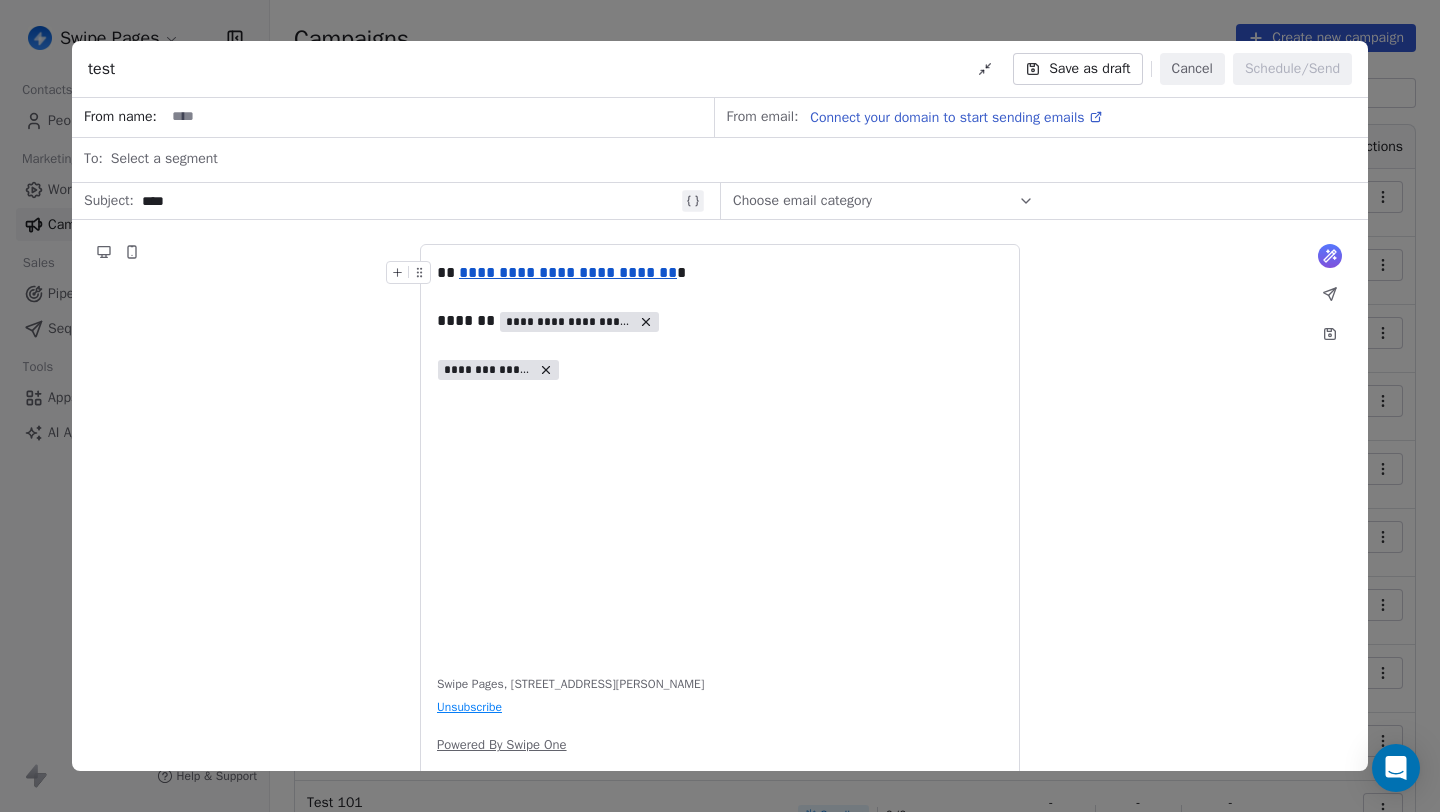 click on "**********" at bounding box center [720, 273] 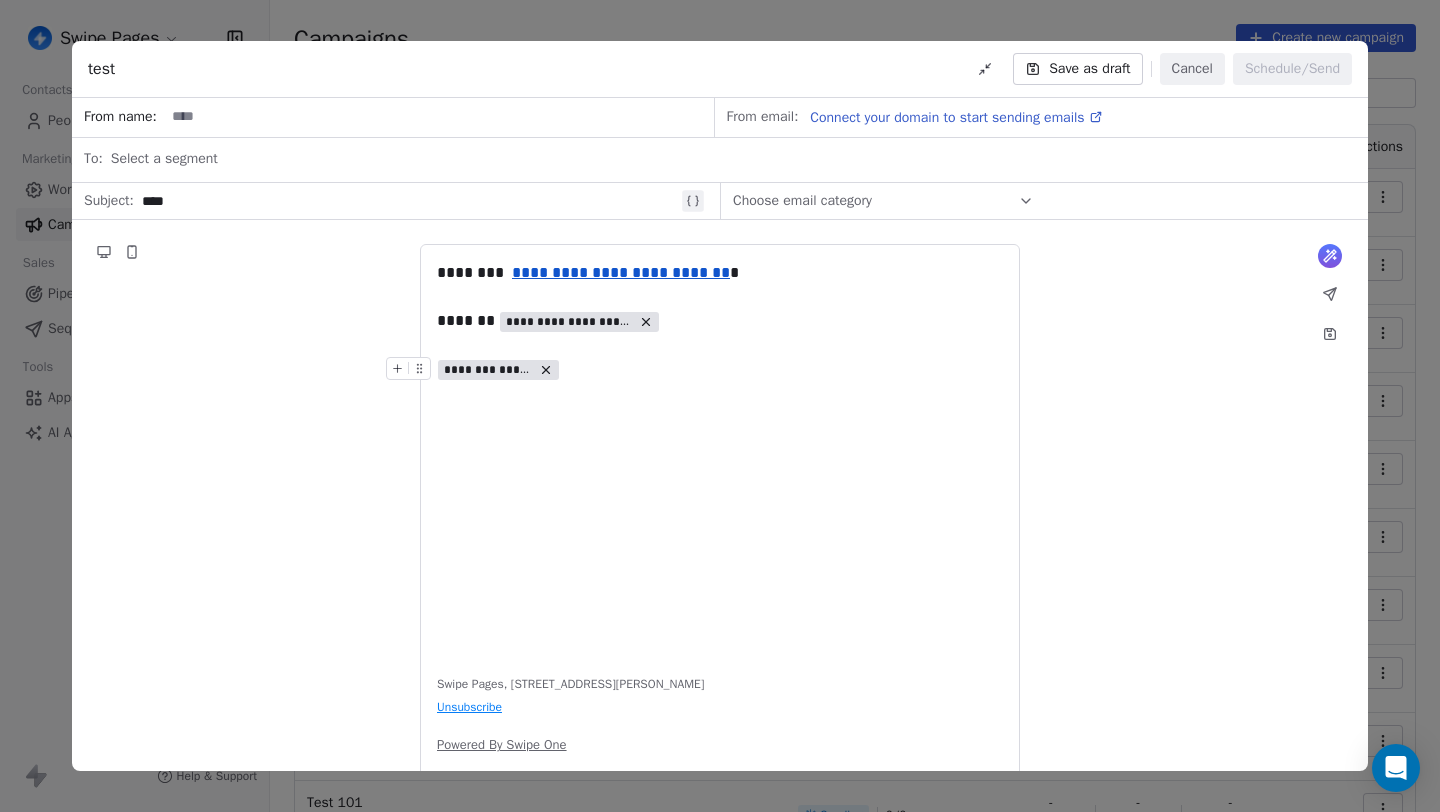 click on "******** ******" at bounding box center [720, 369] 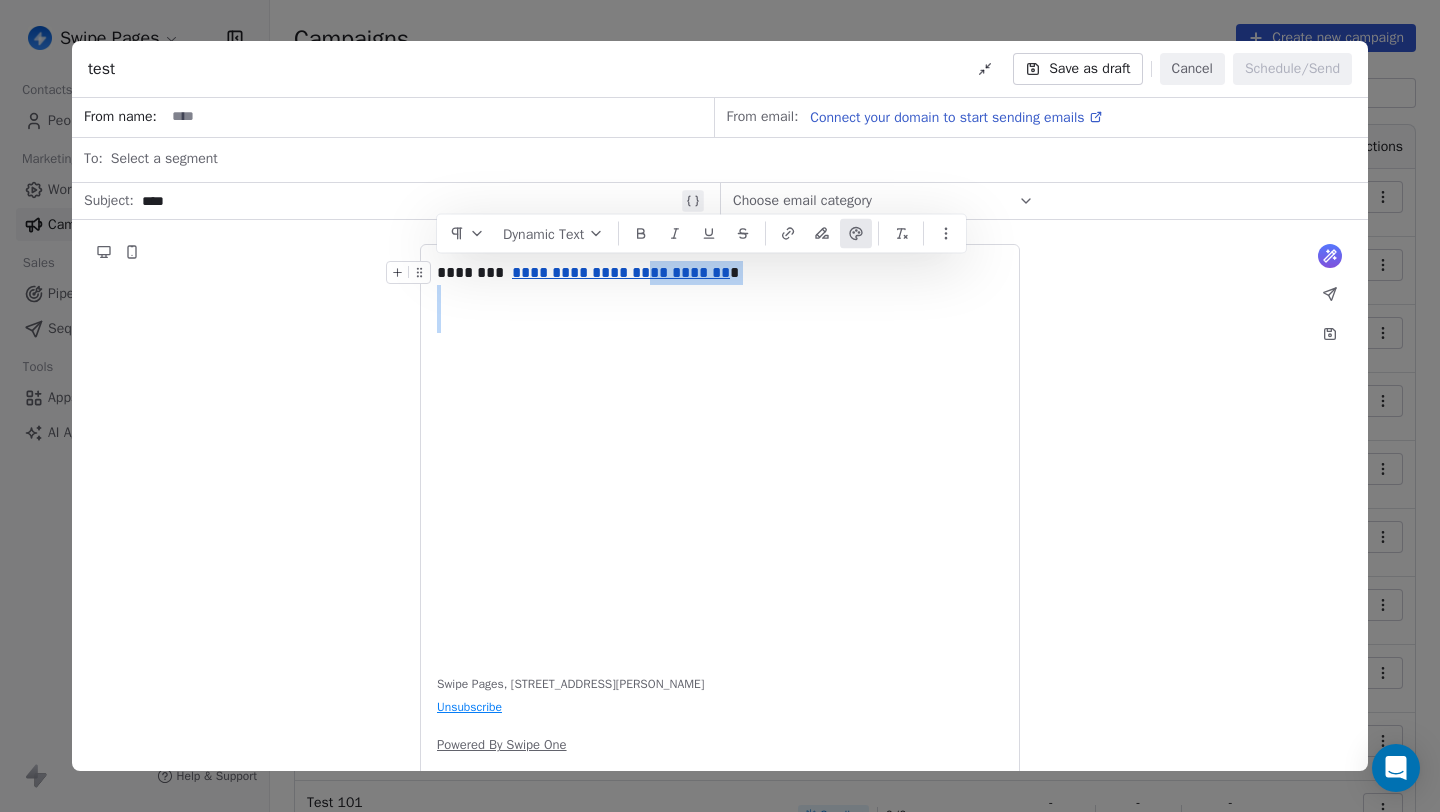 drag, startPoint x: 626, startPoint y: 271, endPoint x: 567, endPoint y: 391, distance: 133.71986 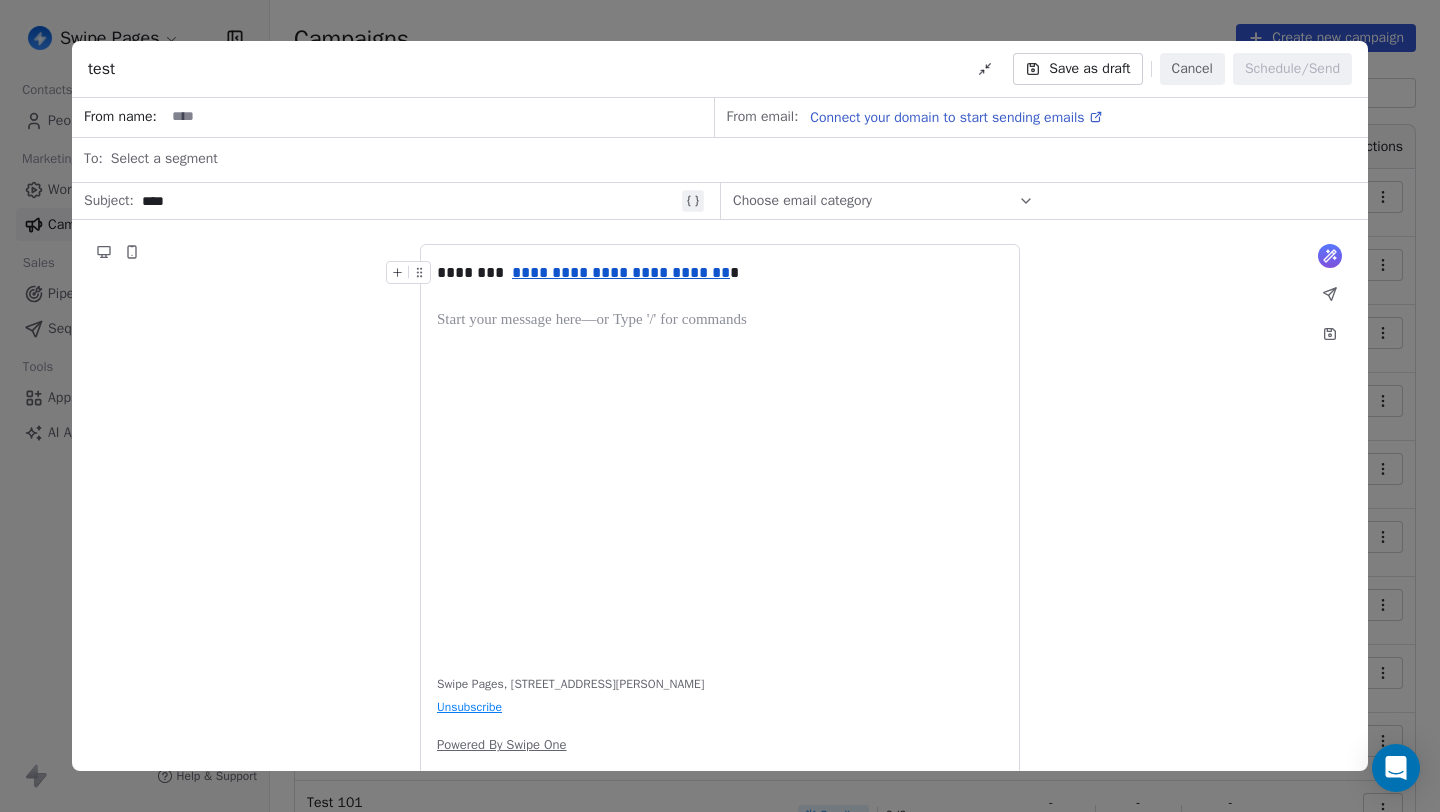 click on "**********" at bounding box center (621, 272) 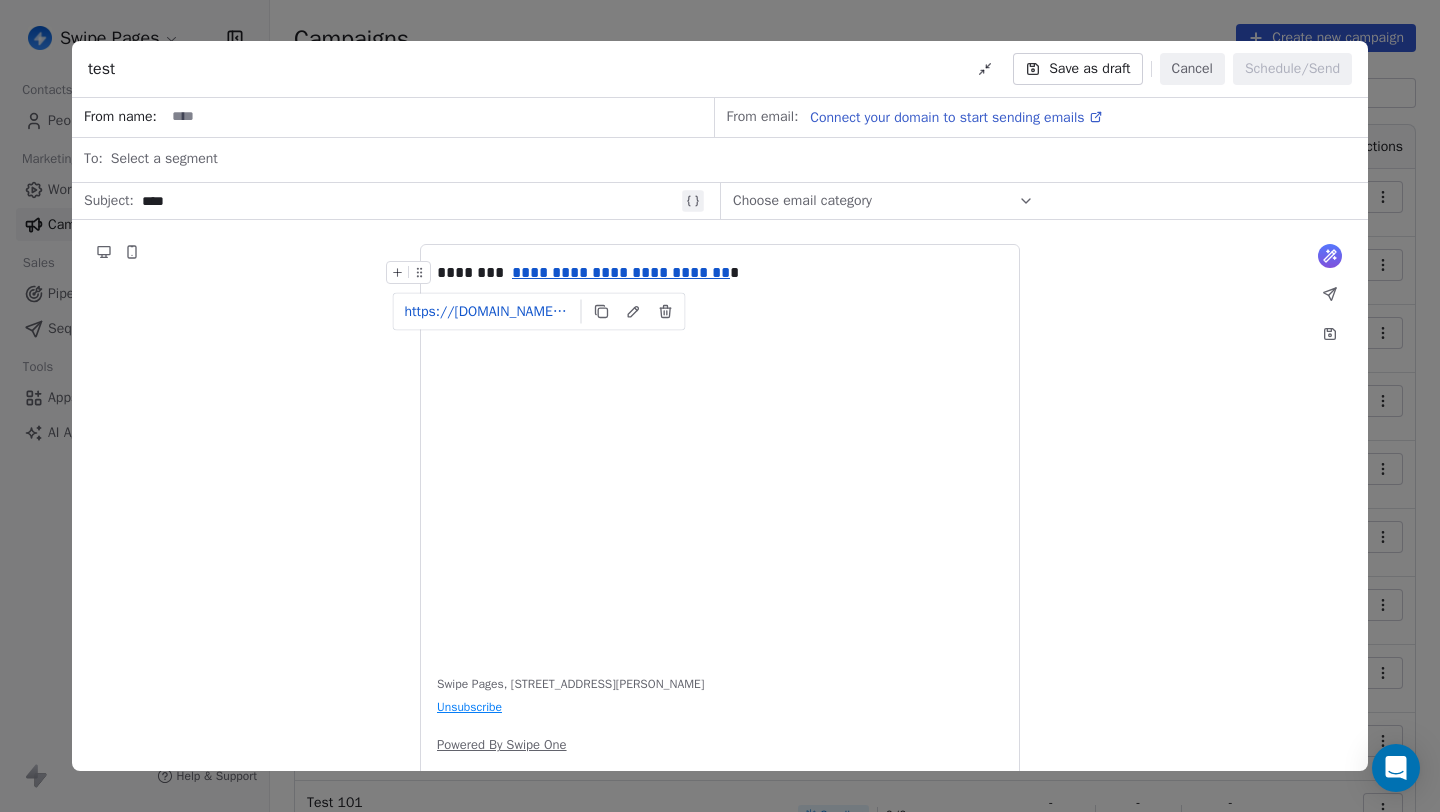 click on "**********" at bounding box center (621, 272) 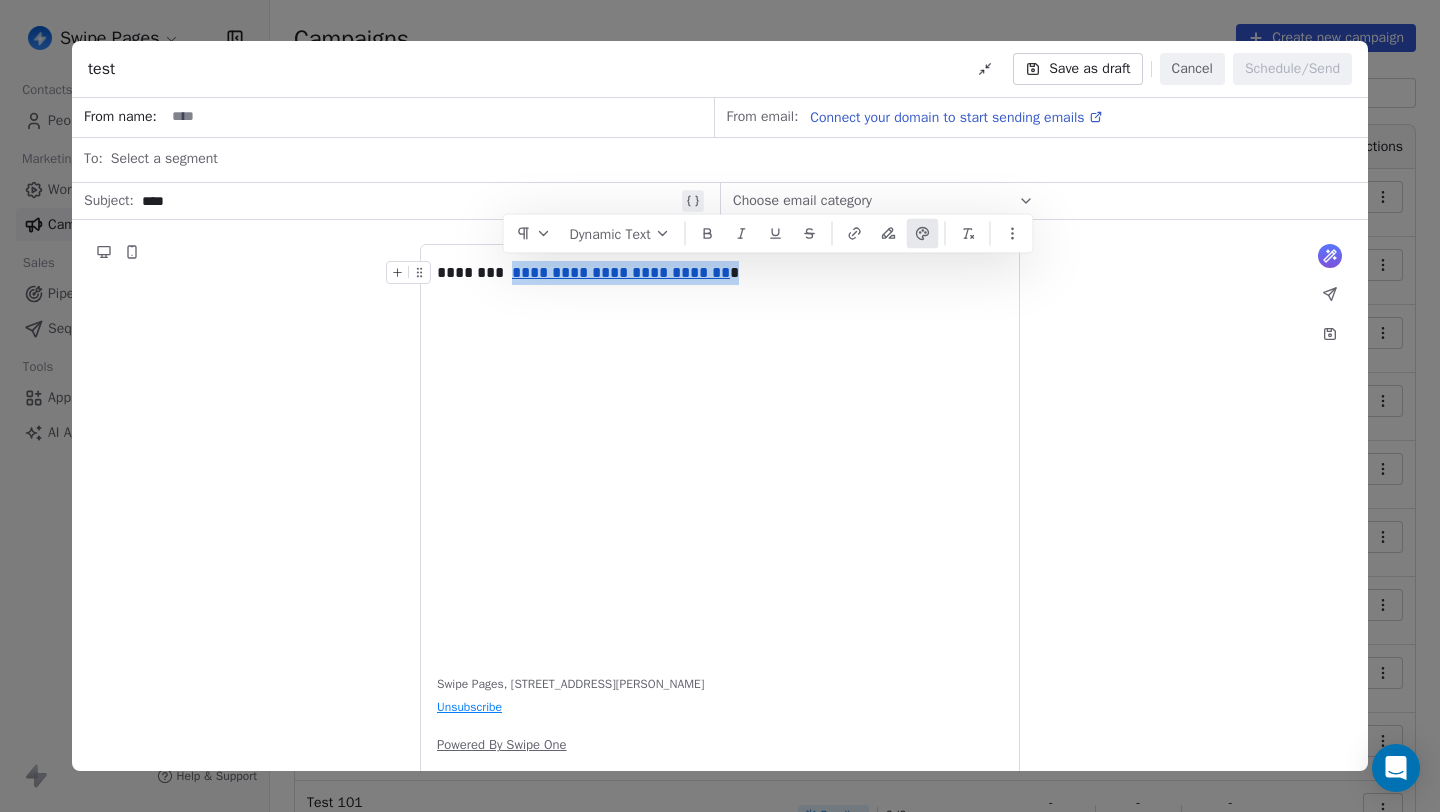 drag, startPoint x: 503, startPoint y: 274, endPoint x: 766, endPoint y: 274, distance: 263 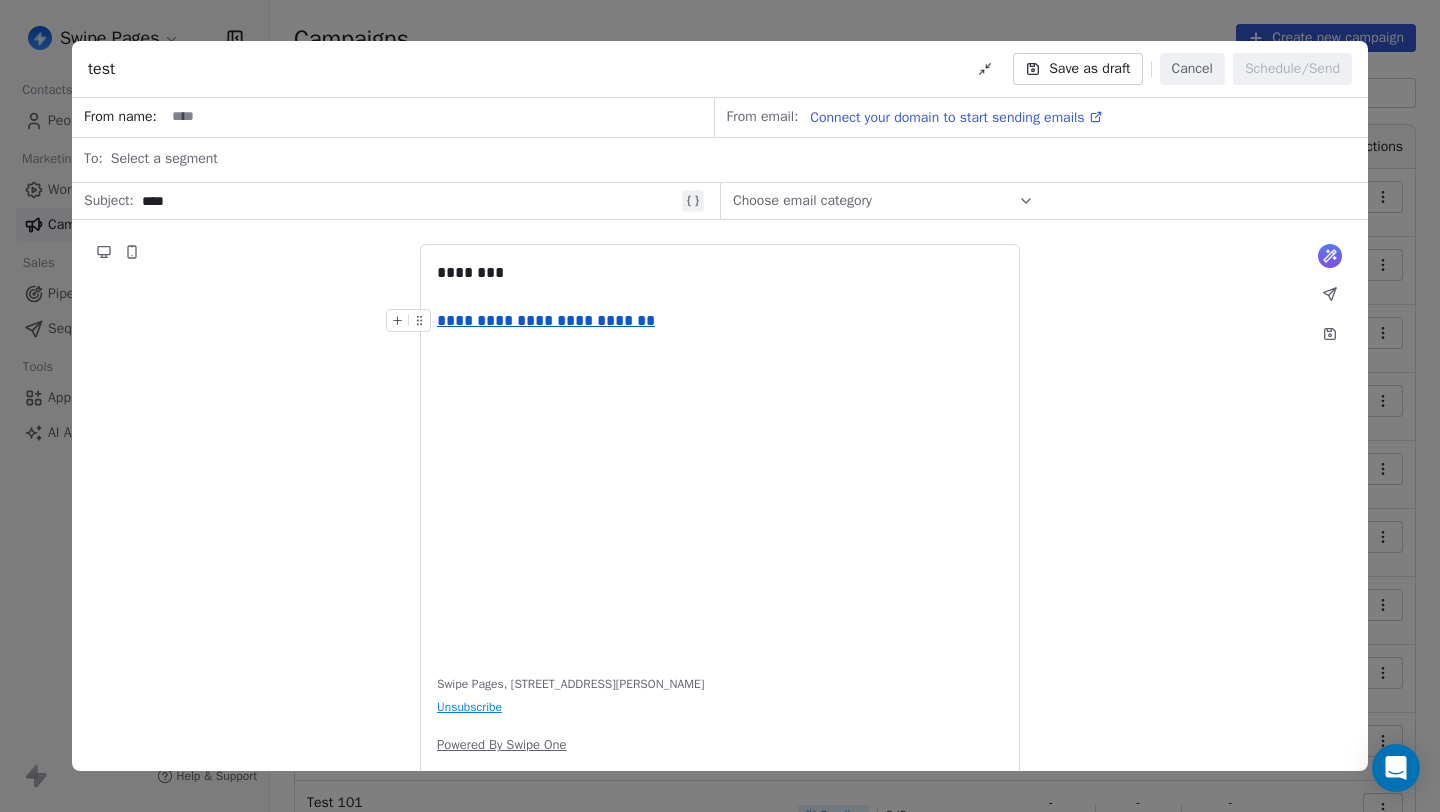 click on "**********" at bounding box center [720, 321] 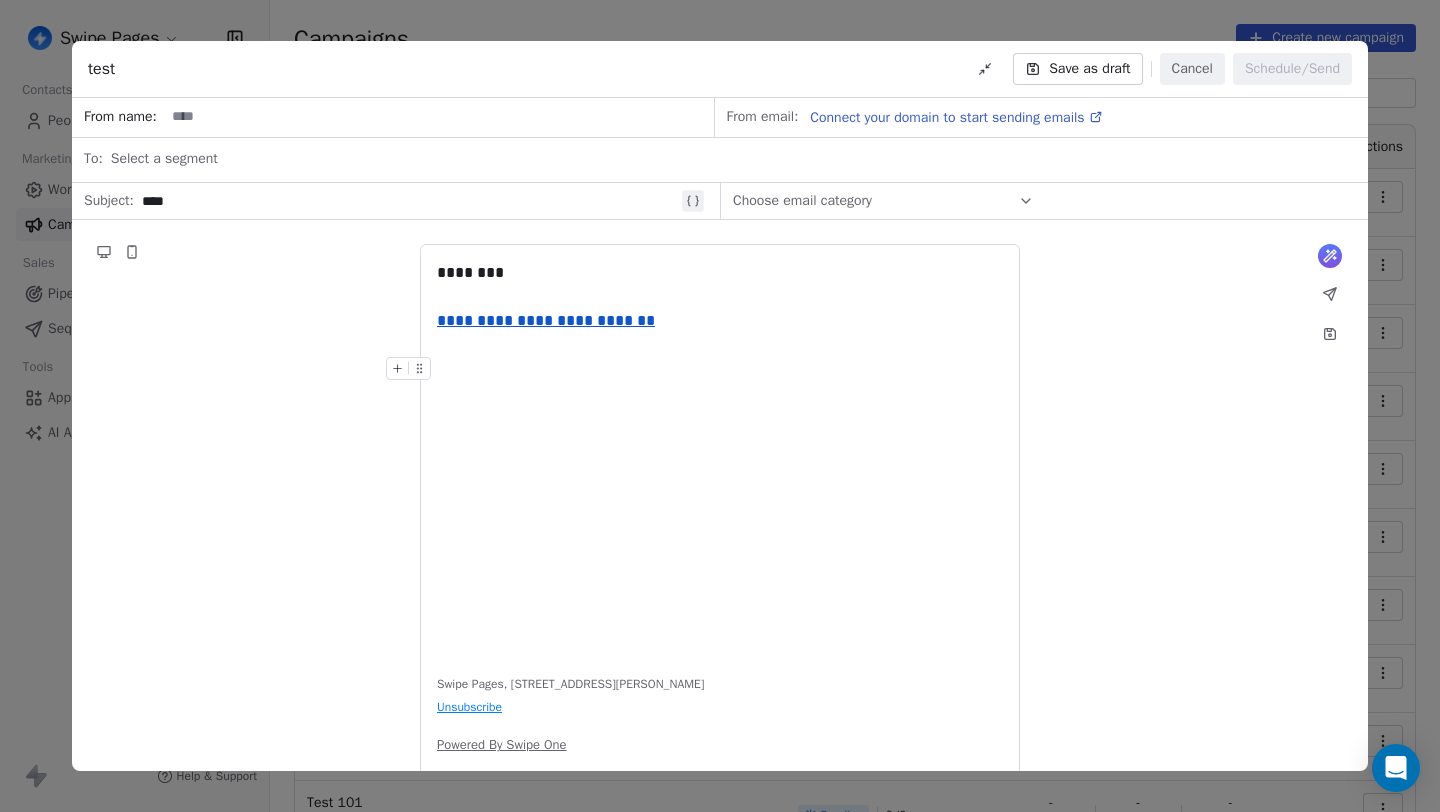 click on "**********" at bounding box center (720, 459) 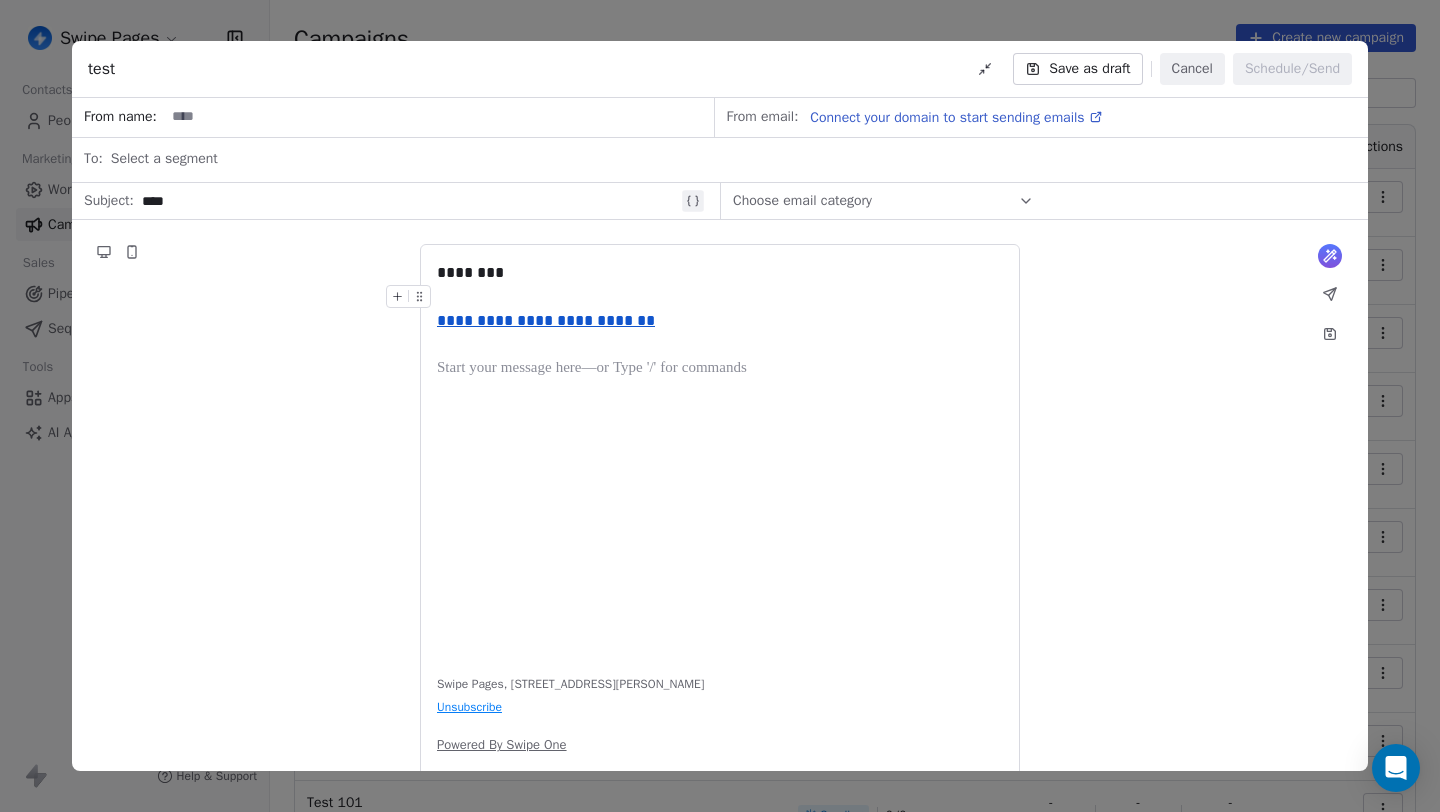 click at bounding box center (720, 297) 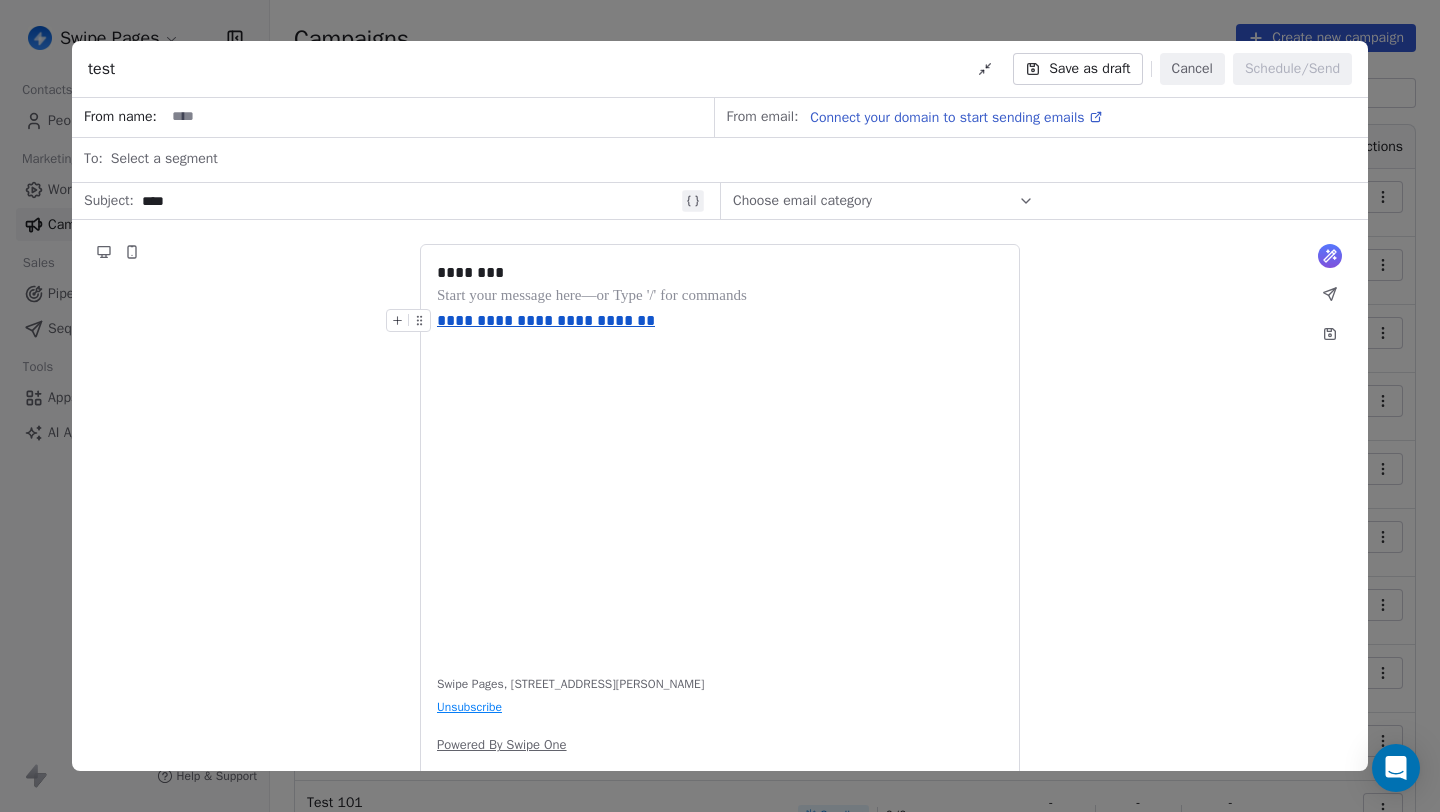 click on "**********" at bounding box center [546, 320] 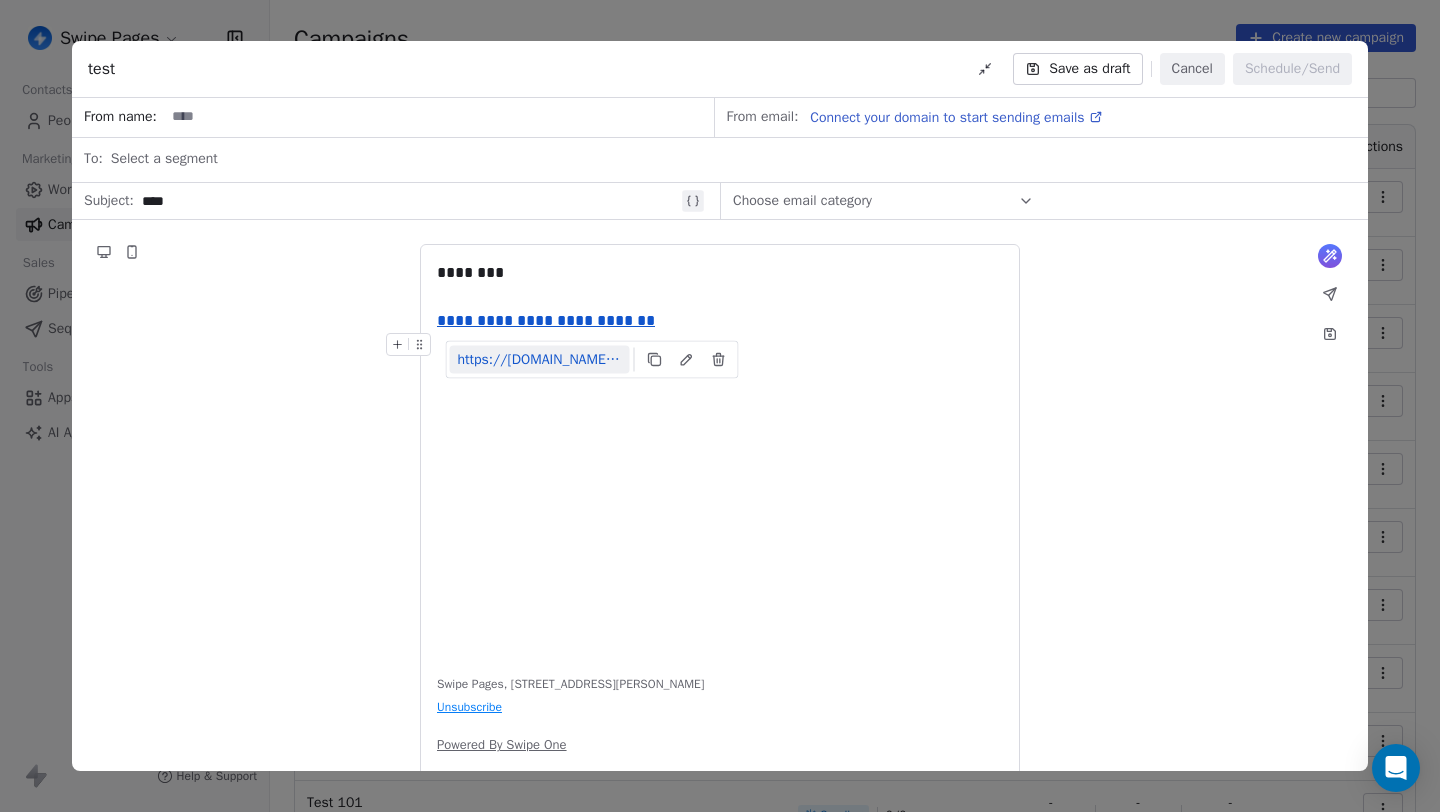 click on "https://[DOMAIN_NAME]?email={{[DOMAIN_NAME]}}||{}" at bounding box center (540, 359) 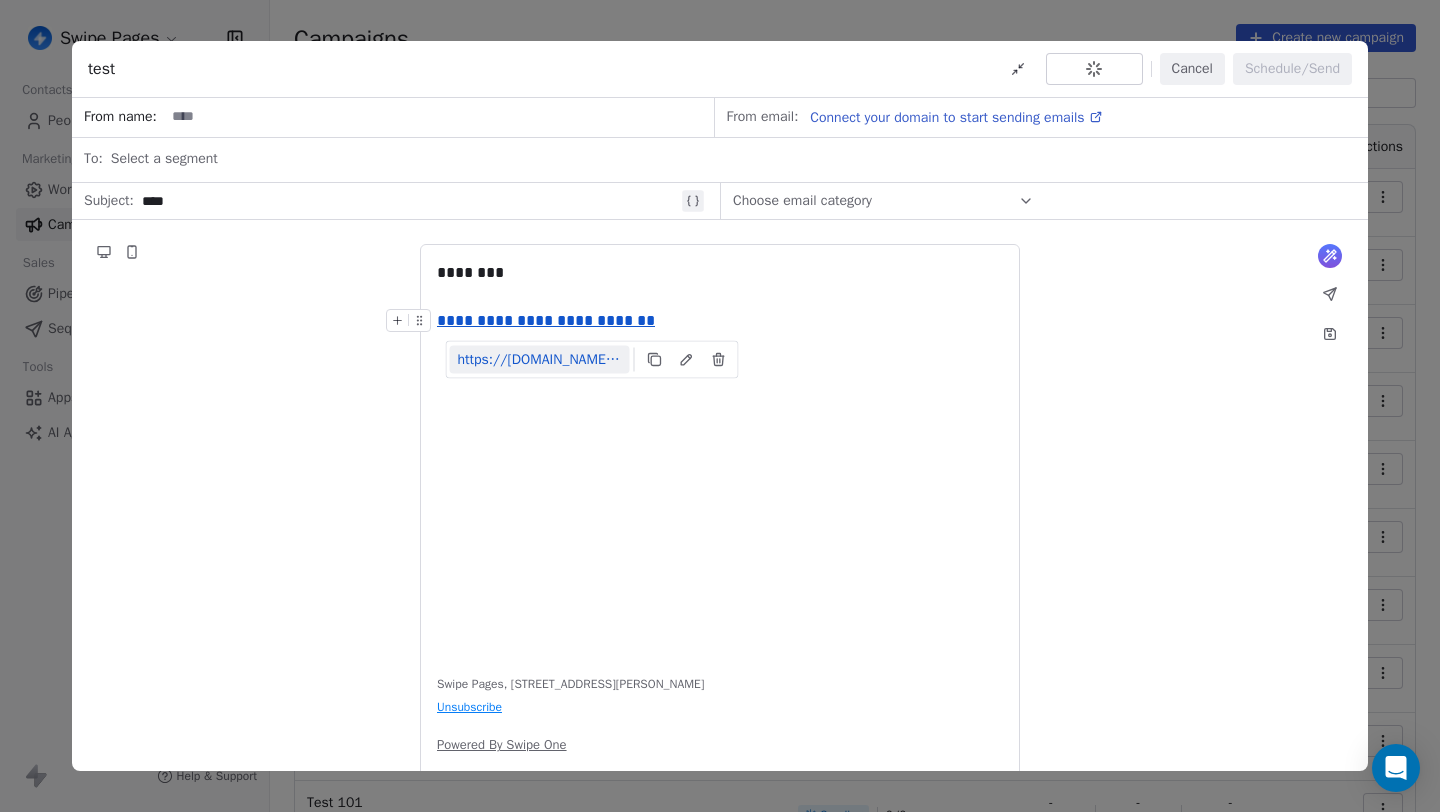 click on "https://[DOMAIN_NAME]?email={{[DOMAIN_NAME]}}||{}" at bounding box center (540, 359) 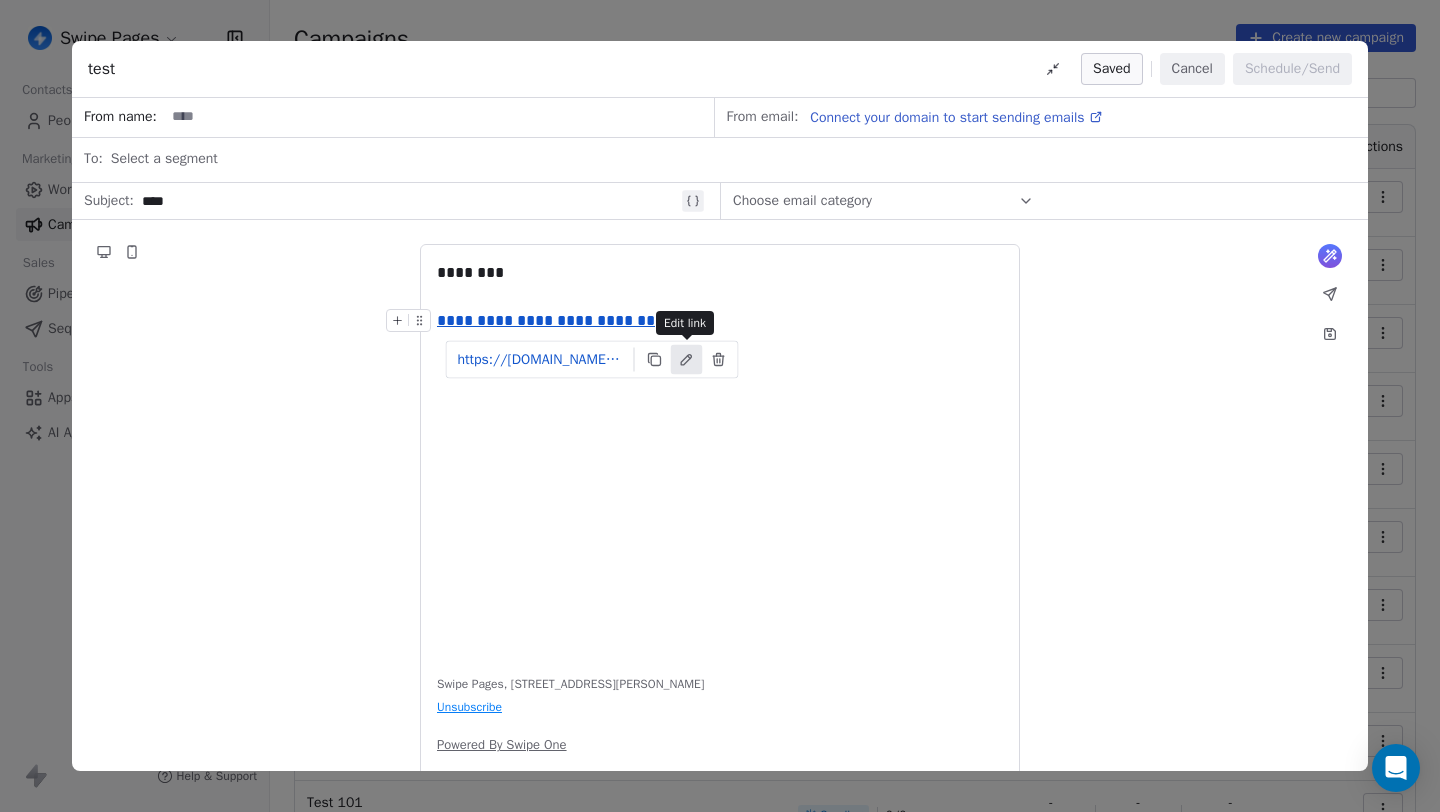 click 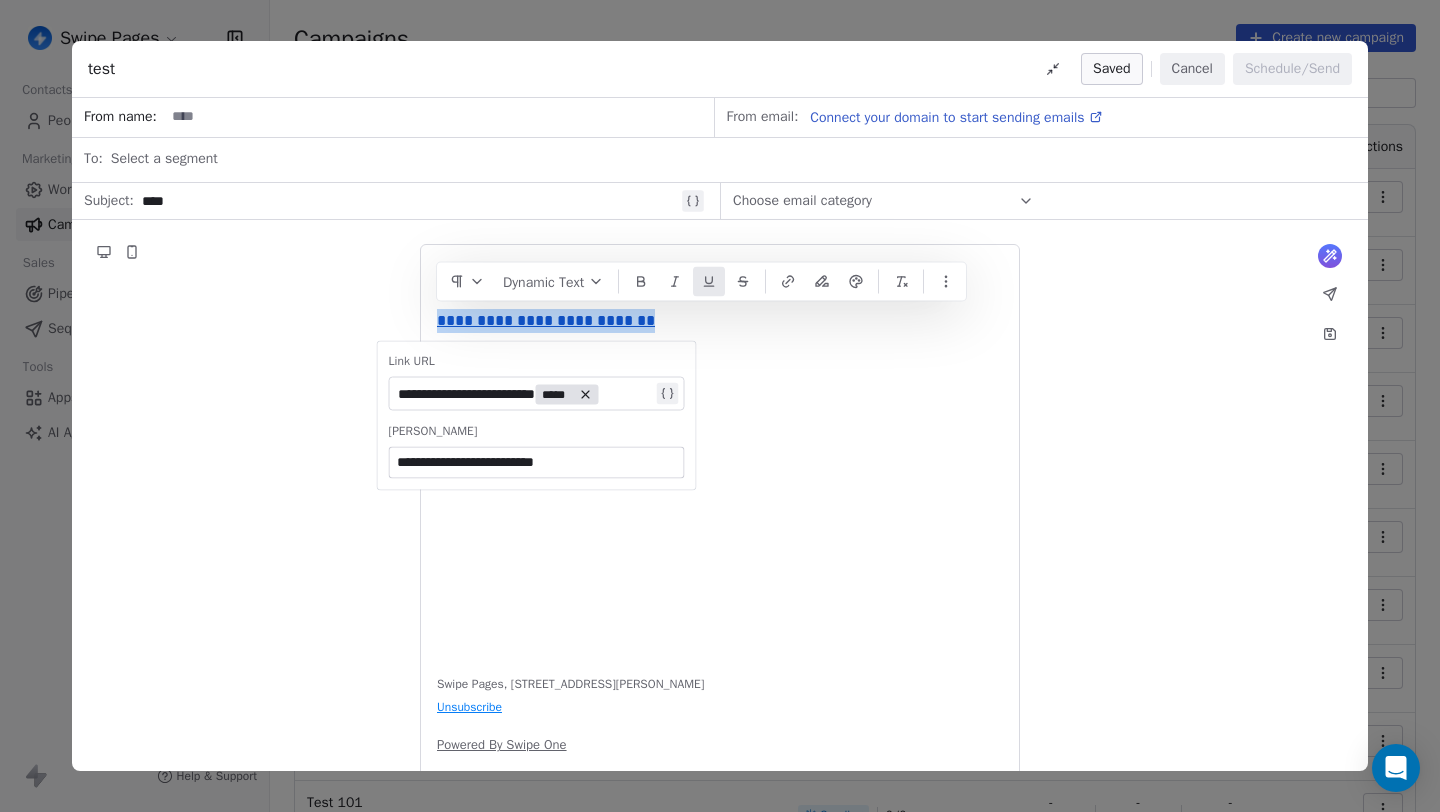 click on "**********" at bounding box center [720, 459] 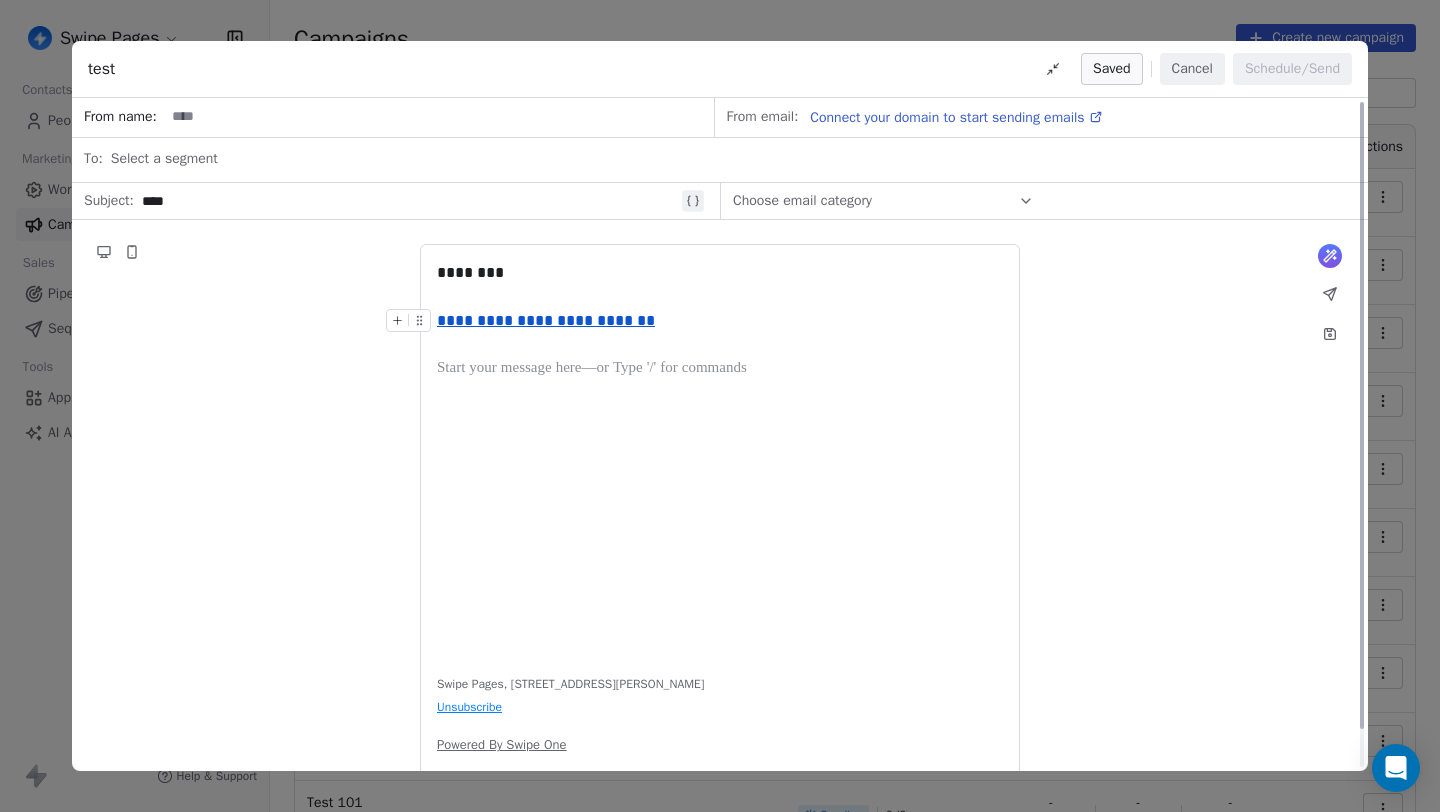 scroll, scrollTop: 0, scrollLeft: 0, axis: both 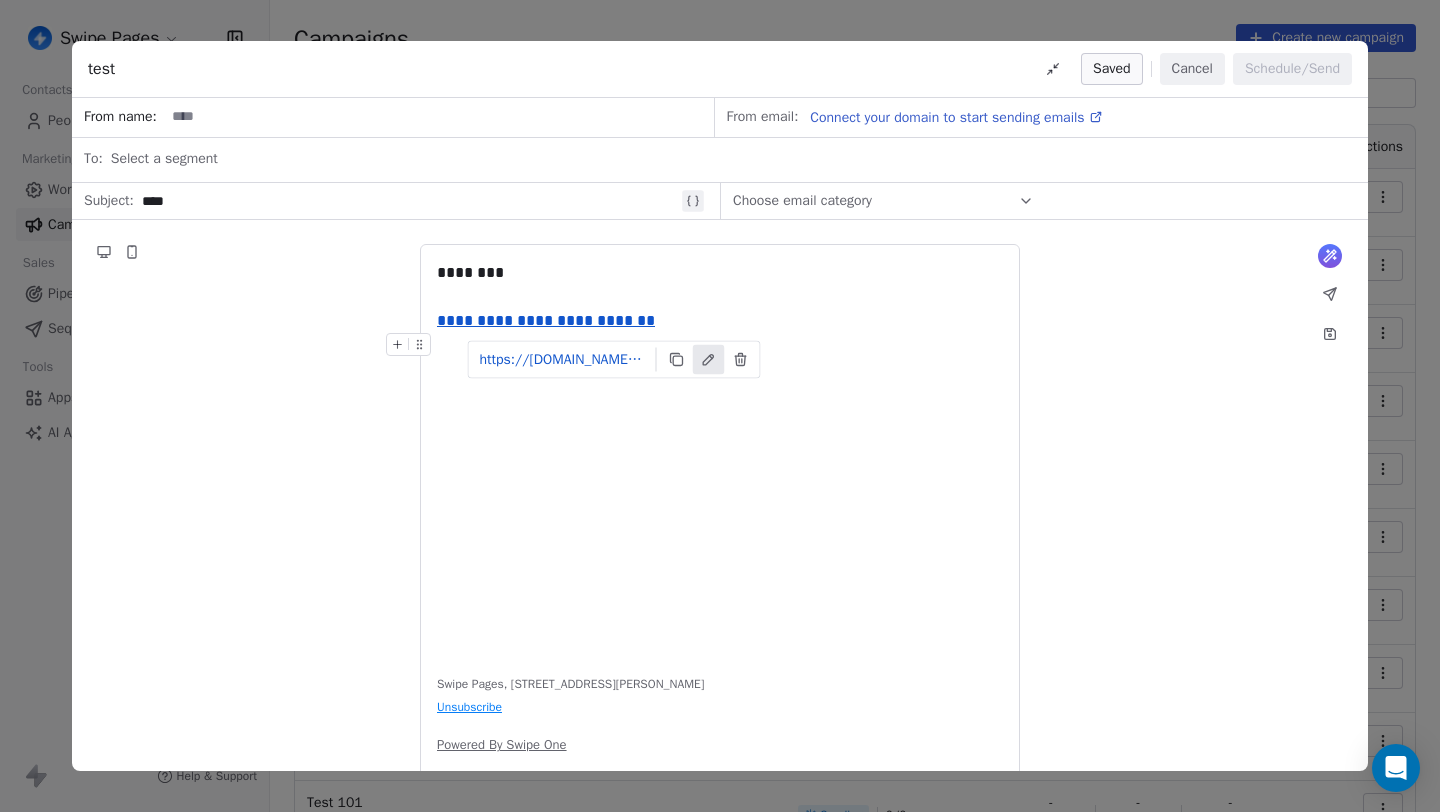 click 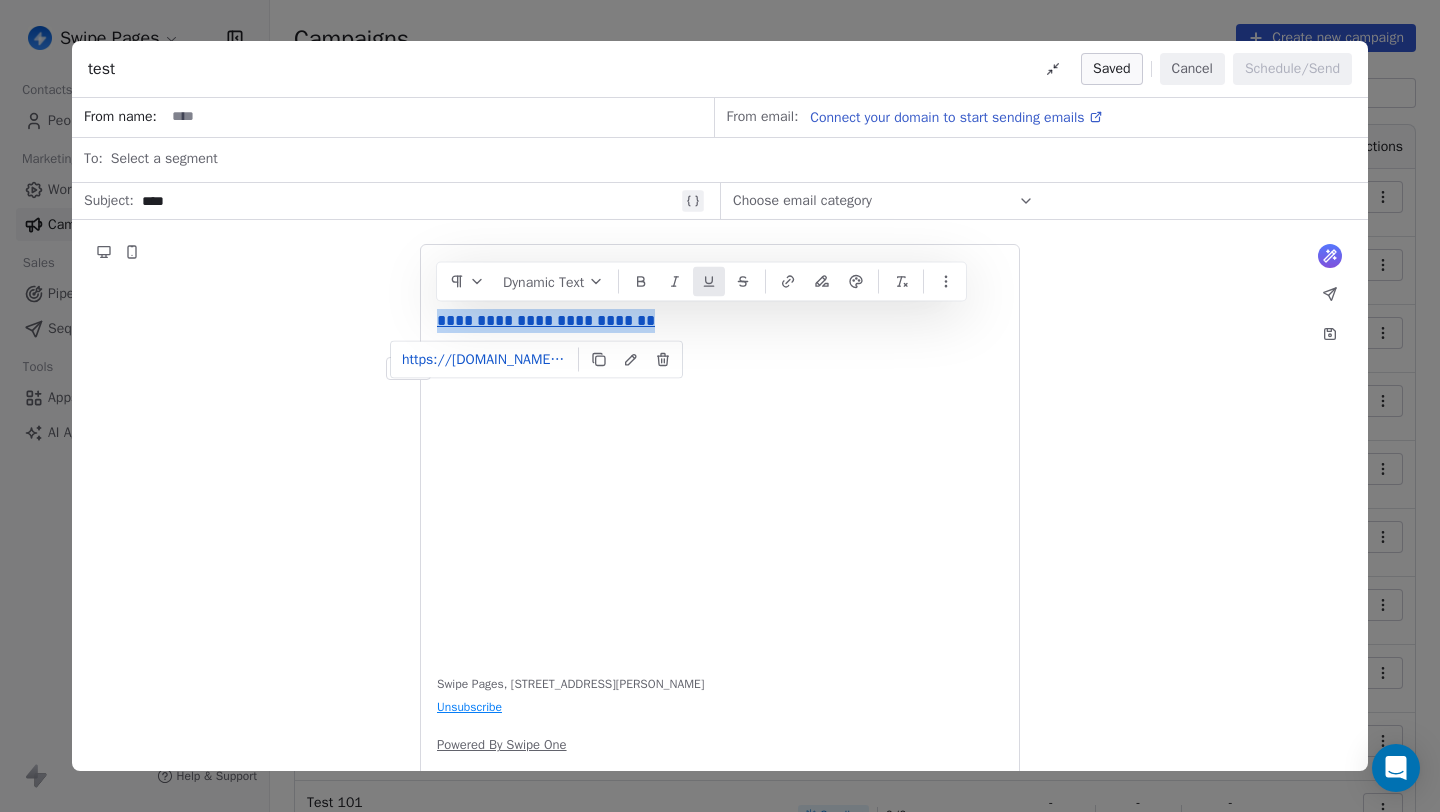 click on "**********" at bounding box center [720, 459] 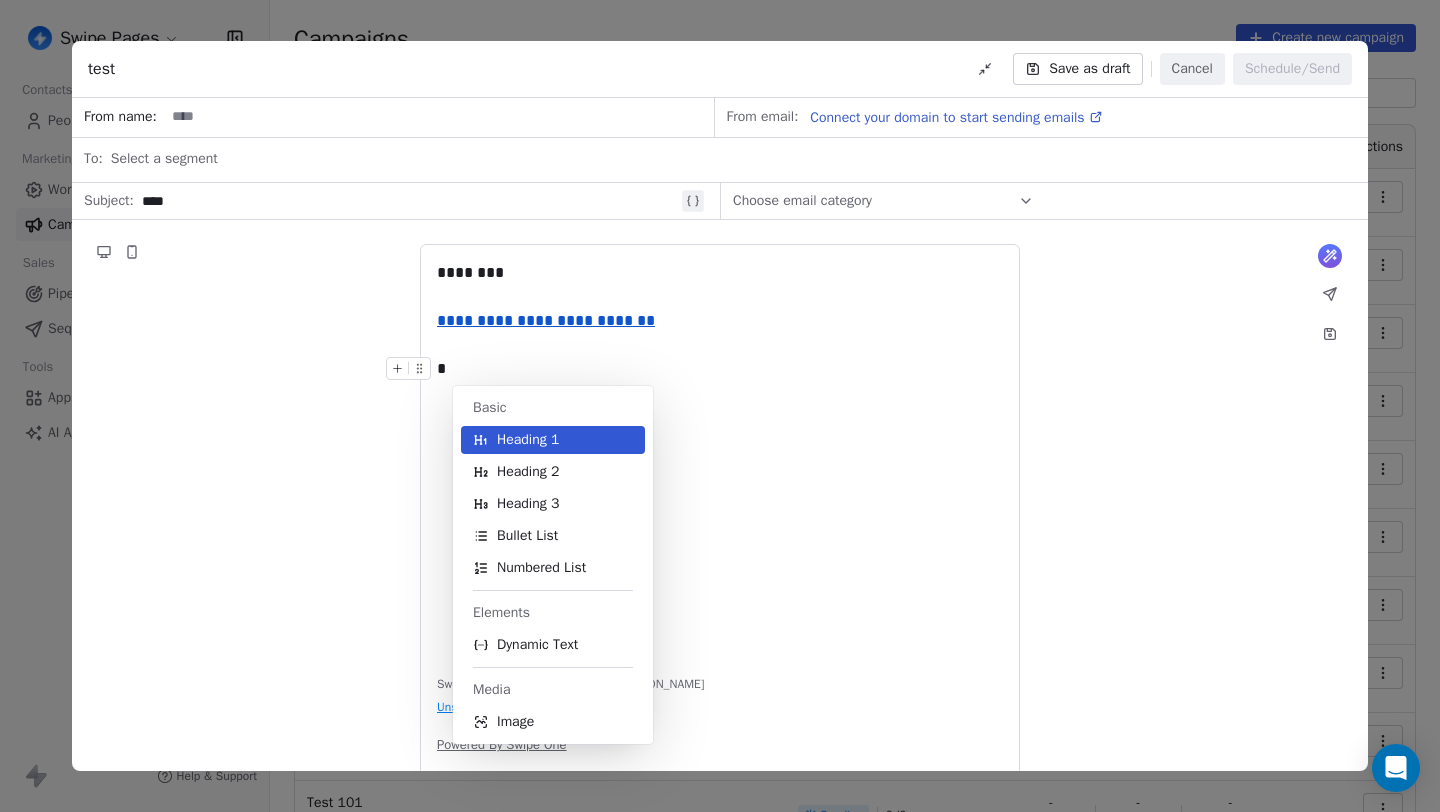 click on "*" at bounding box center [720, 369] 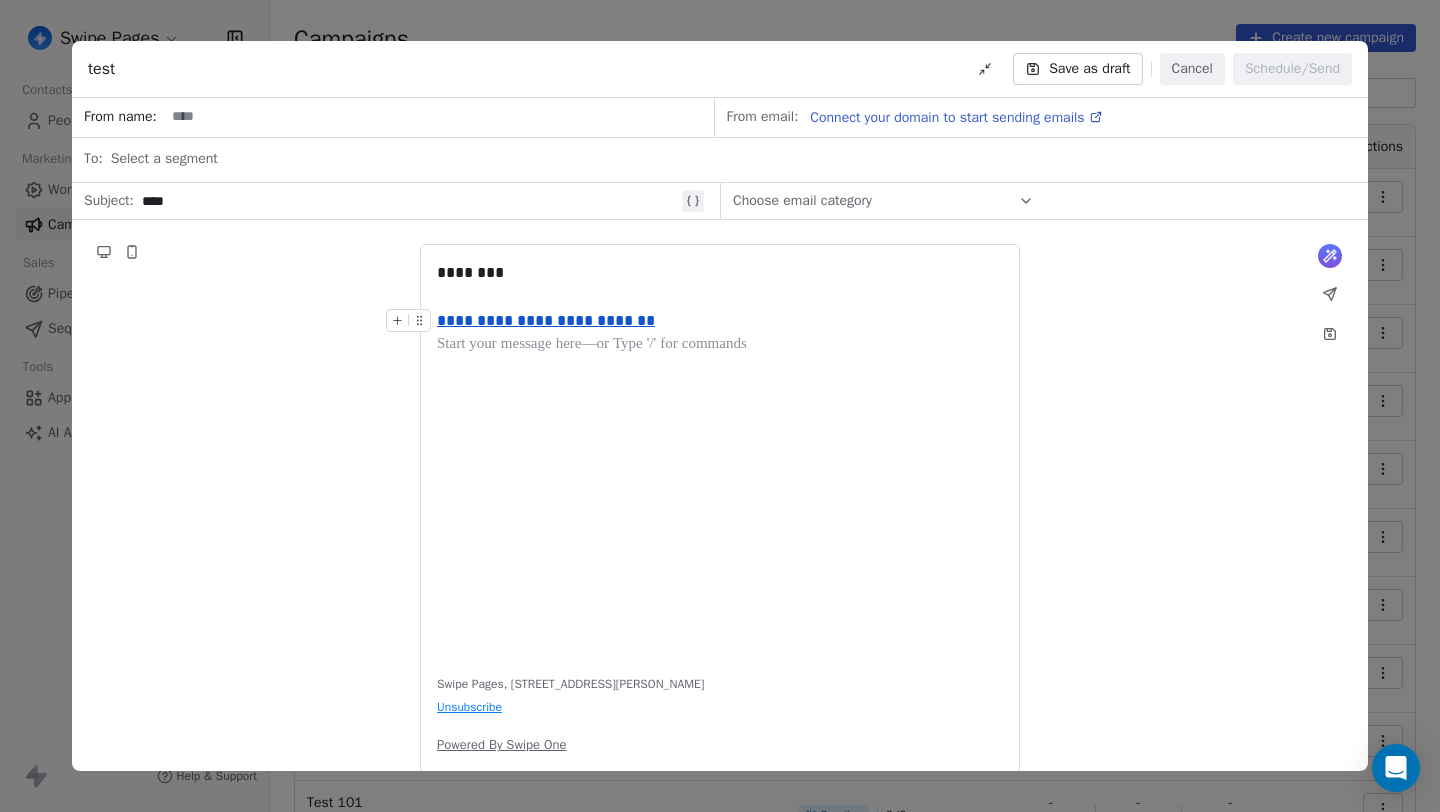 click on "Save as draft" at bounding box center [1077, 69] 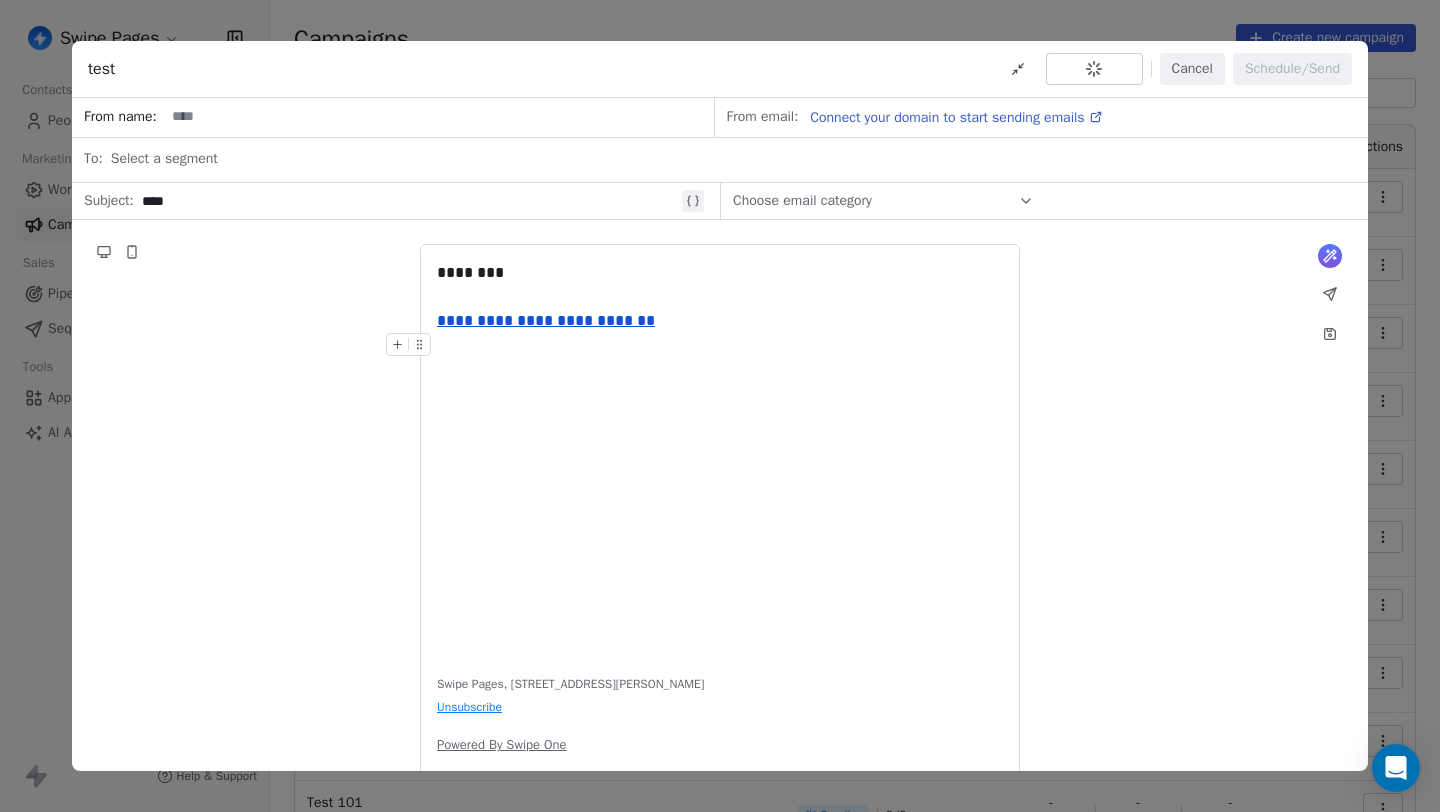 click on "**********" at bounding box center (720, 459) 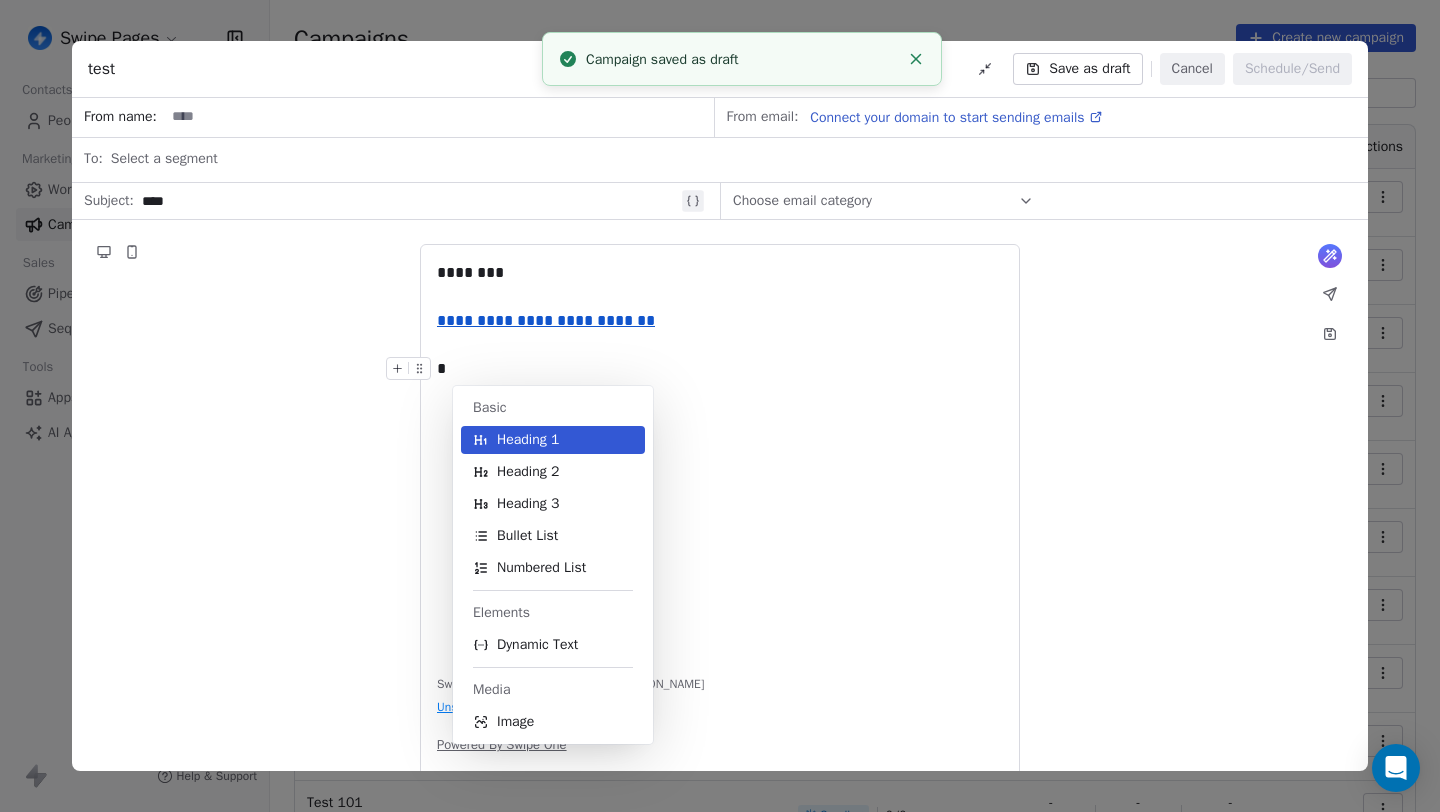 click on "*" at bounding box center [720, 369] 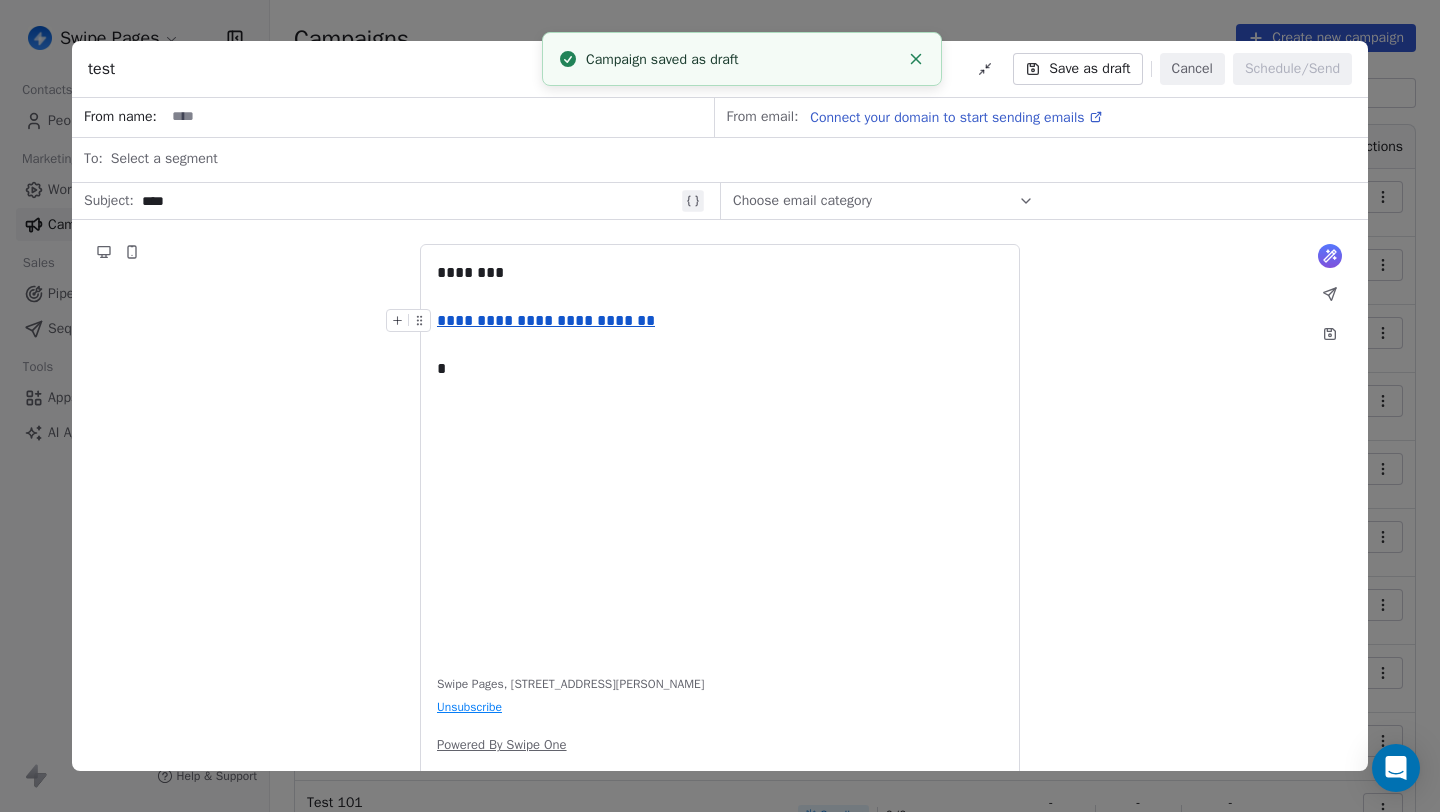 click on "Cancel" at bounding box center [1192, 69] 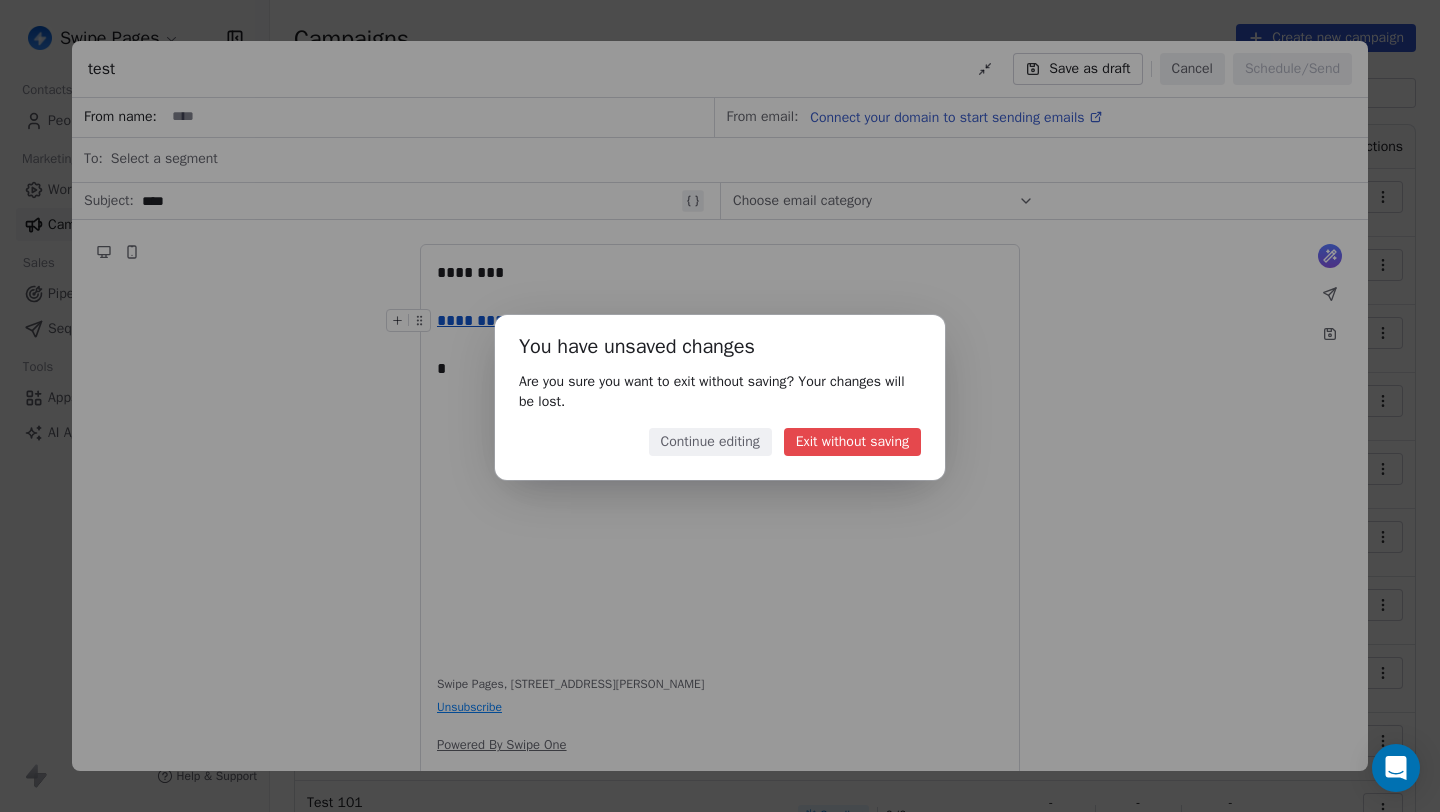 click on "Exit without saving" at bounding box center [852, 442] 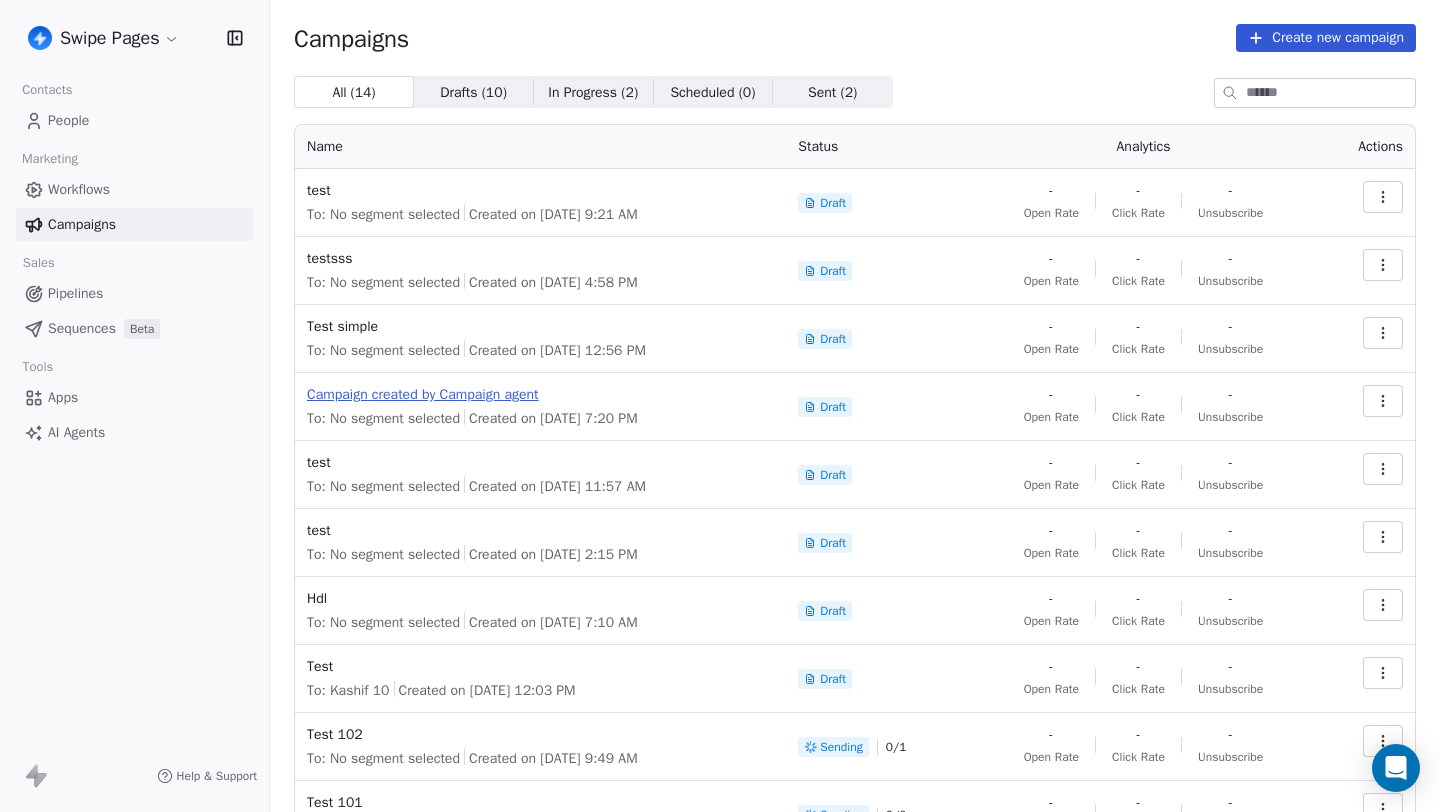 click on "Campaign created by Campaign agent" at bounding box center (540, 395) 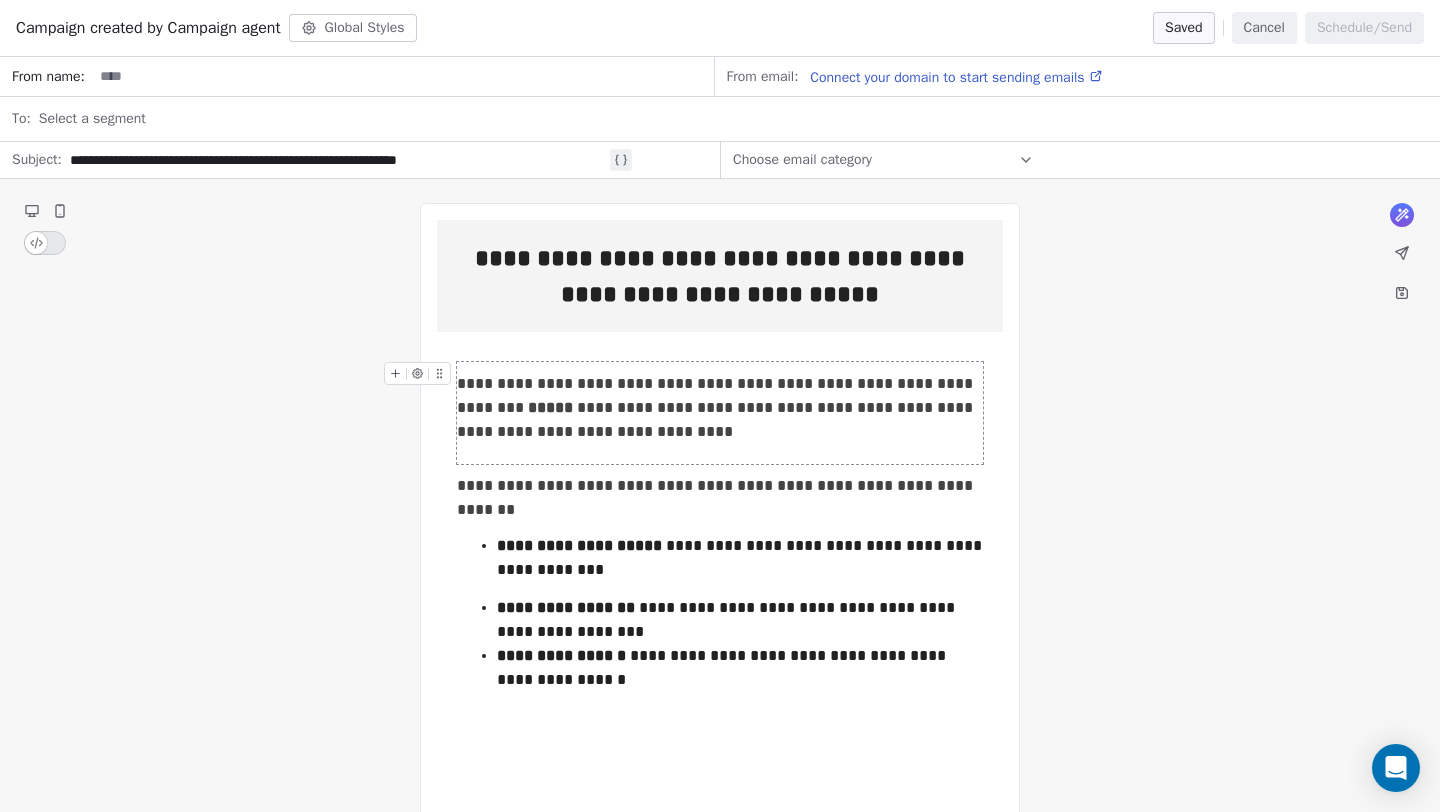 click on "**********" at bounding box center (720, 408) 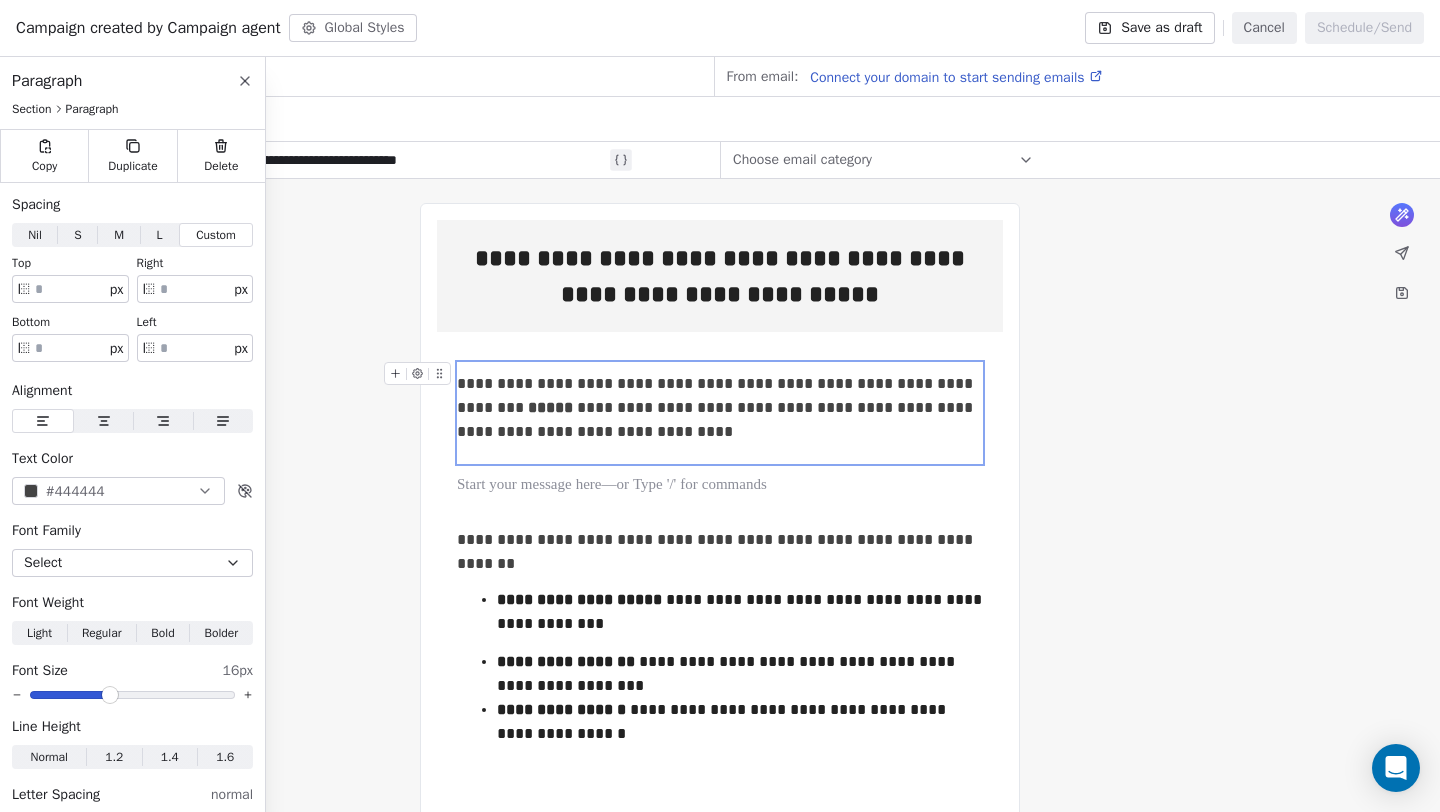 type 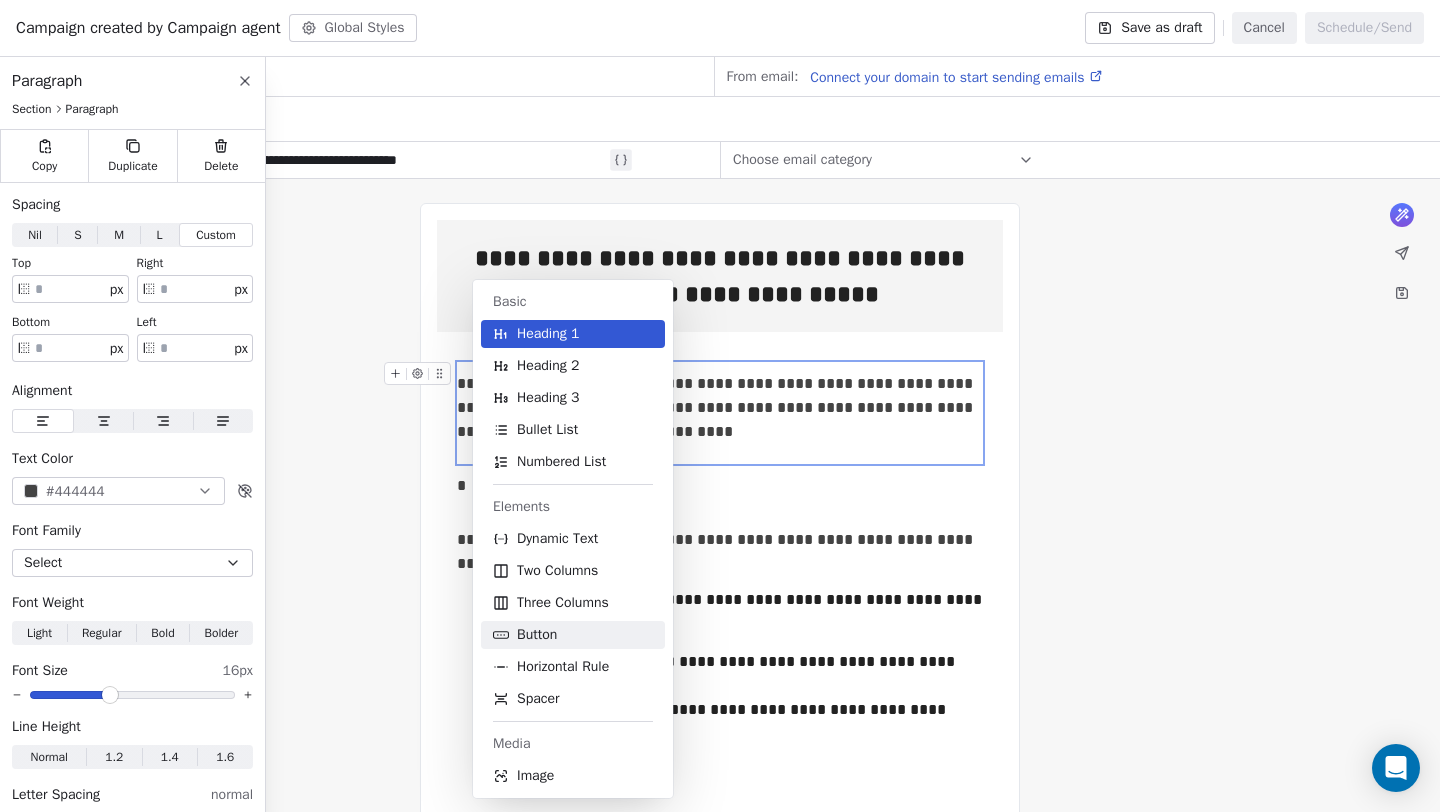 click on "Button" at bounding box center [537, 635] 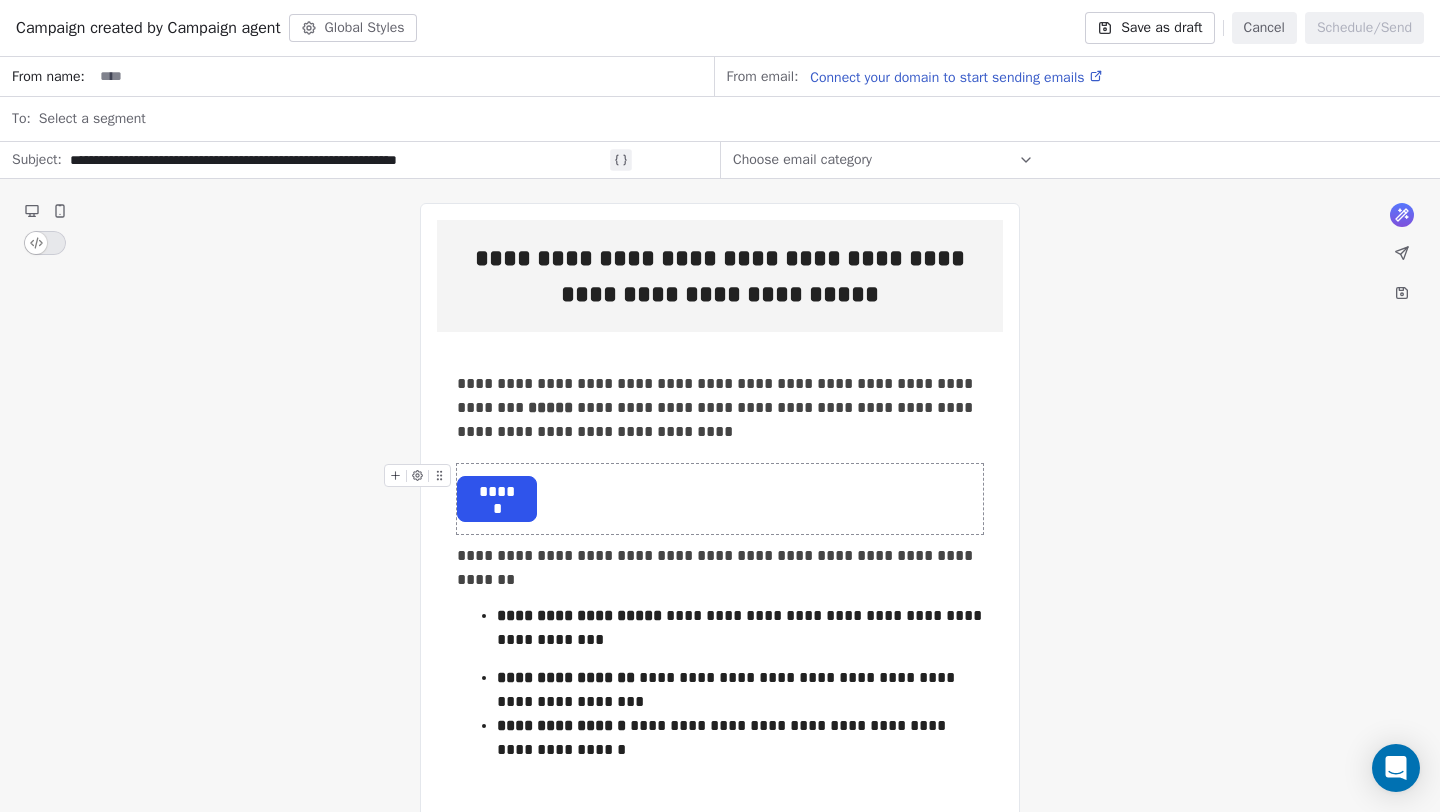 click on "******" at bounding box center [497, 499] 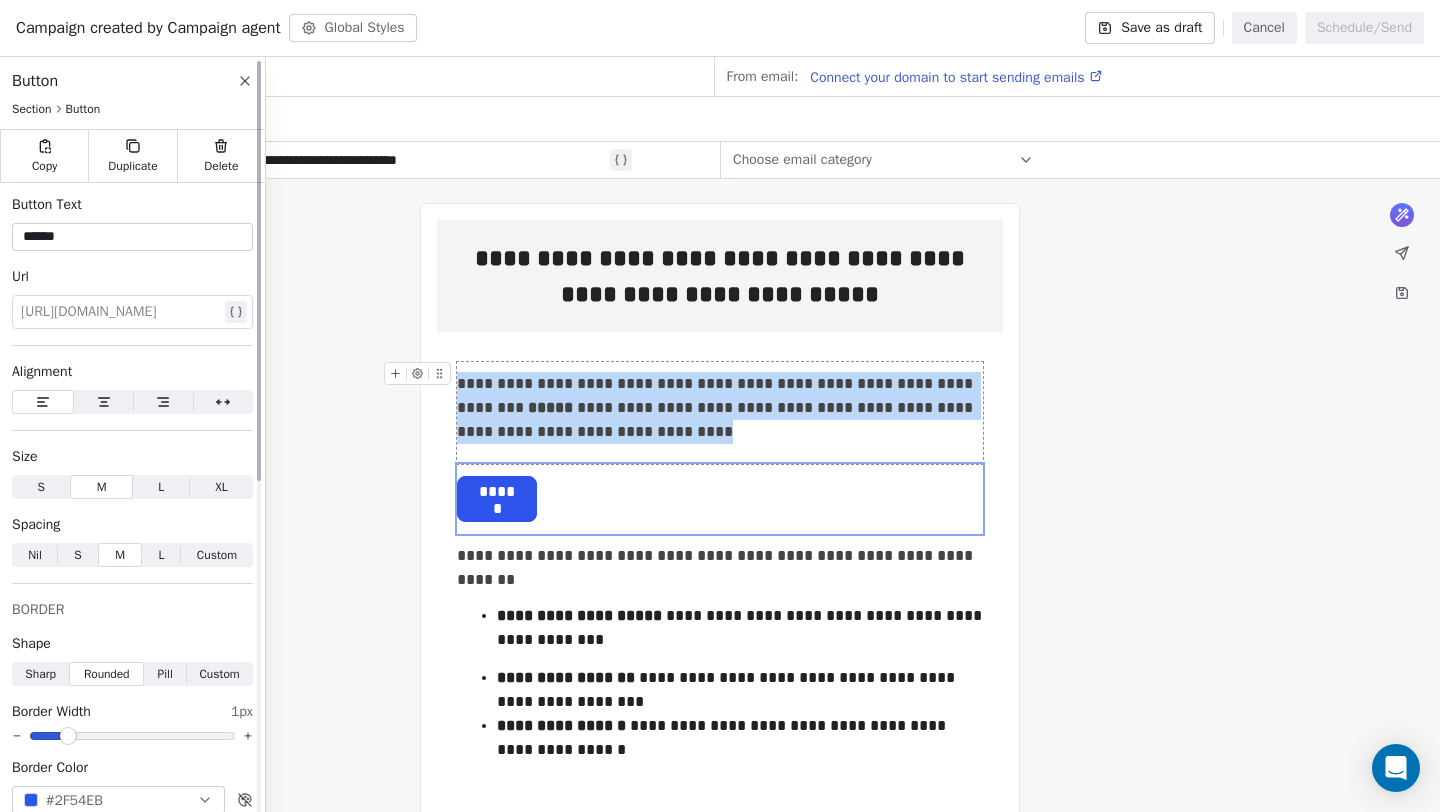 click at bounding box center [120, 312] 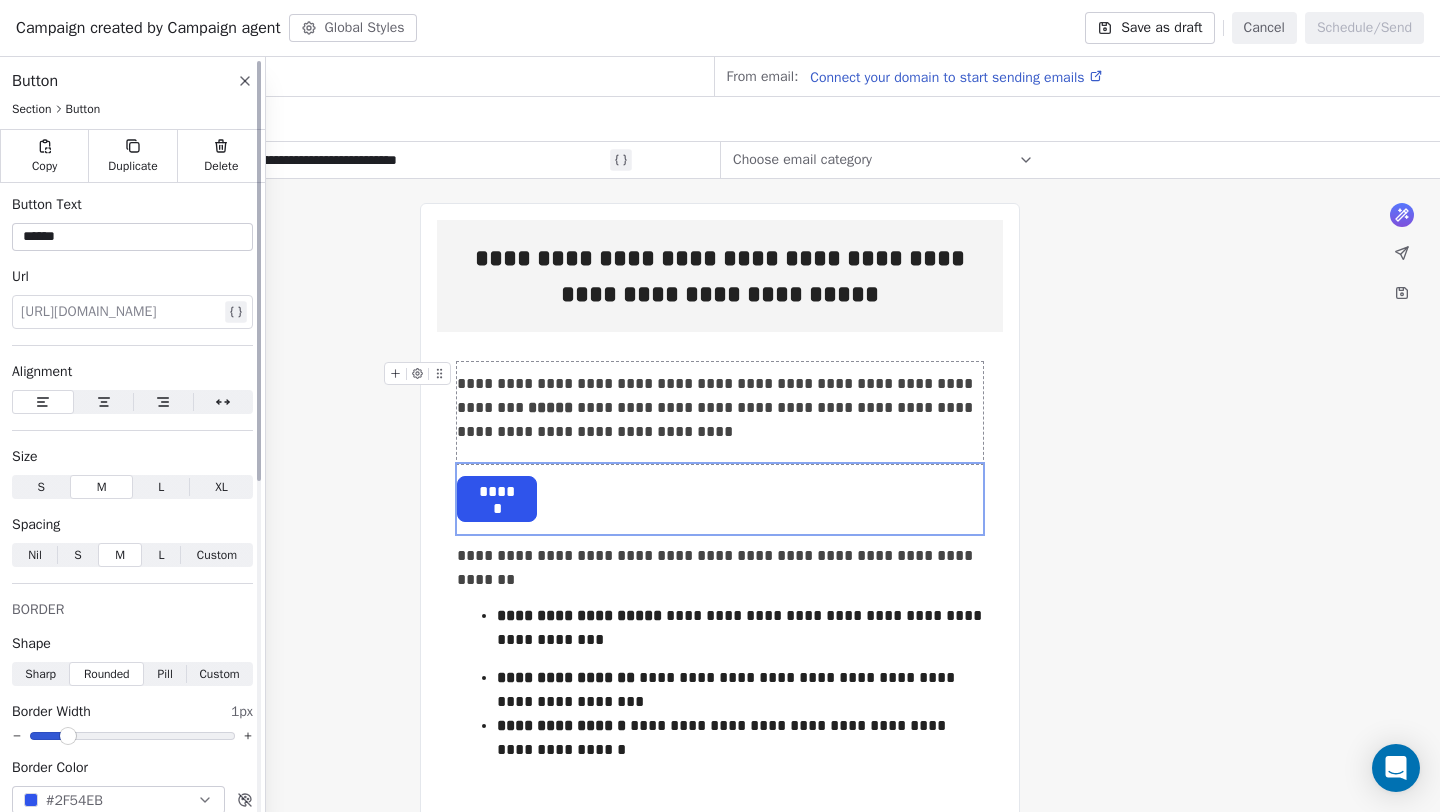 type 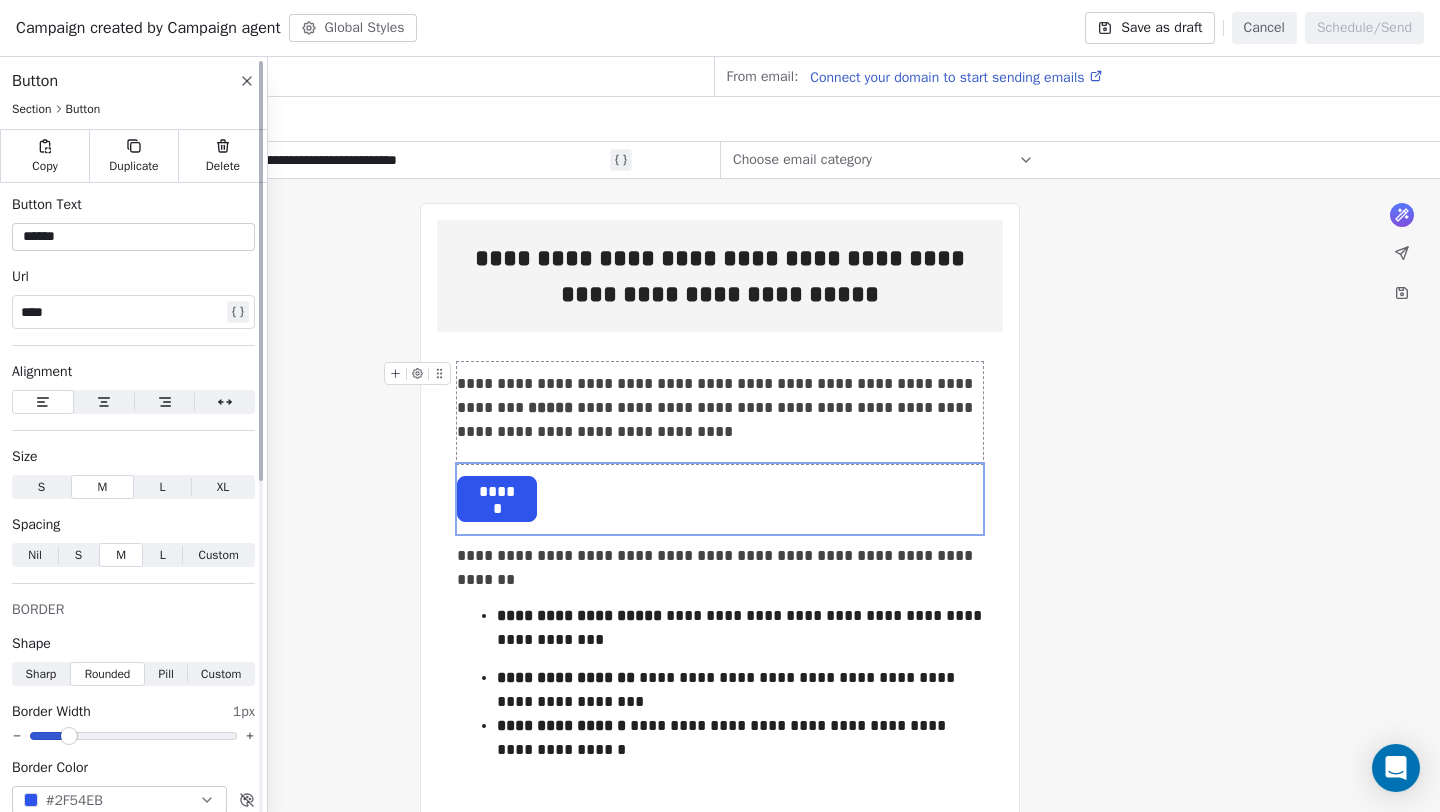 click 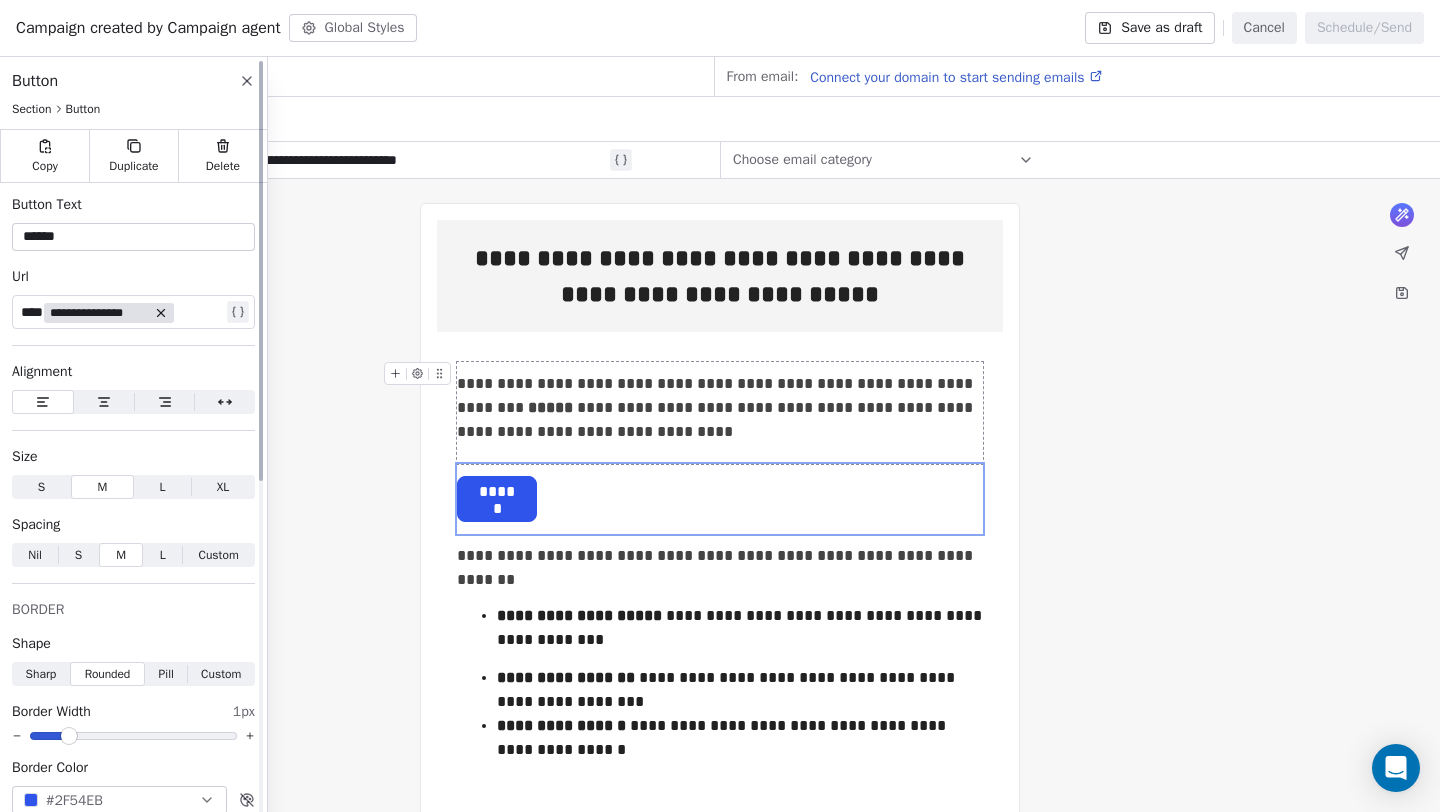 click on "**********" at bounding box center (99, 313) 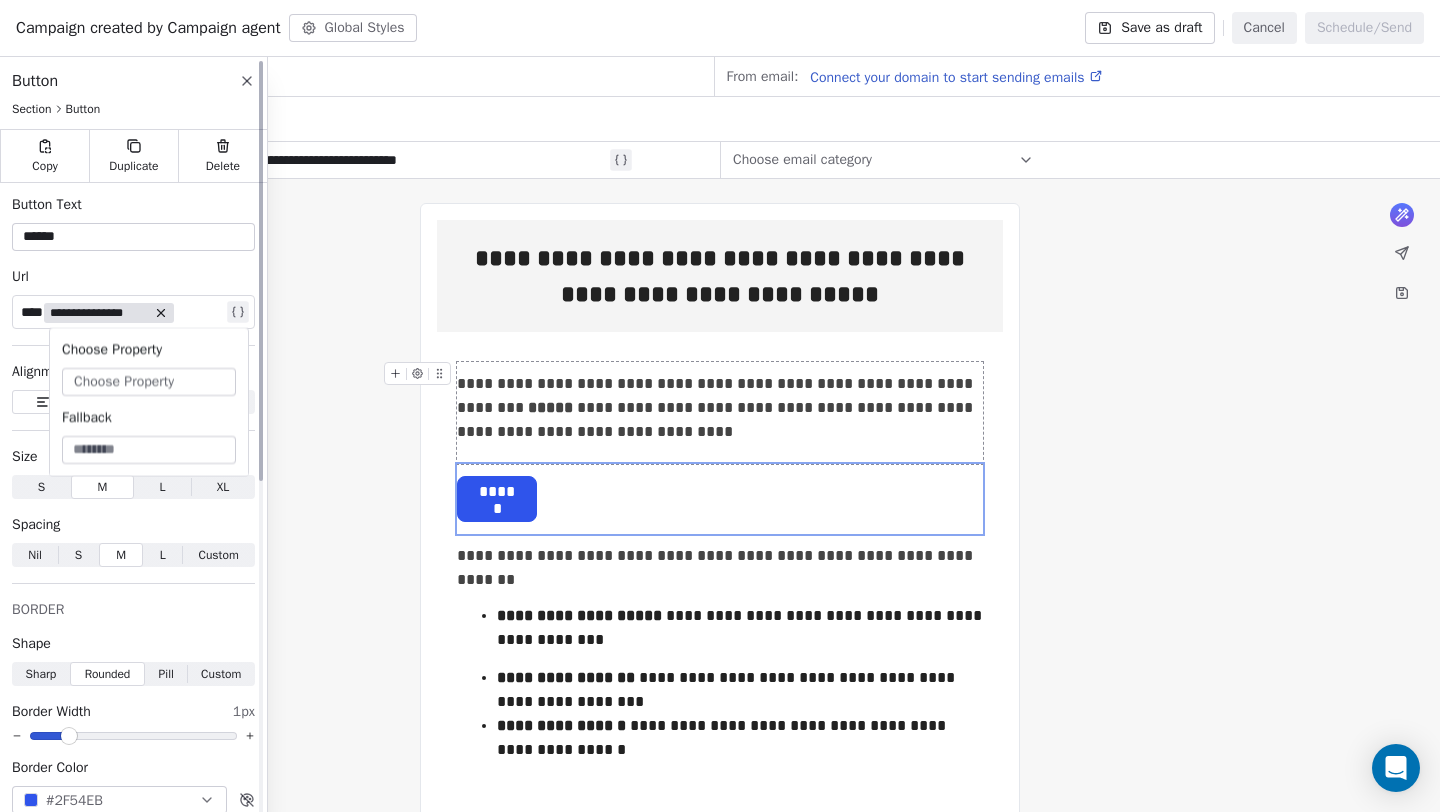 click on "Choose Property" at bounding box center [124, 382] 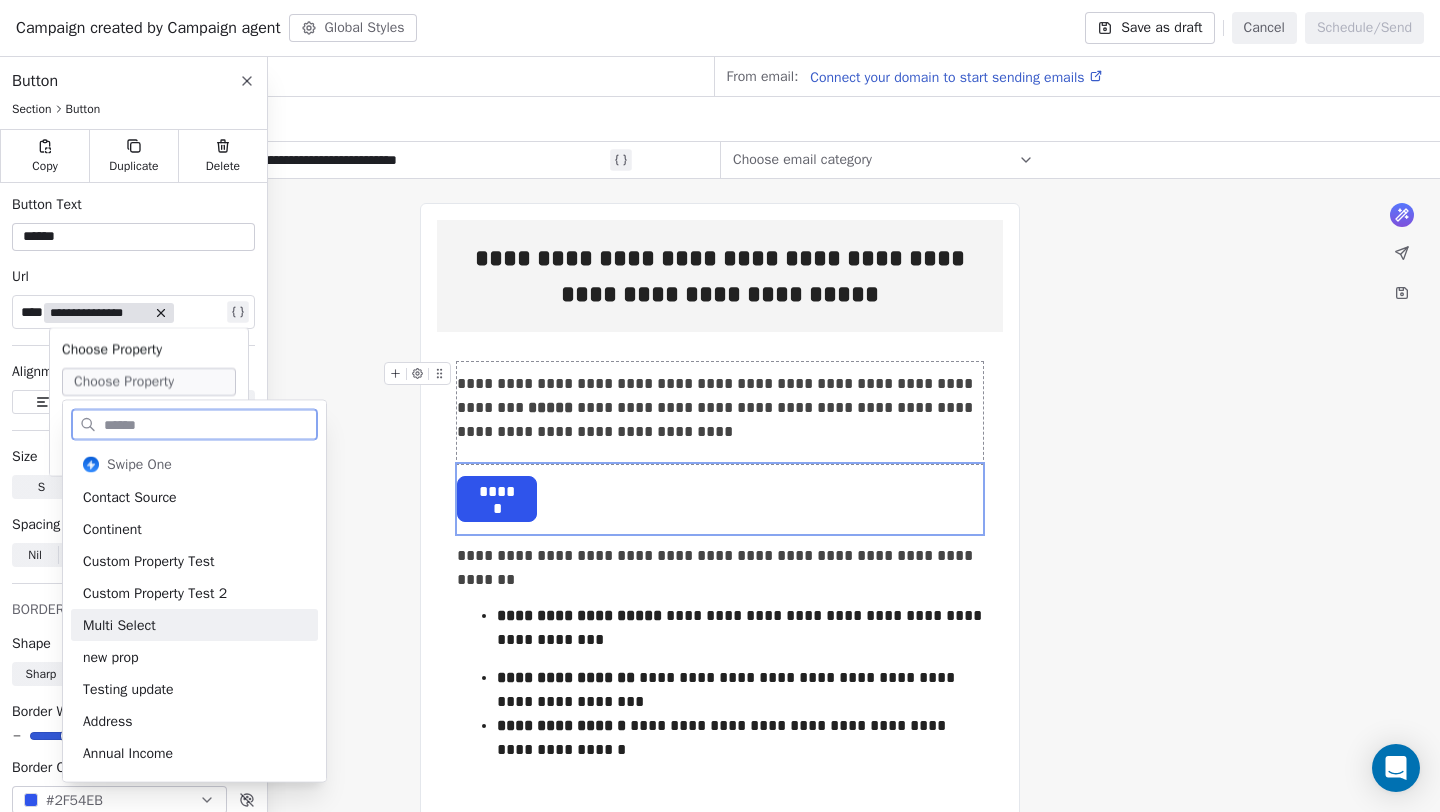 click on "Multi Select" at bounding box center [194, 625] 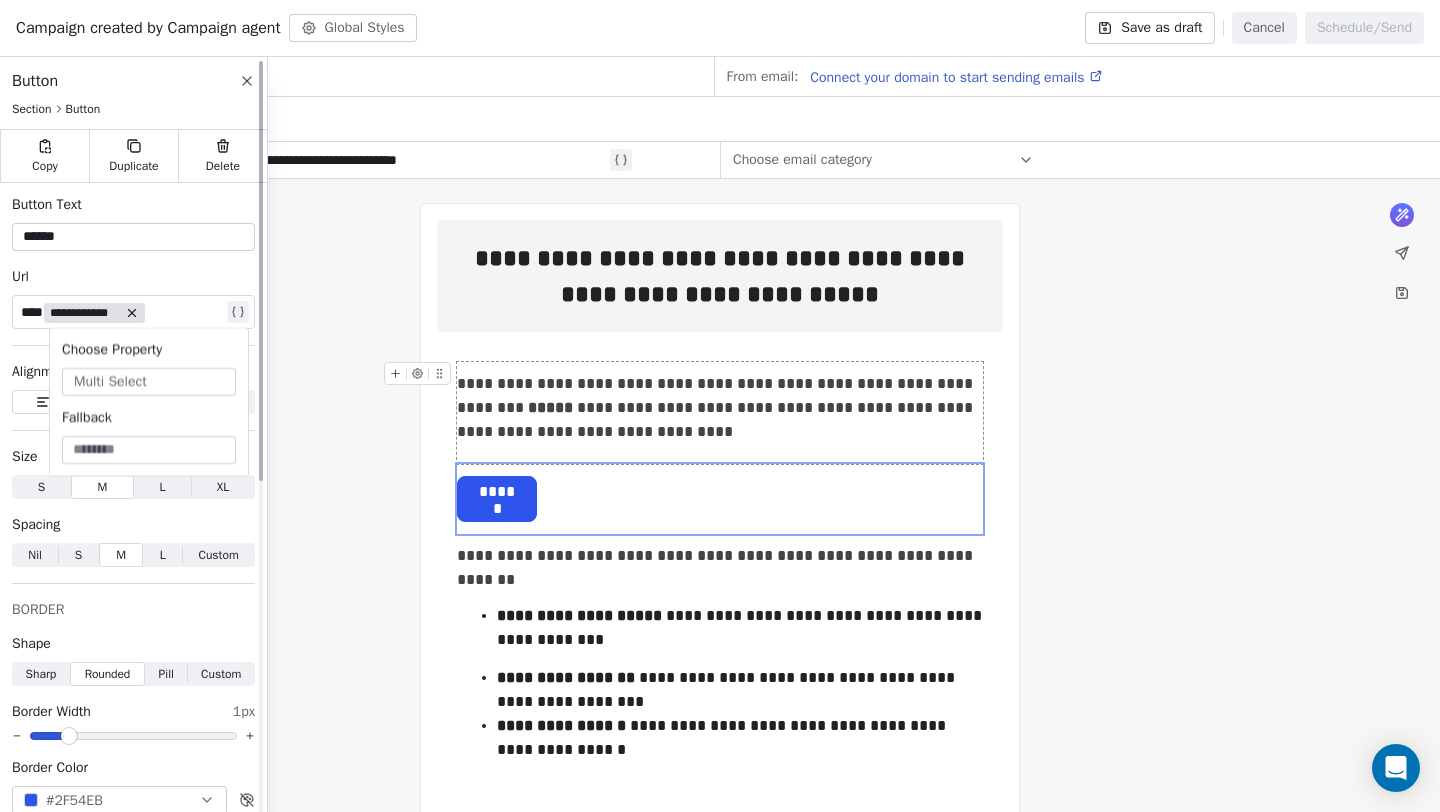 click on "**********" at bounding box center (121, 312) 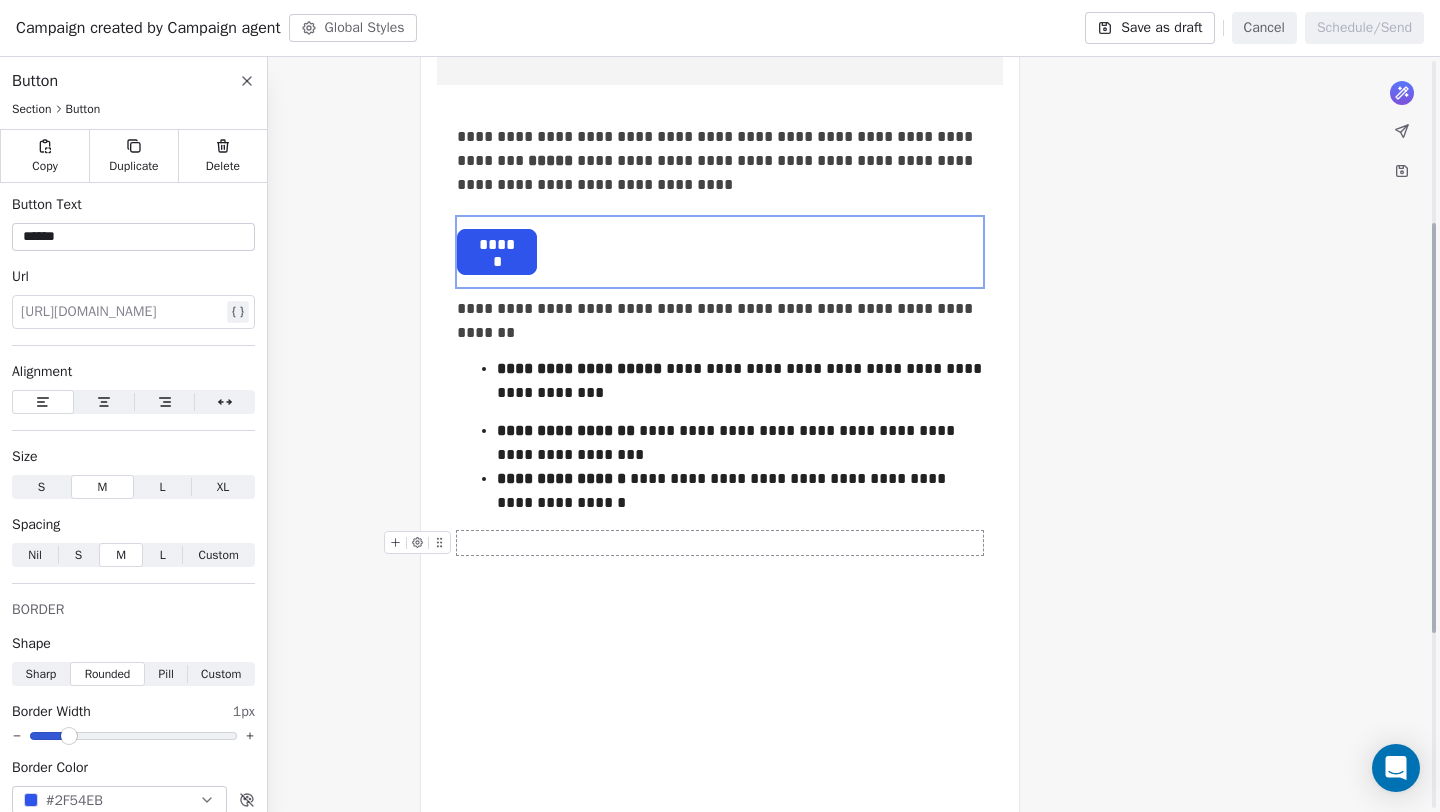 scroll, scrollTop: 620, scrollLeft: 0, axis: vertical 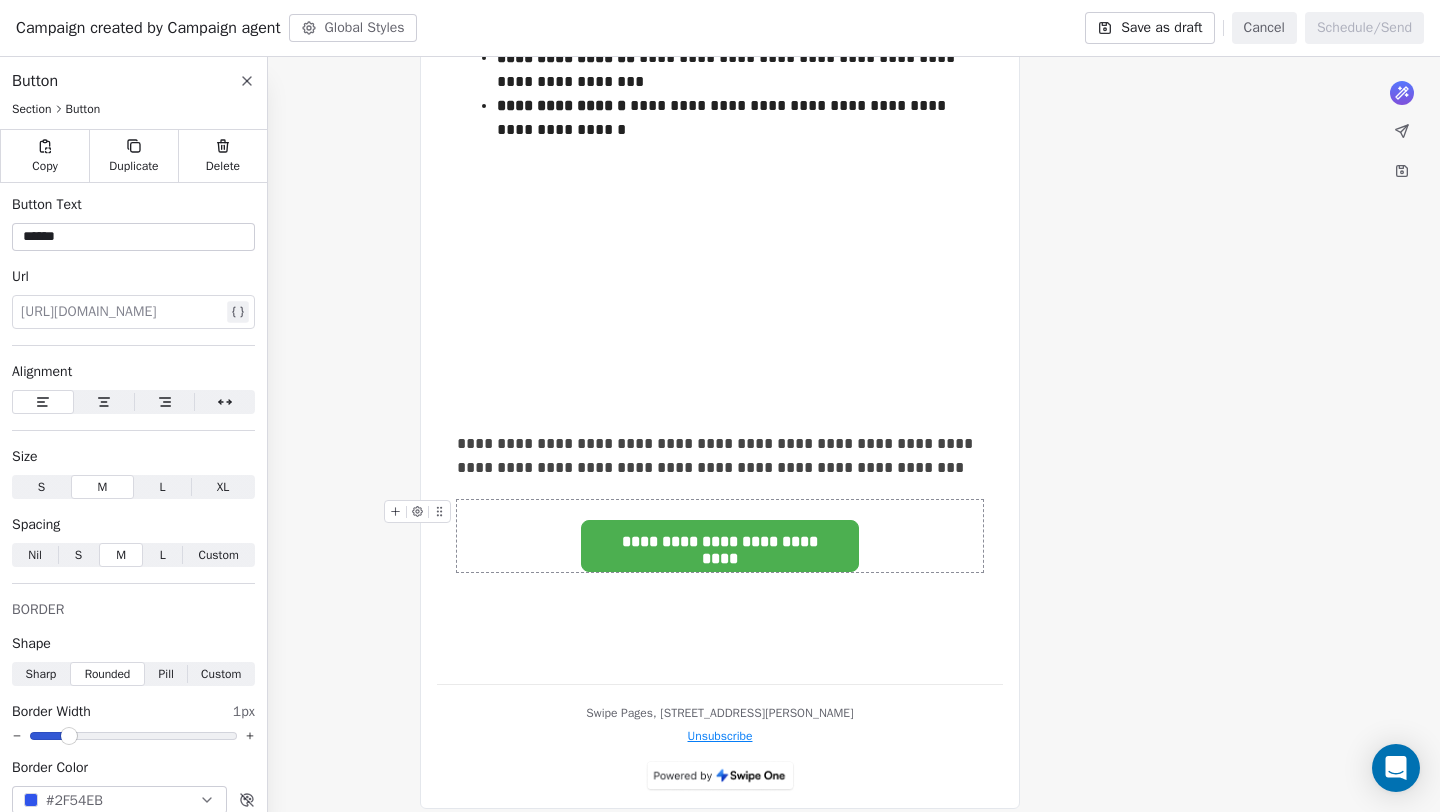 click on "**********" at bounding box center (720, 542) 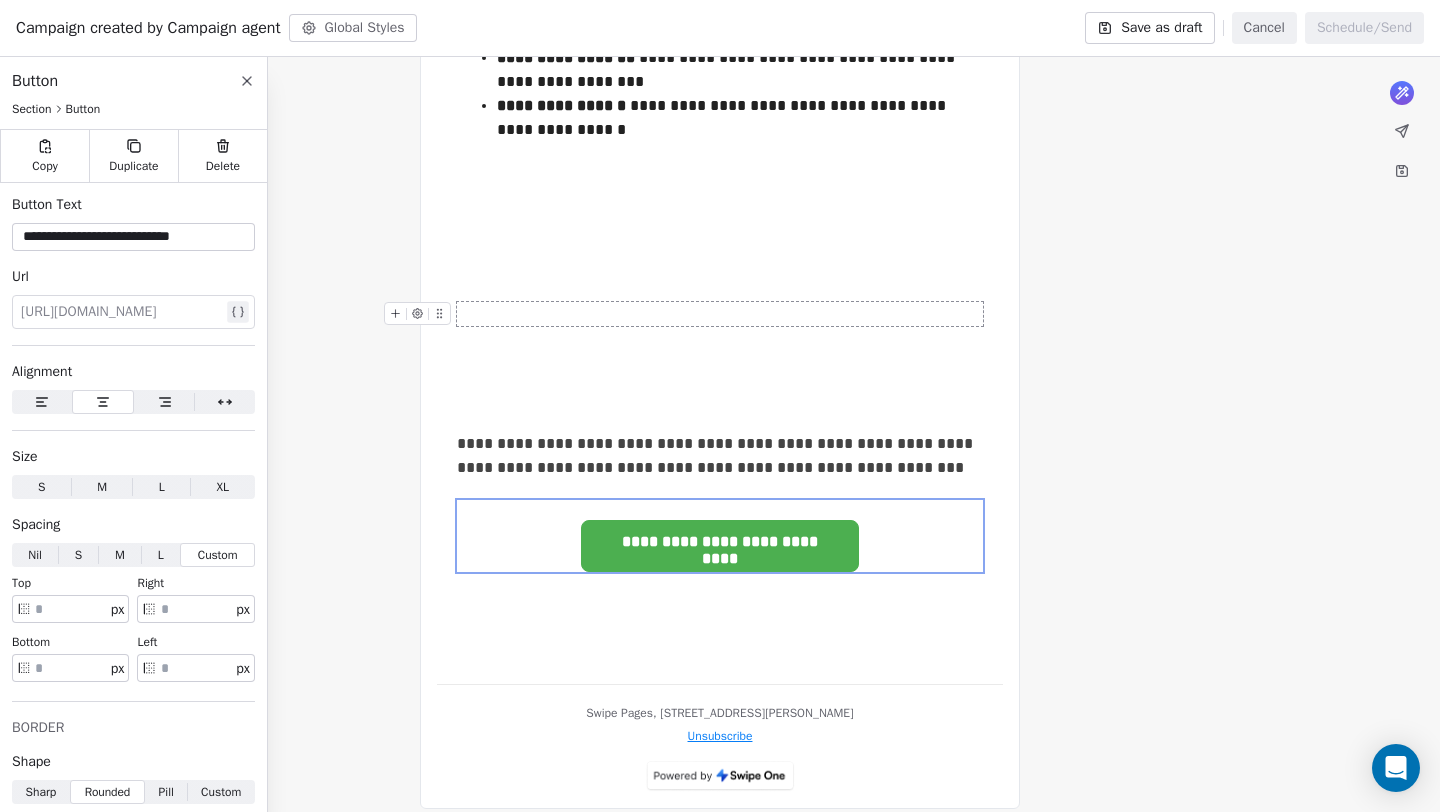 click at bounding box center (720, 314) 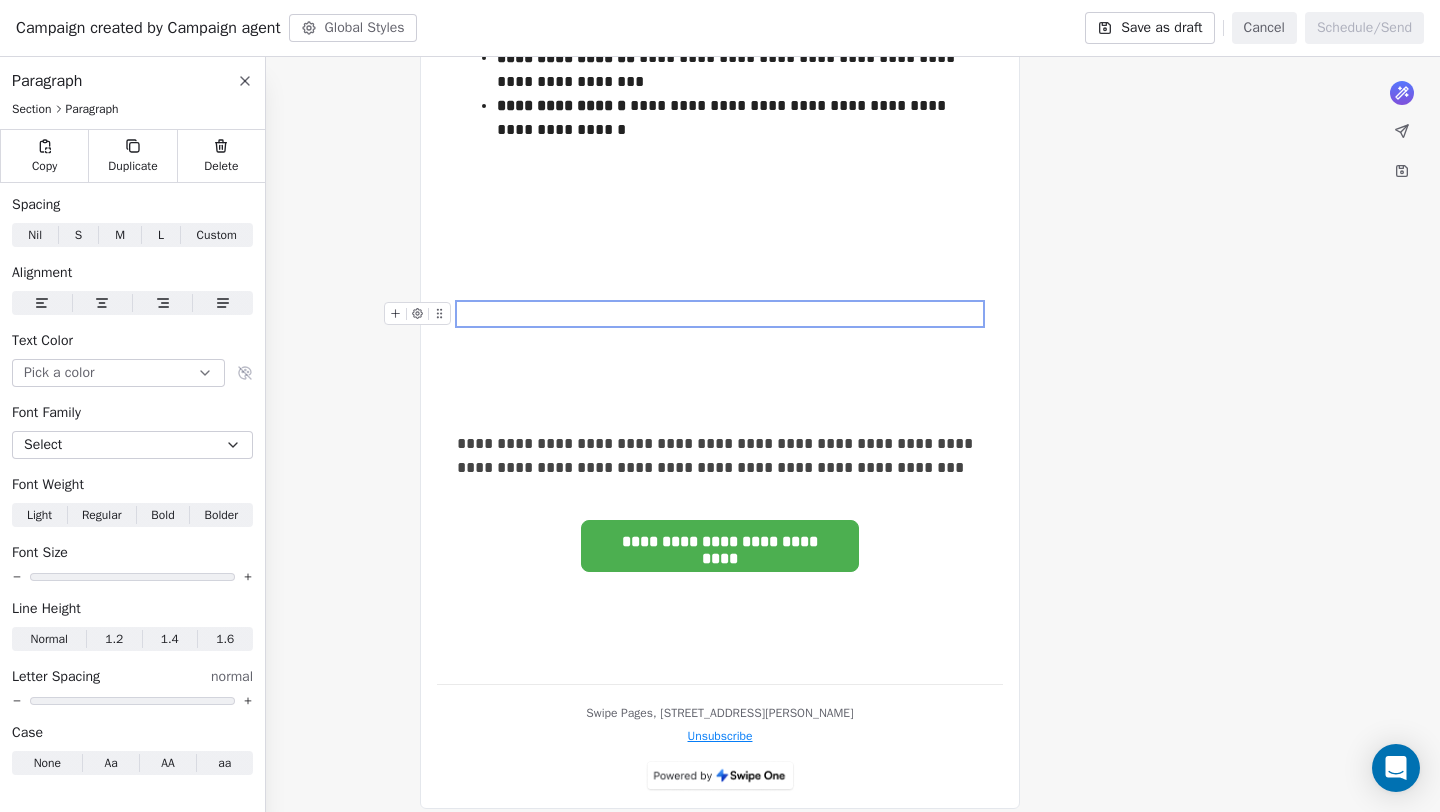 type 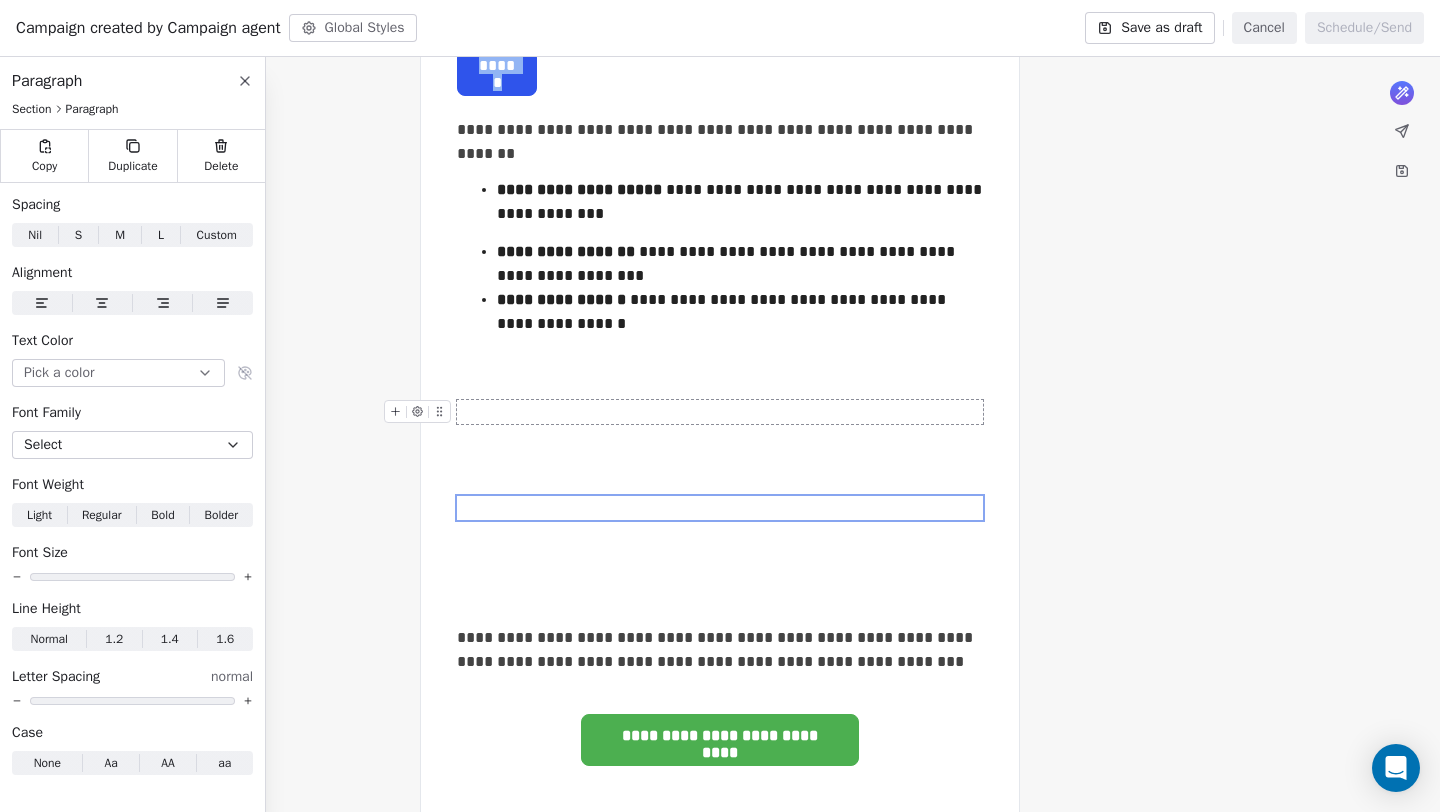 click at bounding box center (720, 412) 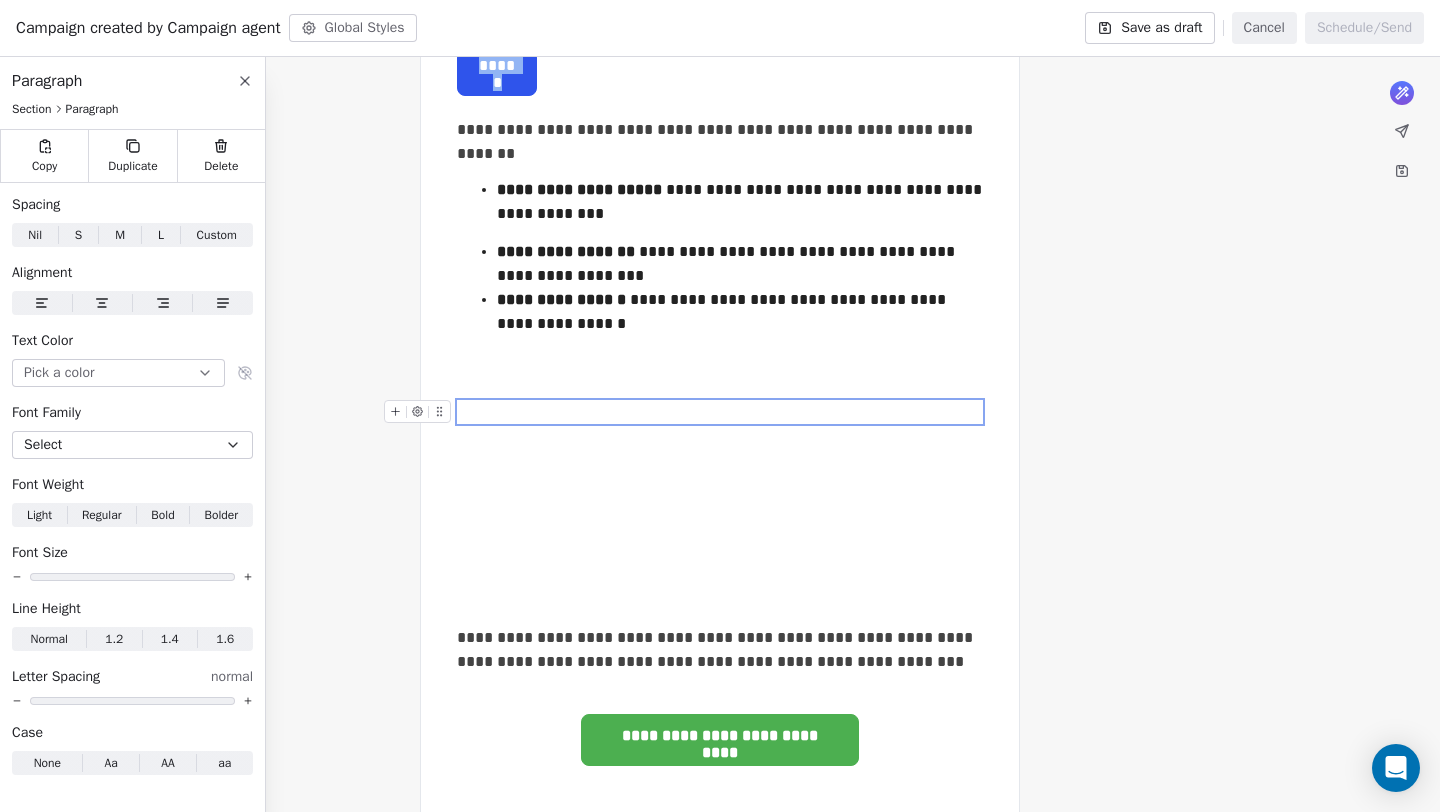 click at bounding box center [720, 412] 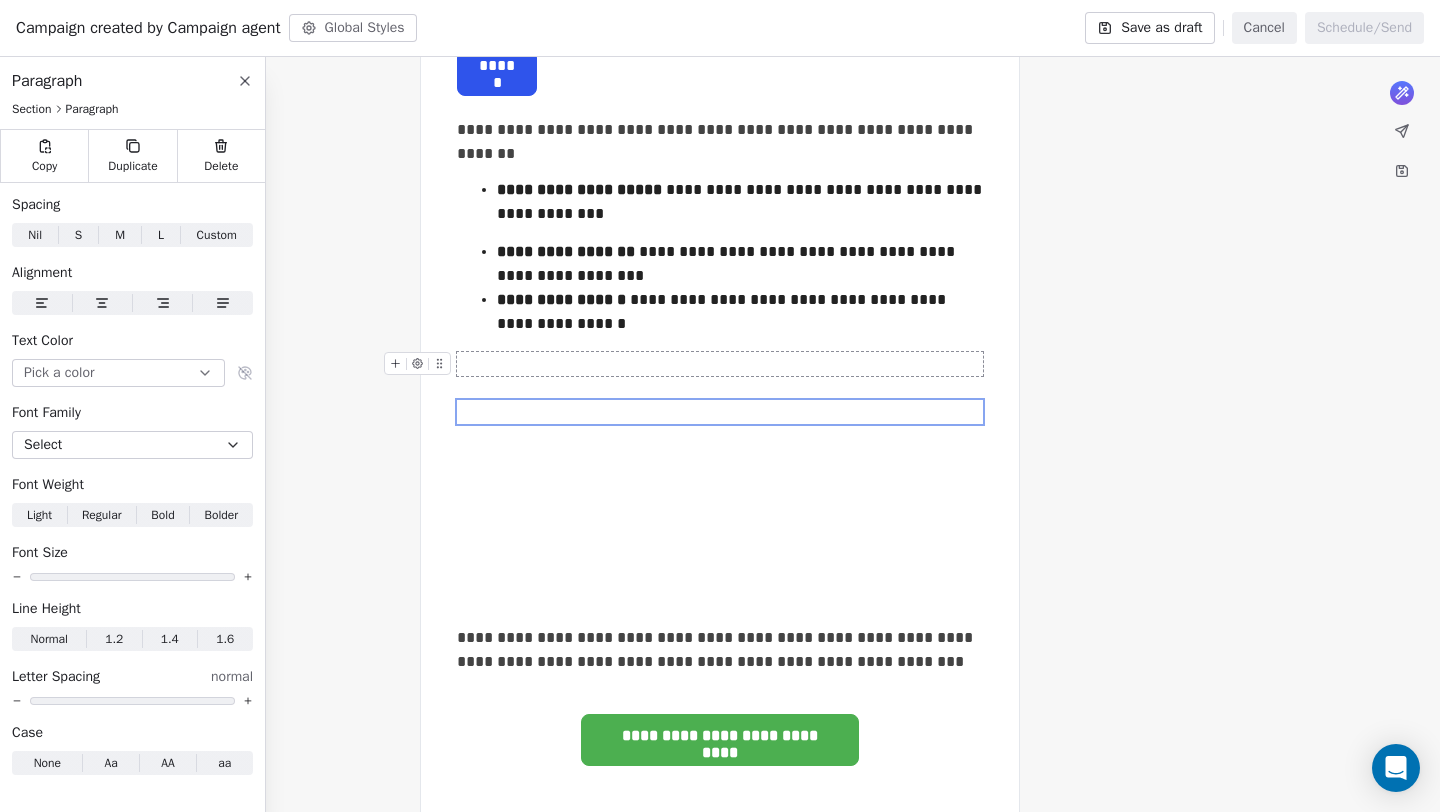 click at bounding box center [720, 364] 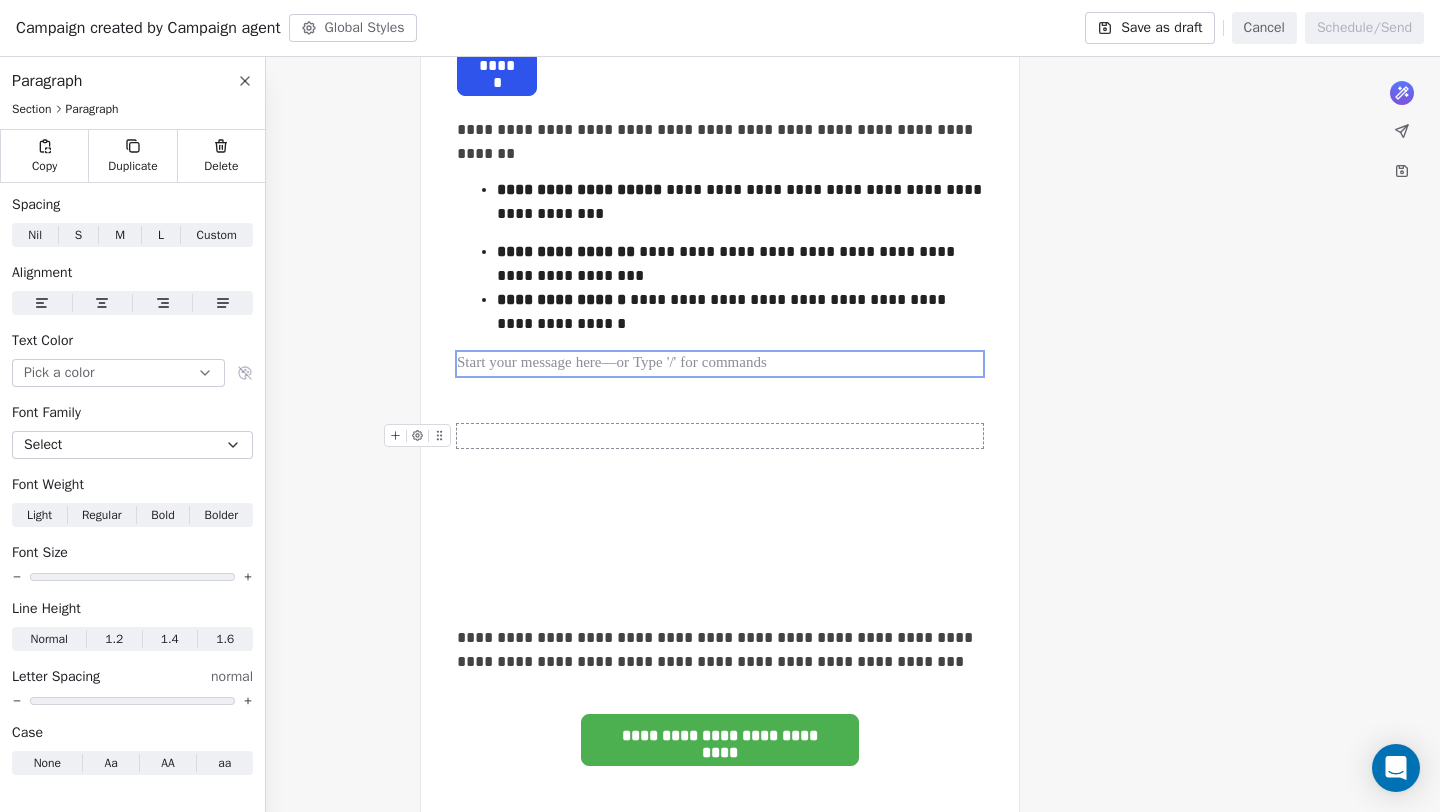 click at bounding box center (720, 436) 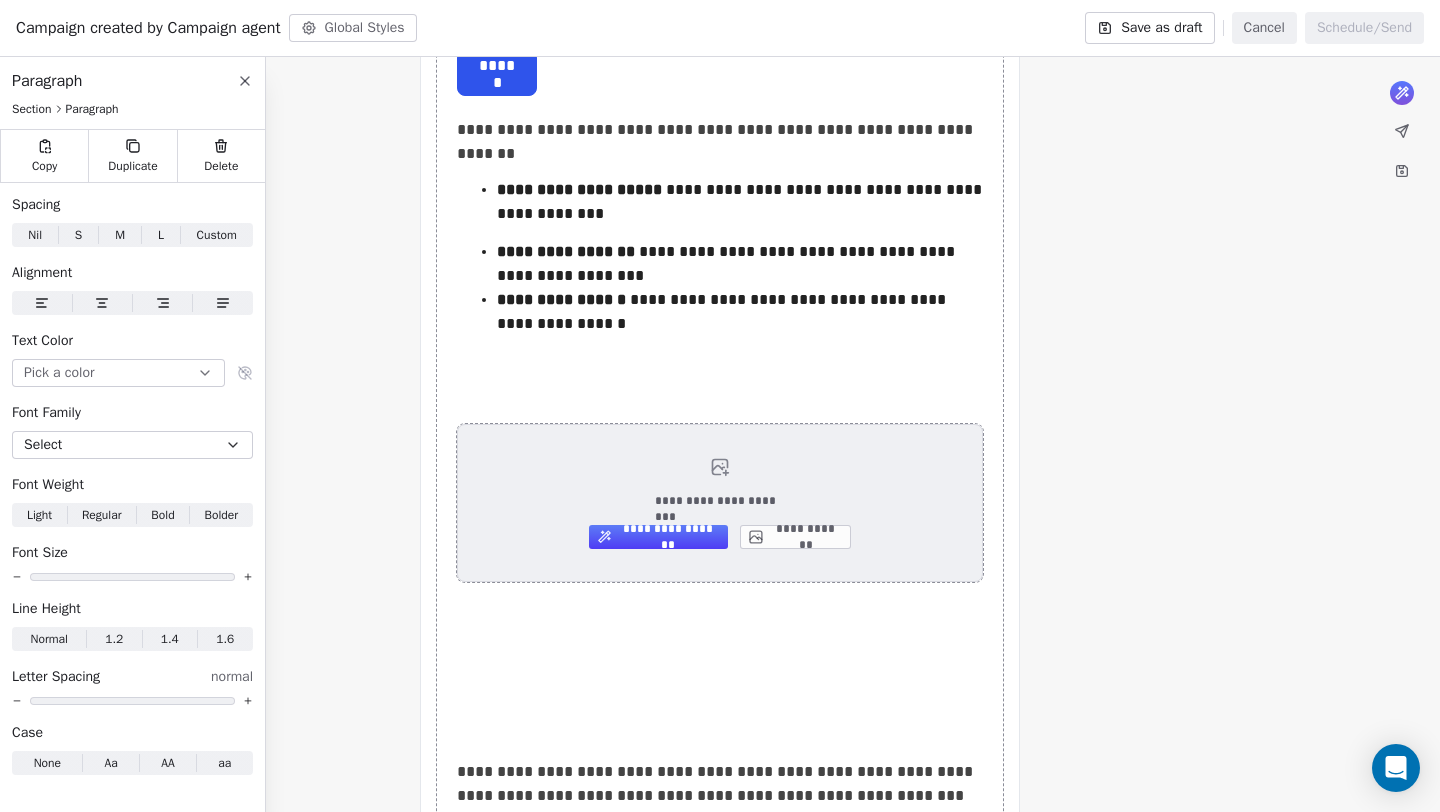 click on "**********" at bounding box center (795, 537) 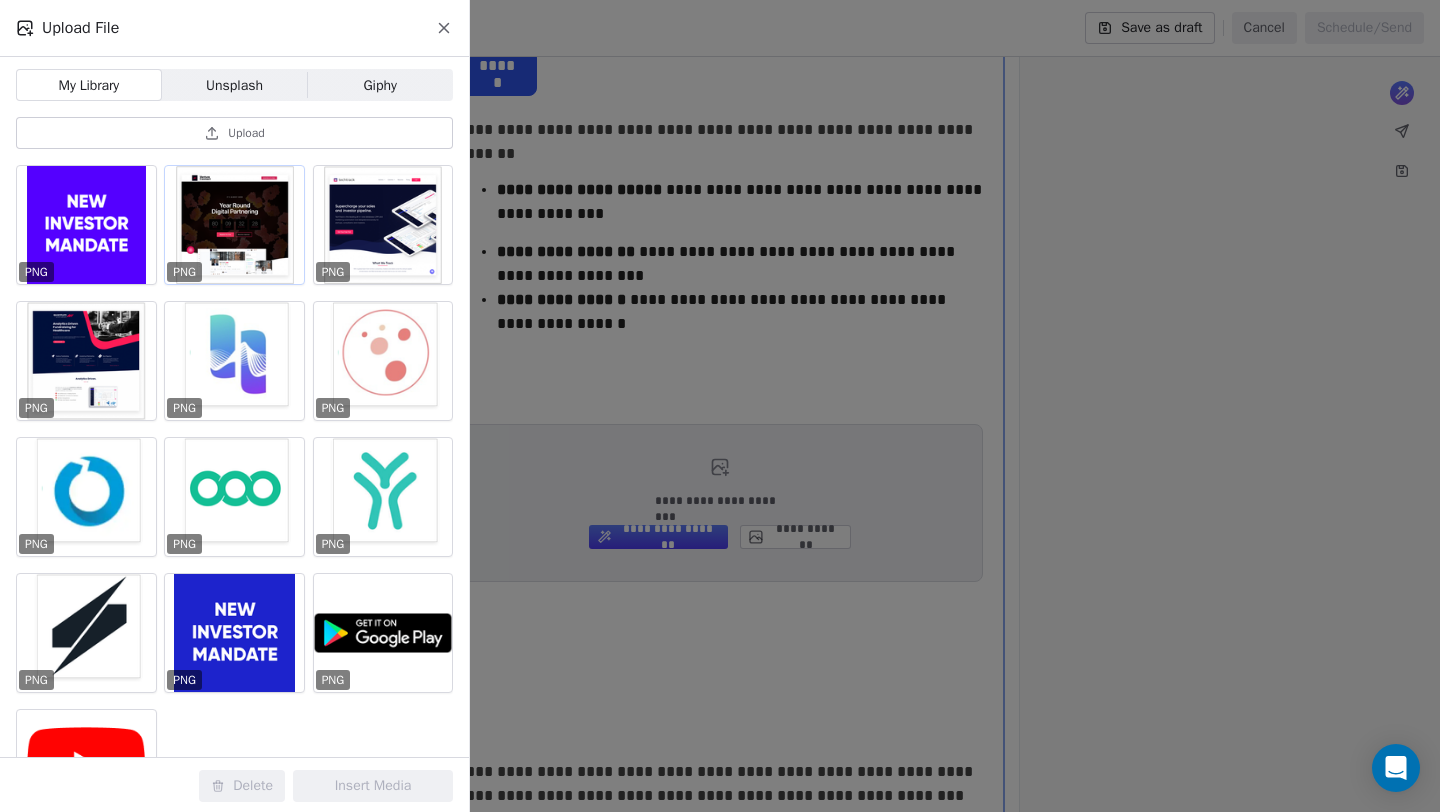 click at bounding box center (234, 225) 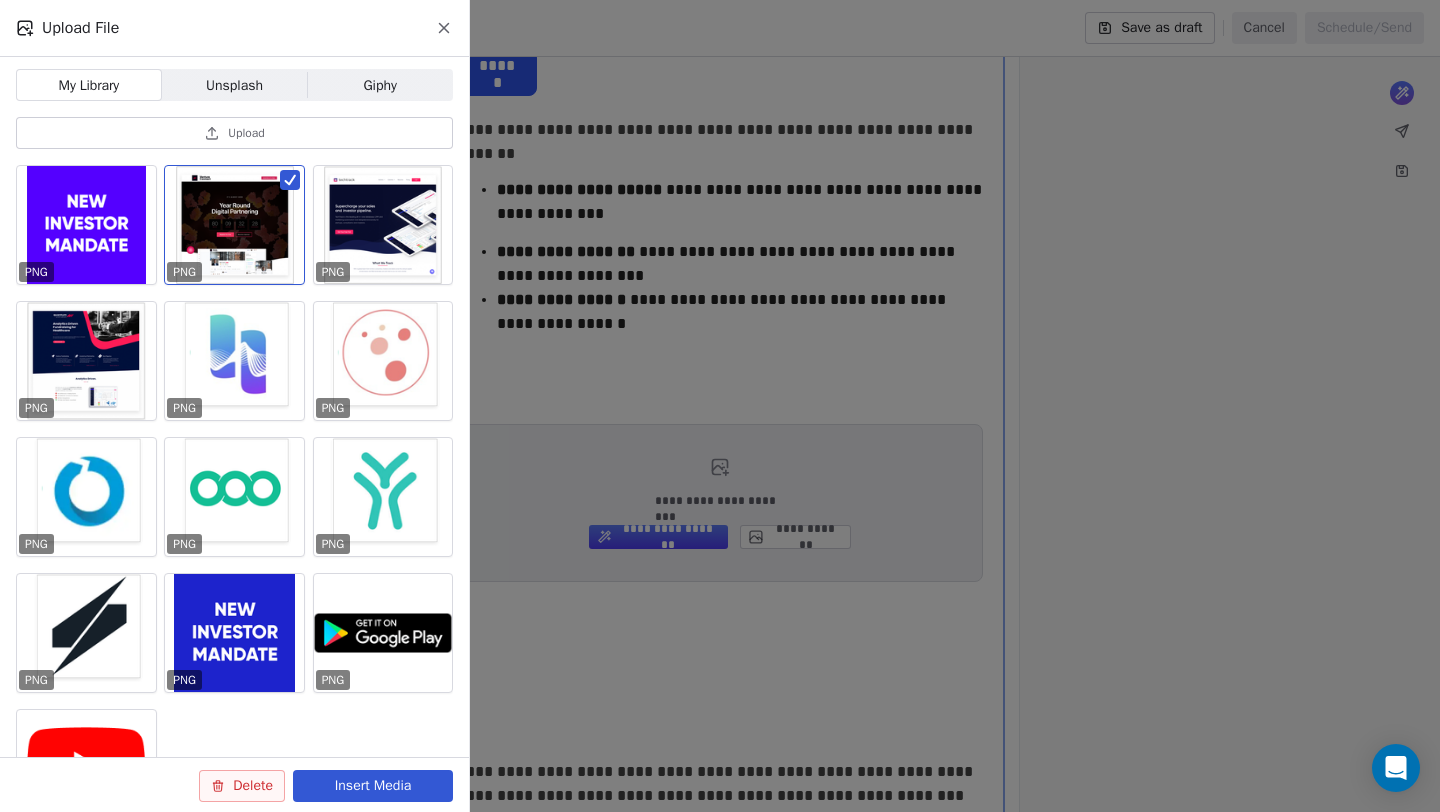 click on "Insert Media" at bounding box center (373, 786) 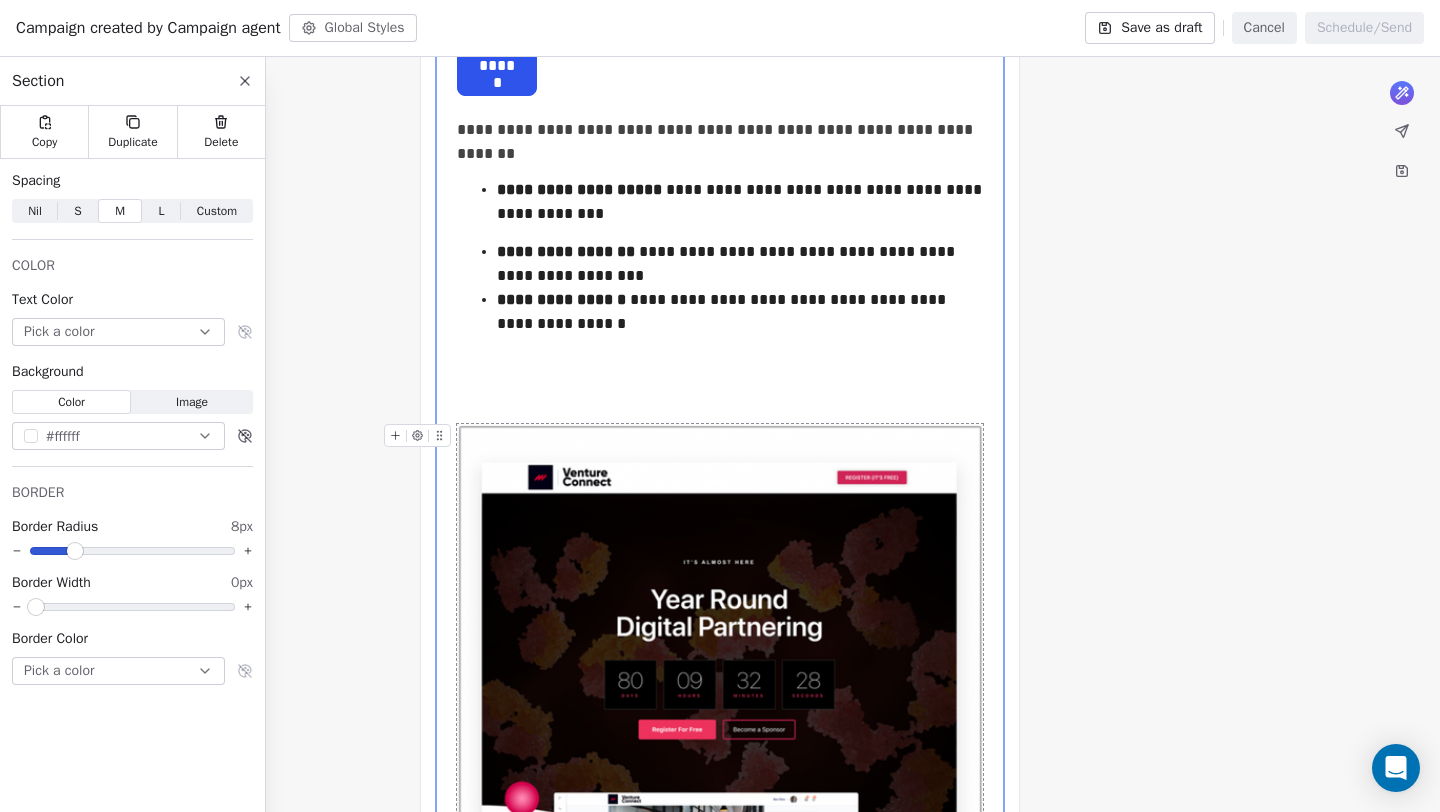 click at bounding box center (720, 687) 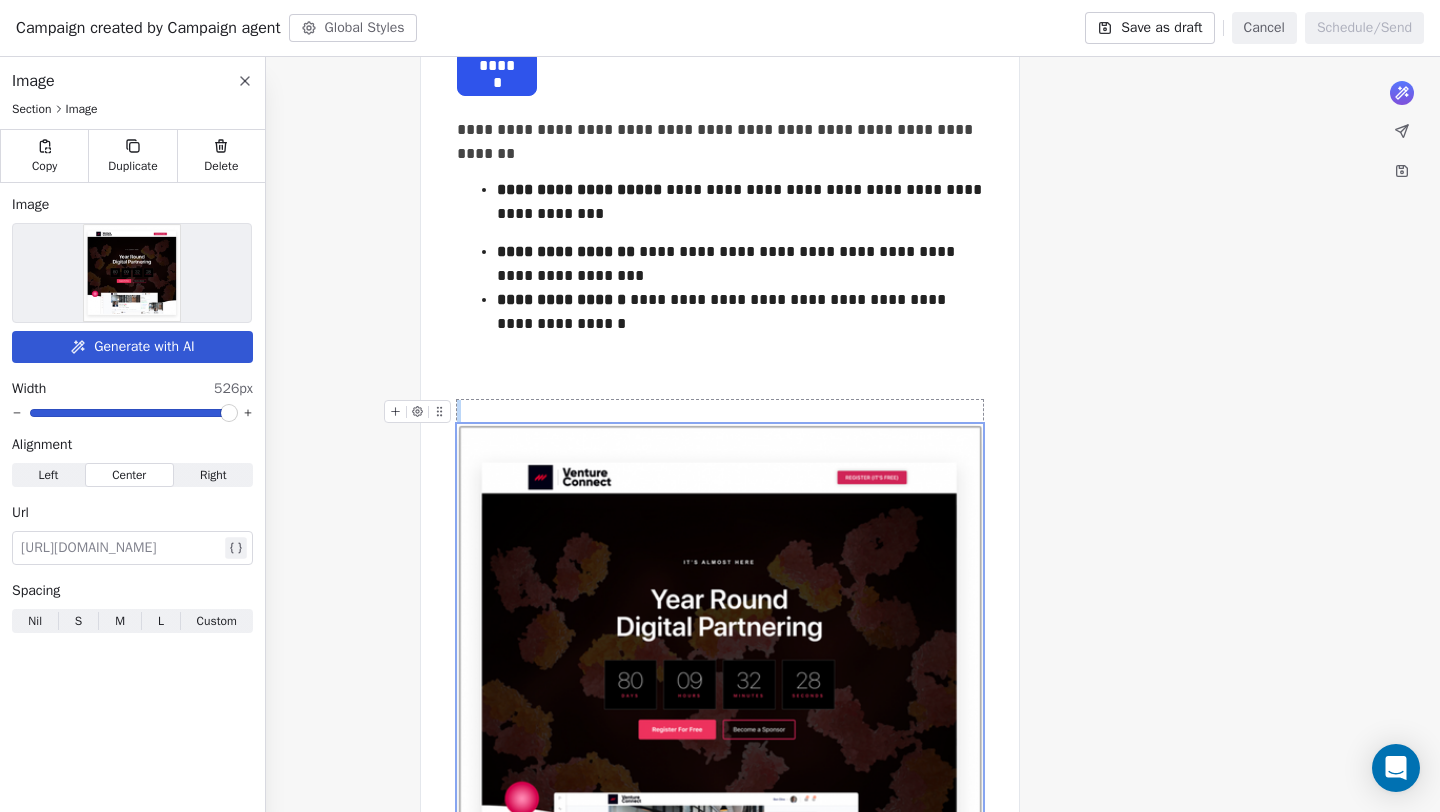 click at bounding box center [120, 548] 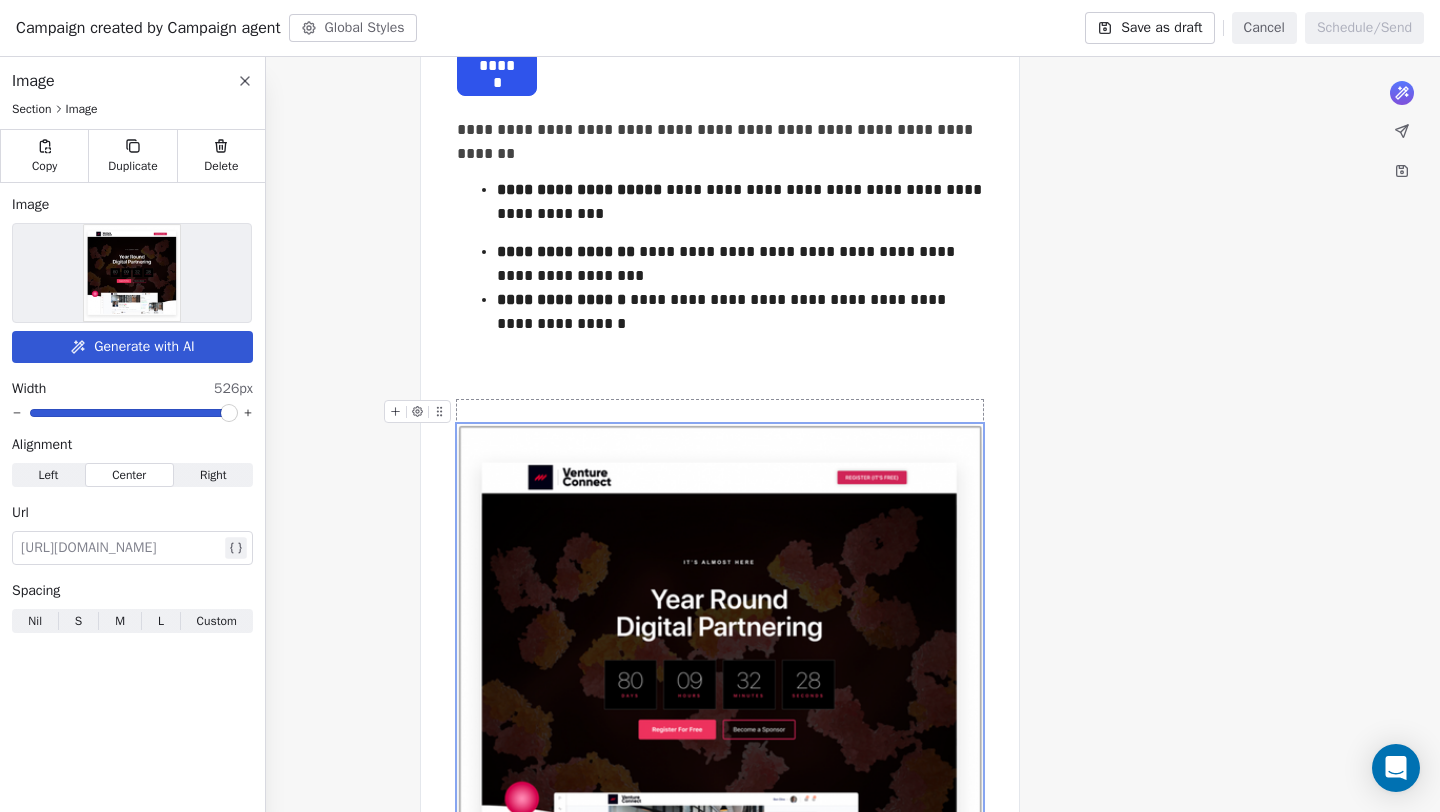 type 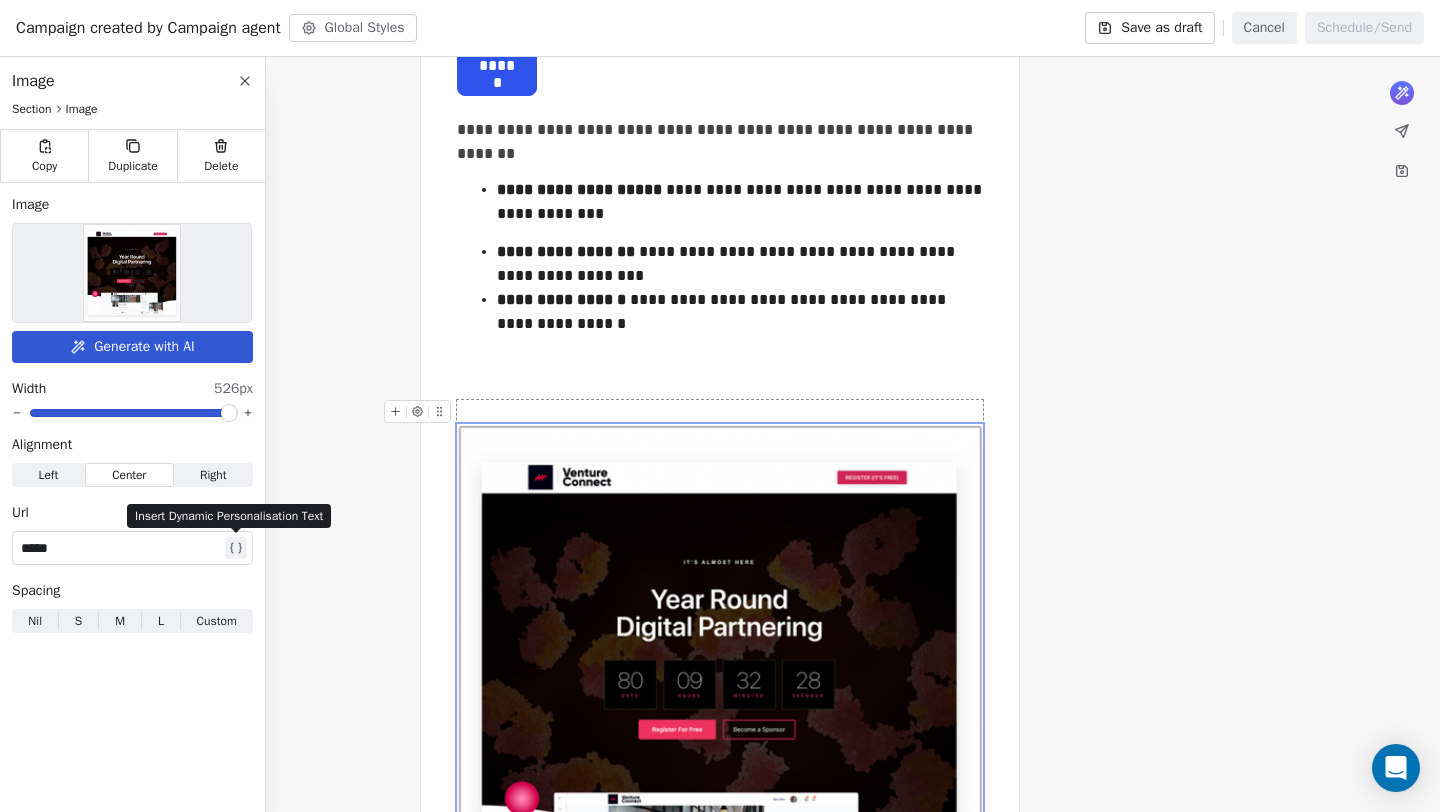 click 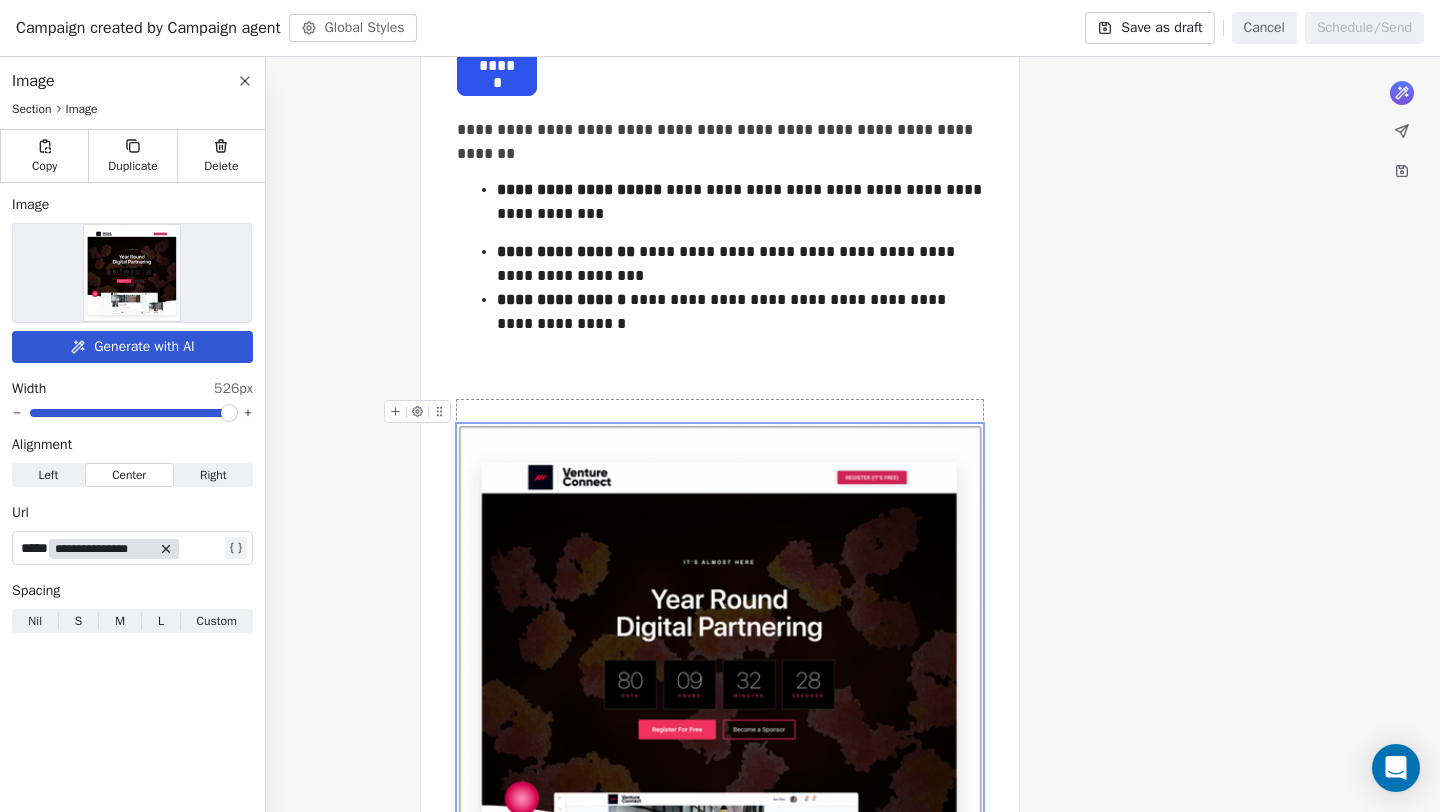 click on "**********" at bounding box center (104, 549) 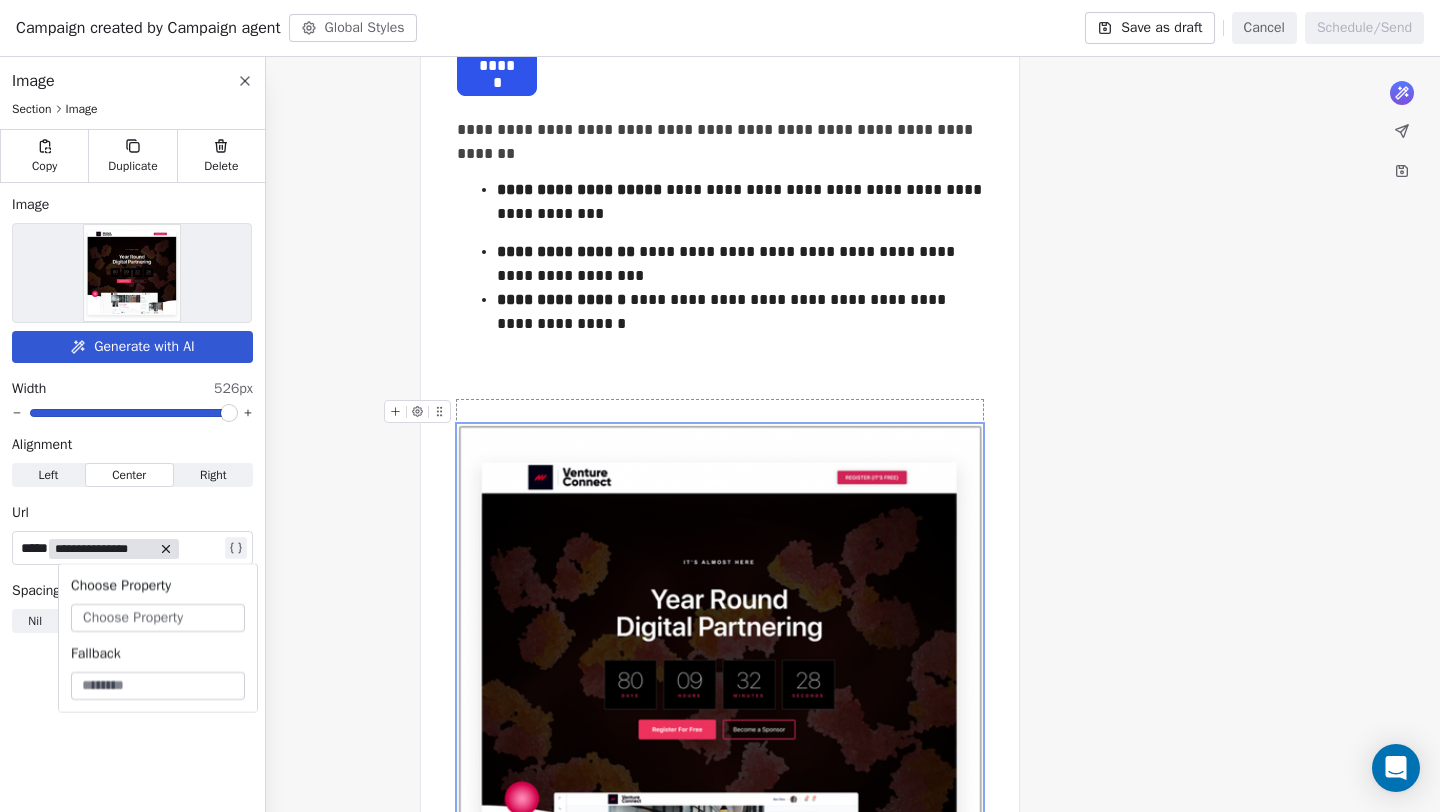 click on "Choose Property" at bounding box center (133, 618) 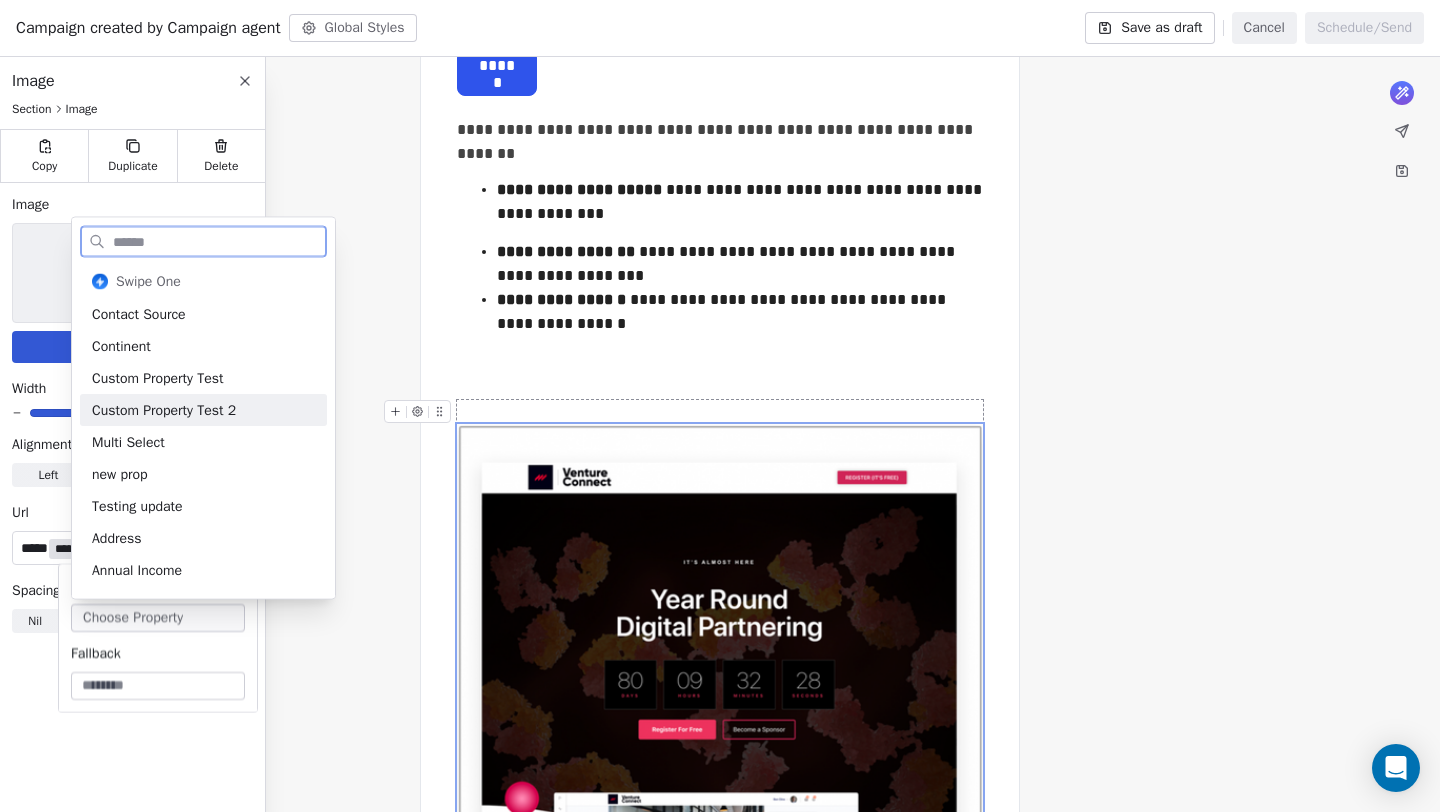 click on "Custom Property Test 2" at bounding box center (203, 410) 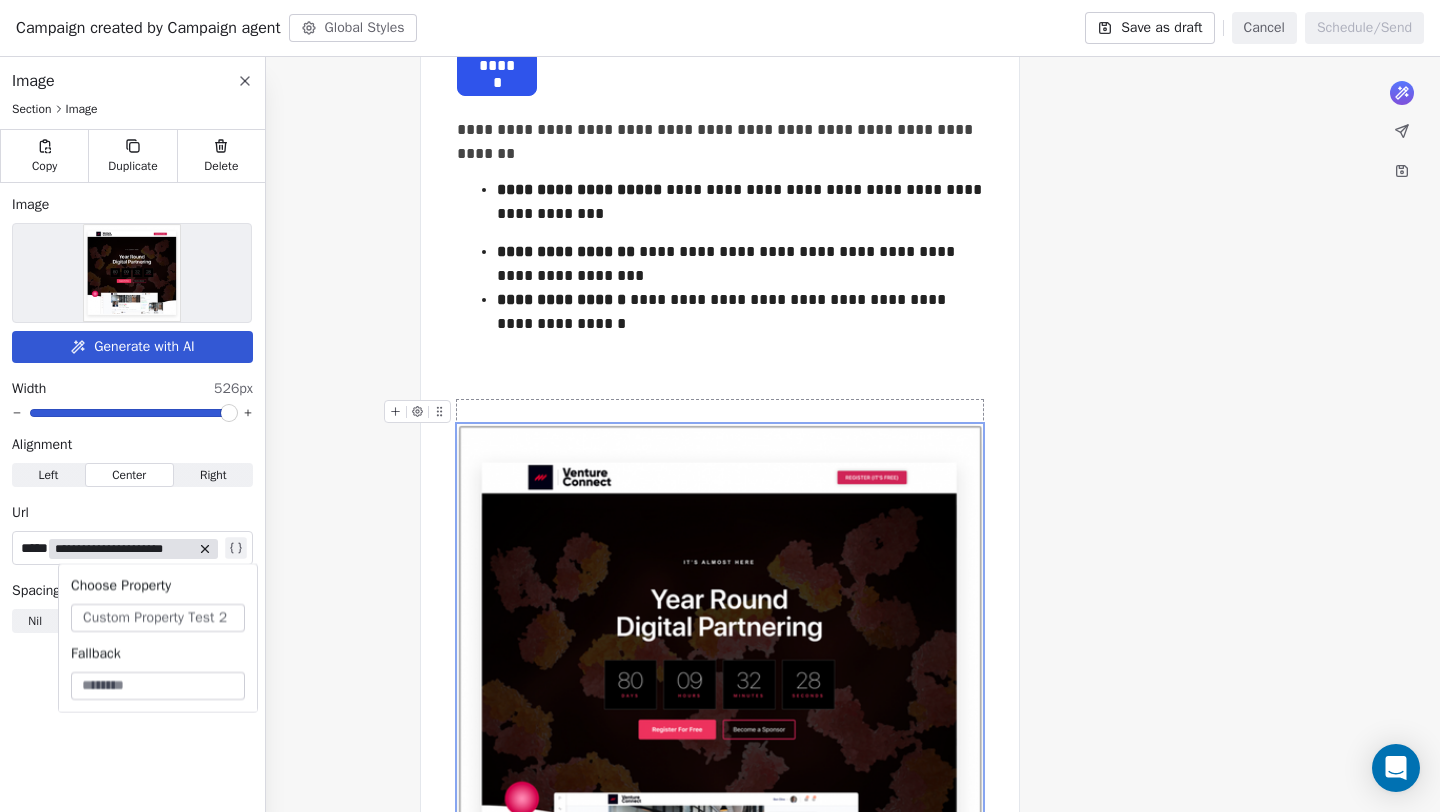 click on "Url" at bounding box center (132, 513) 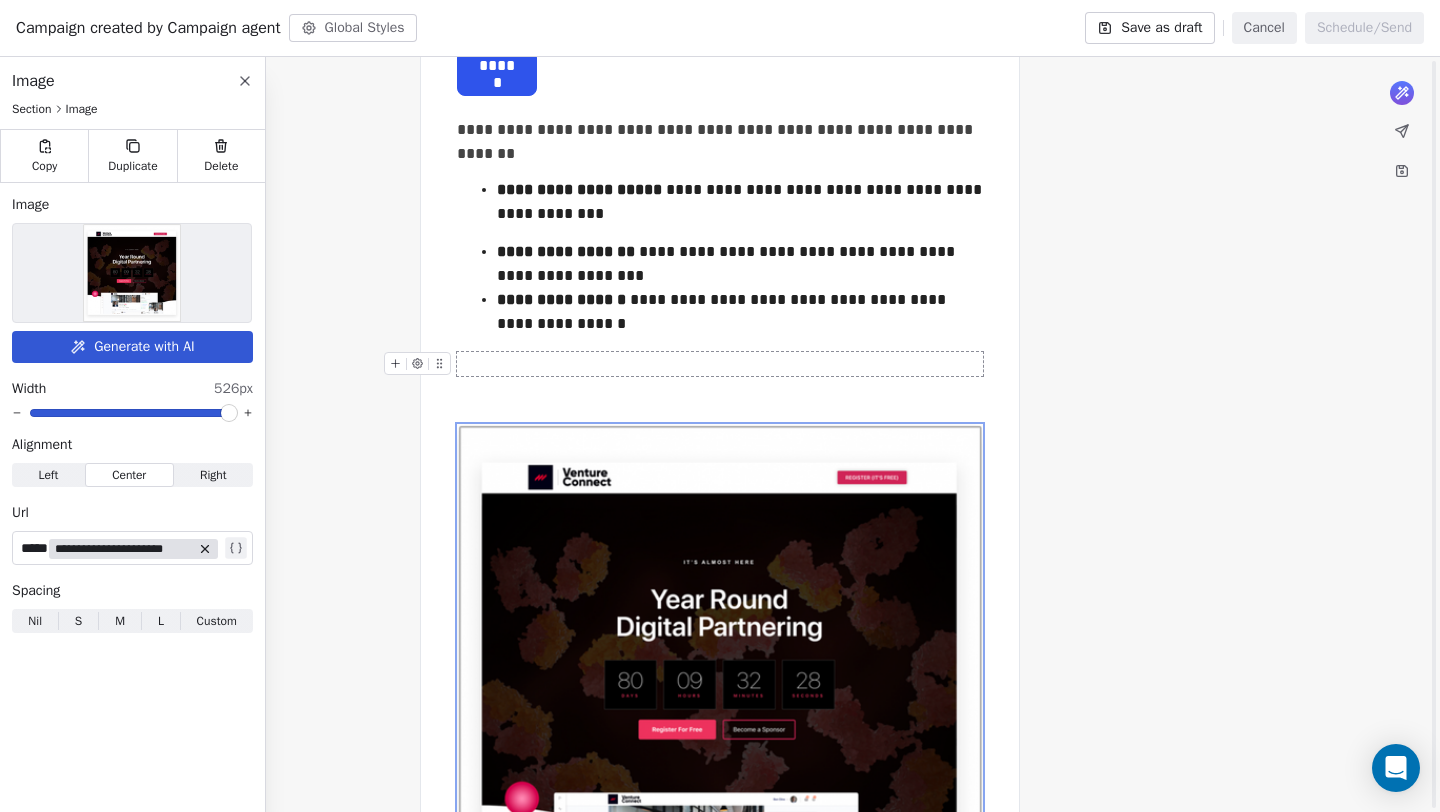 scroll, scrollTop: 0, scrollLeft: 0, axis: both 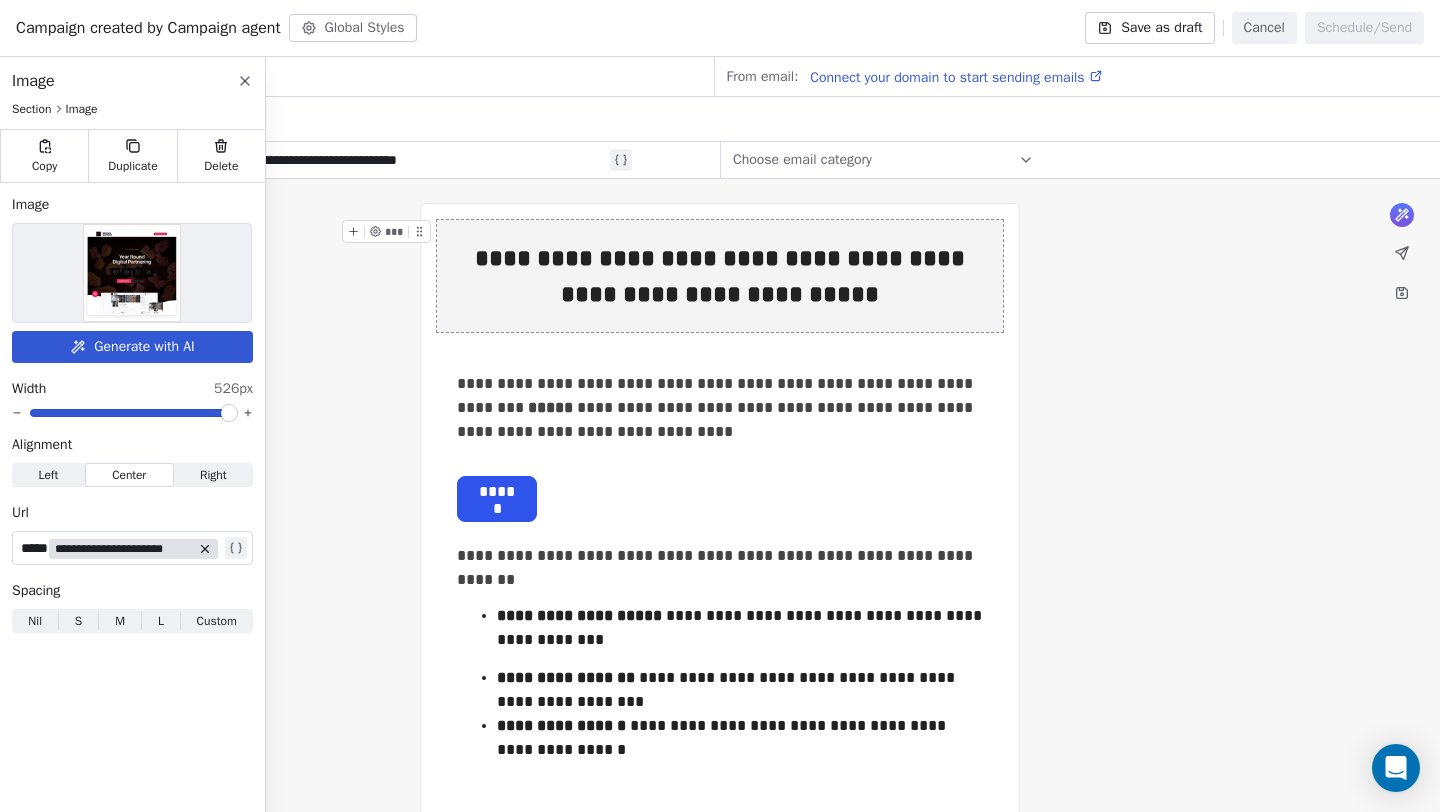 click on "**********" at bounding box center [337, 160] 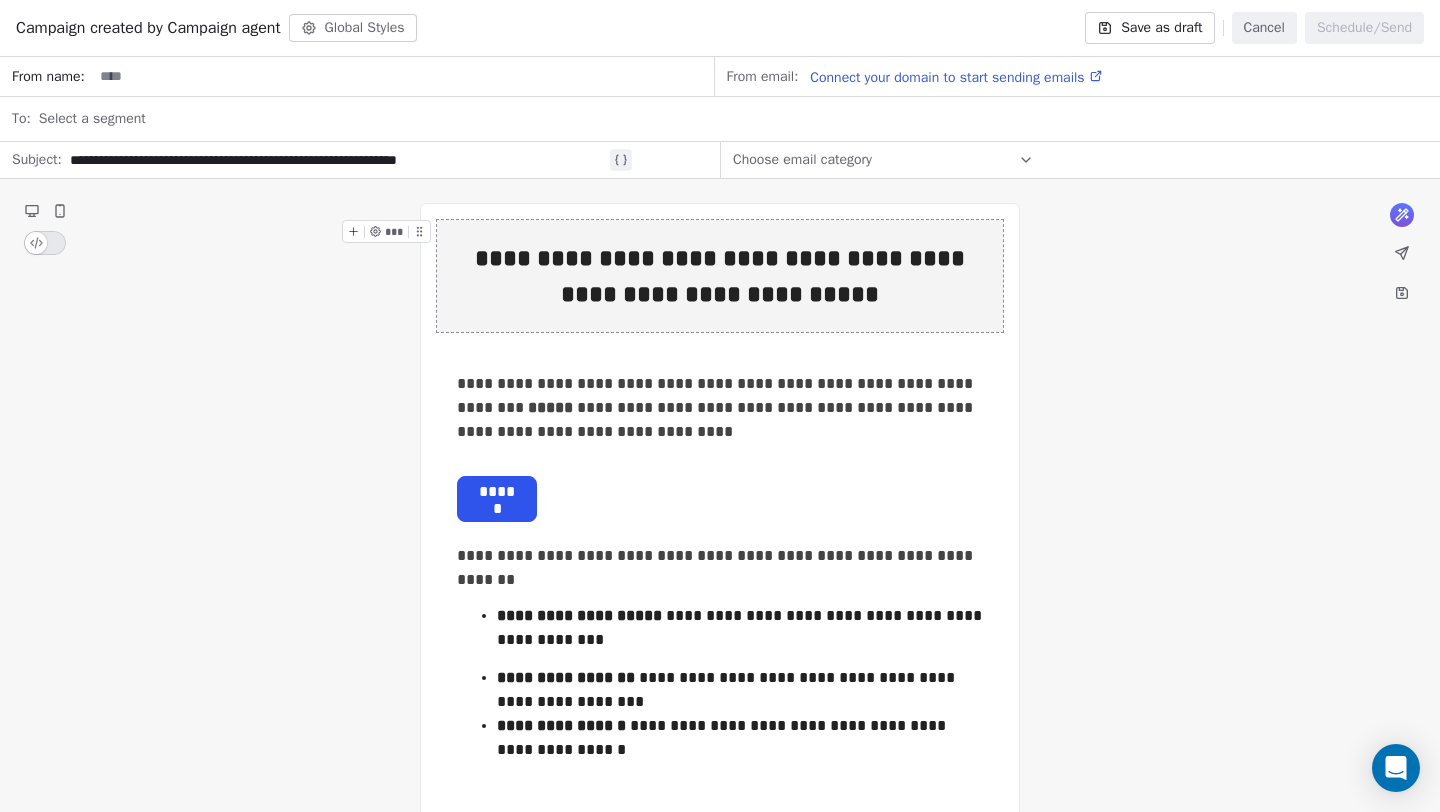 click on "Cancel" at bounding box center (1264, 28) 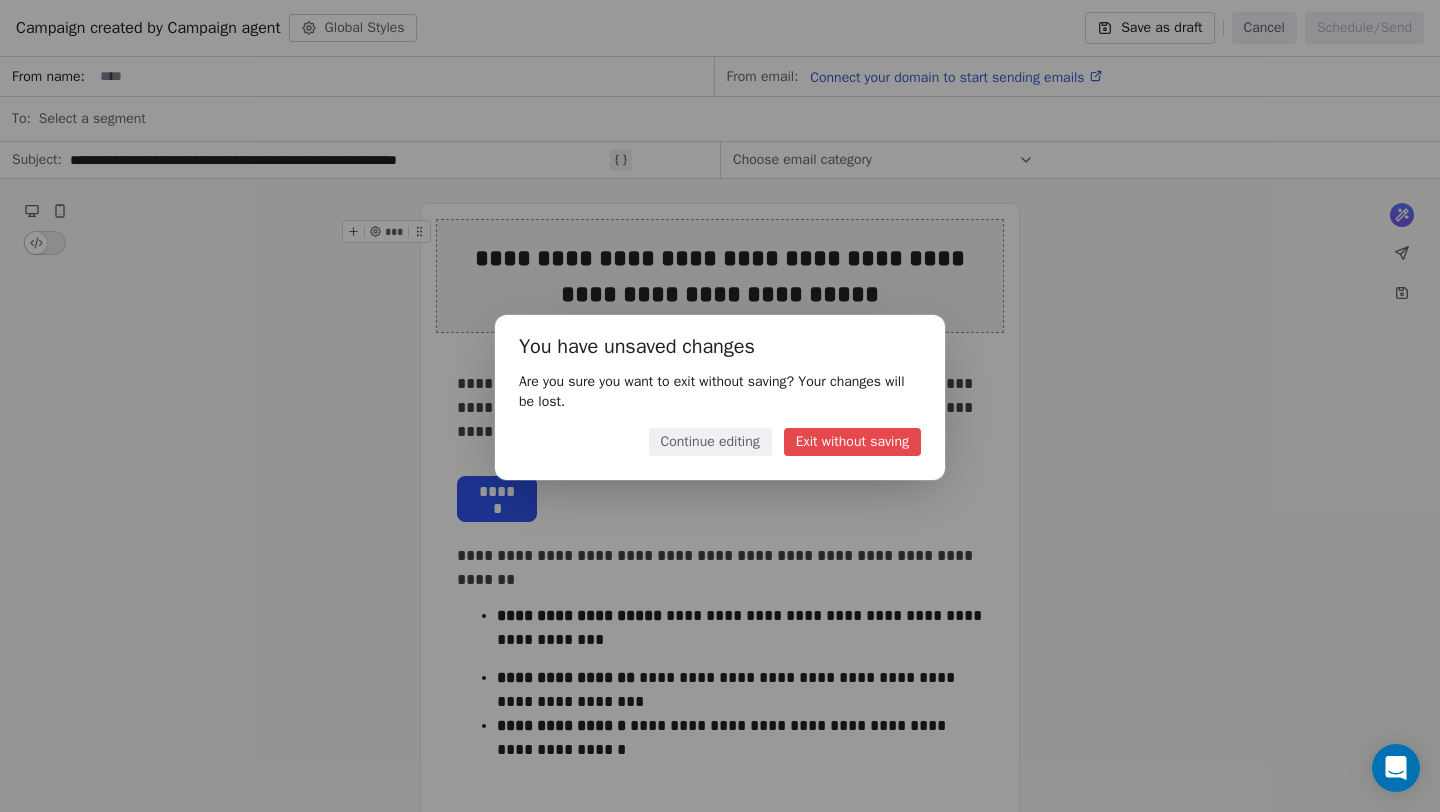 click on "Exit without saving" at bounding box center [852, 442] 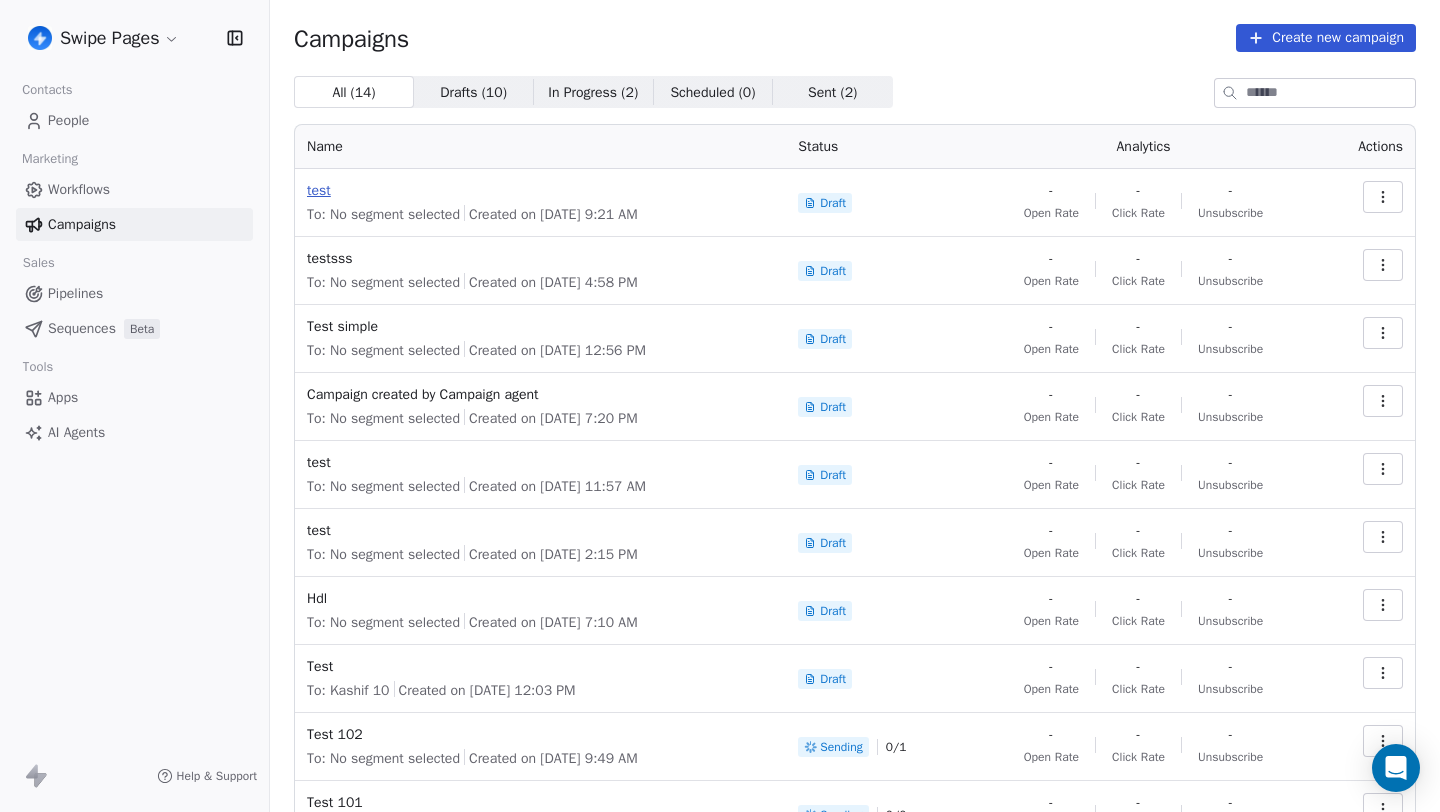 click on "test" at bounding box center (540, 191) 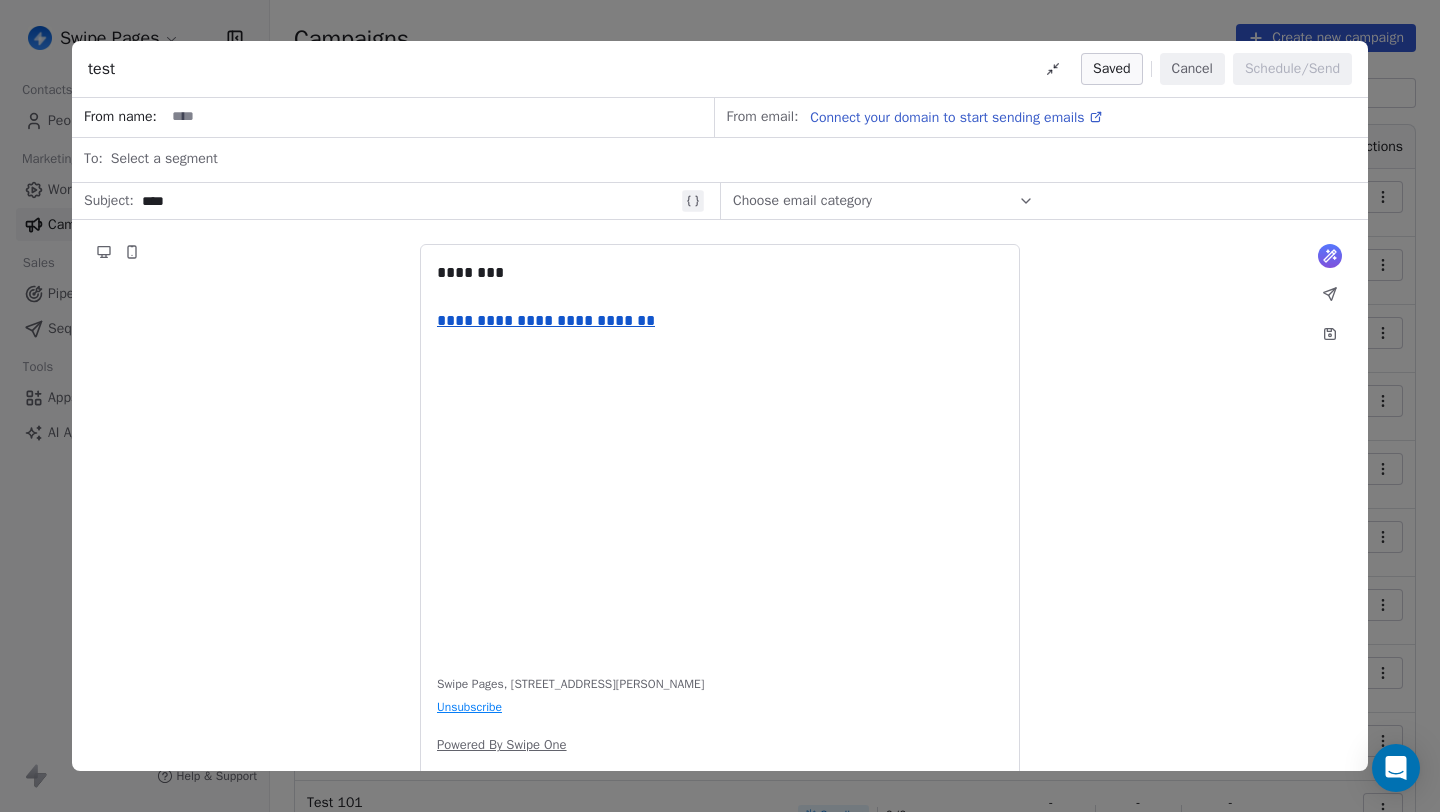 click on "Cancel" at bounding box center [1192, 69] 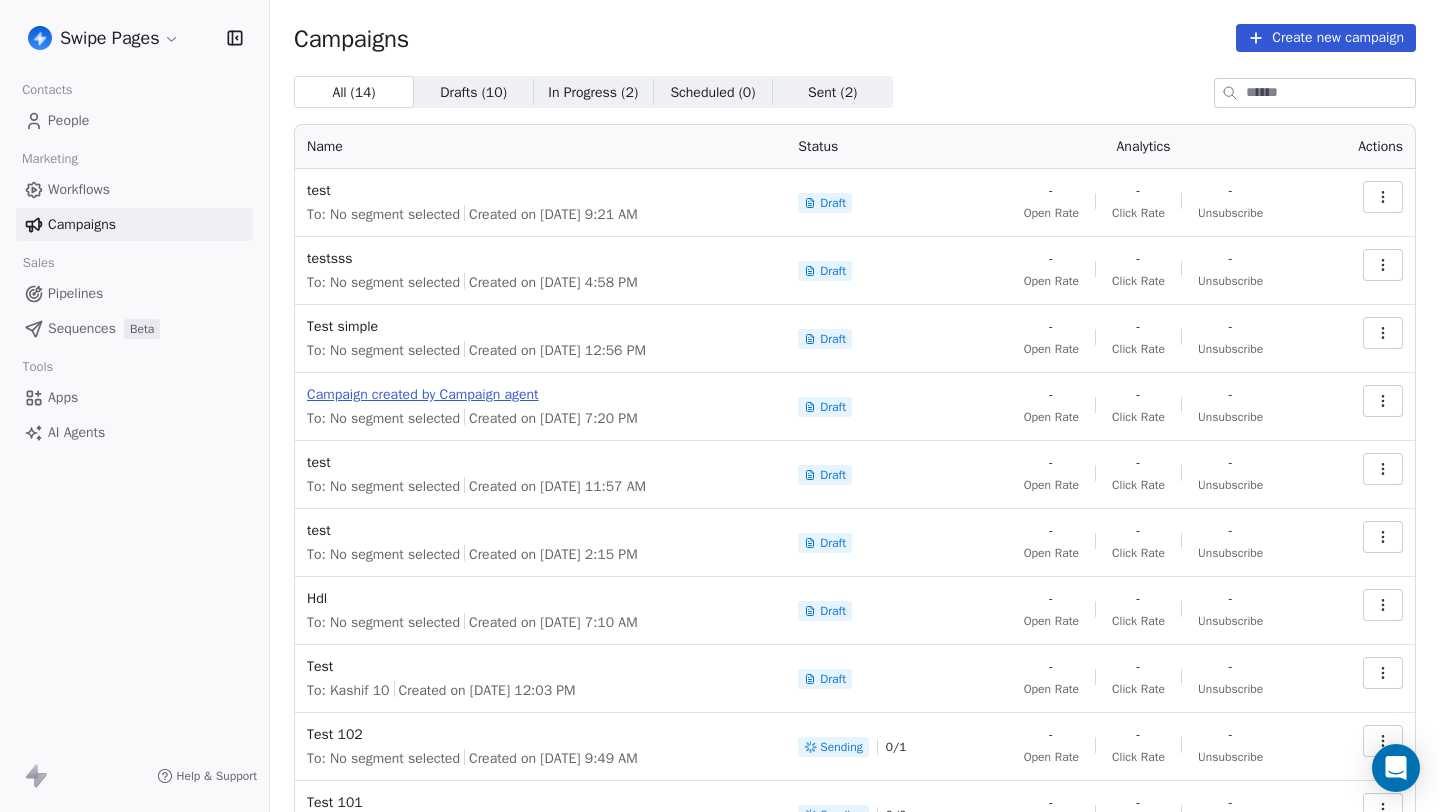 click on "Campaign created by Campaign agent" at bounding box center (540, 395) 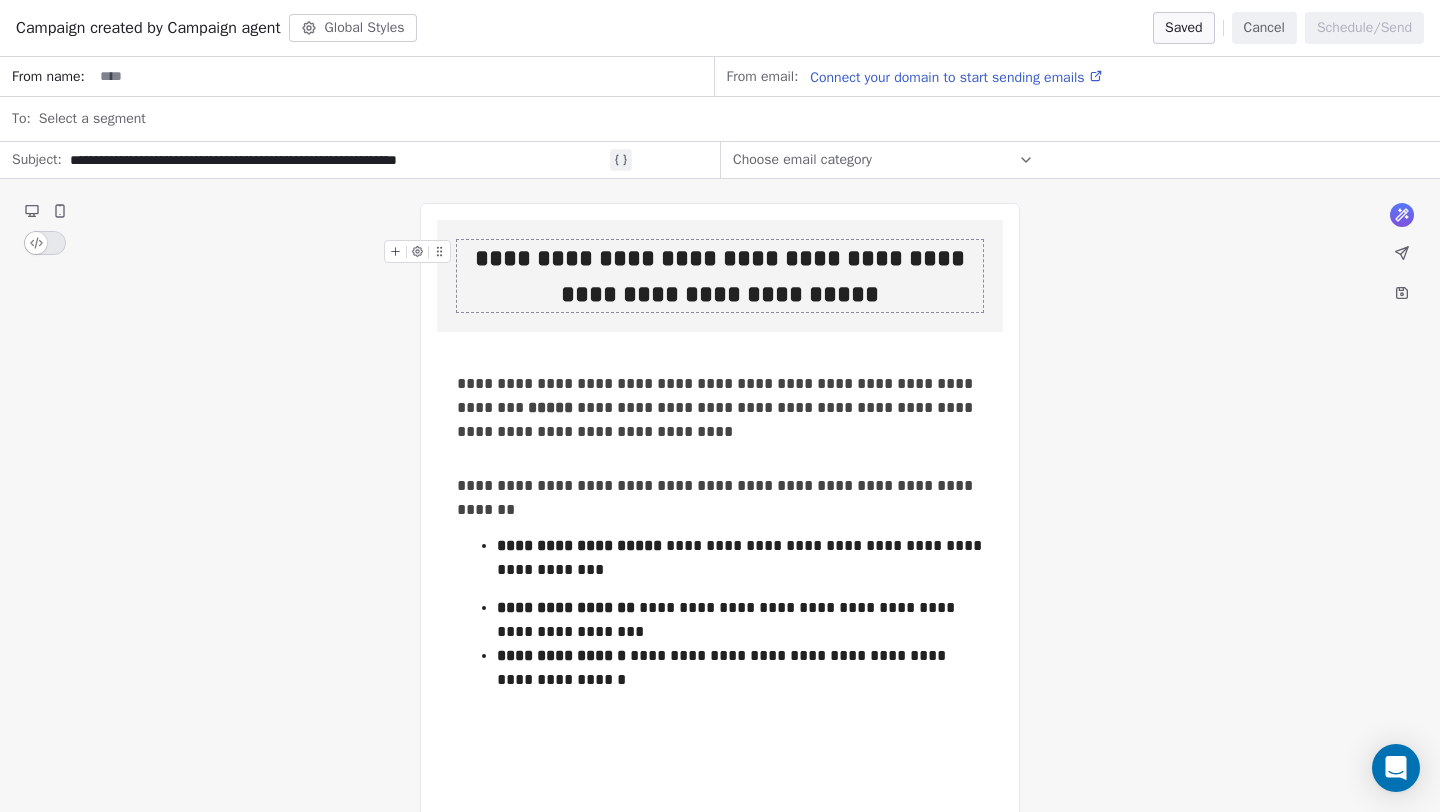 click on "Cancel" at bounding box center [1264, 28] 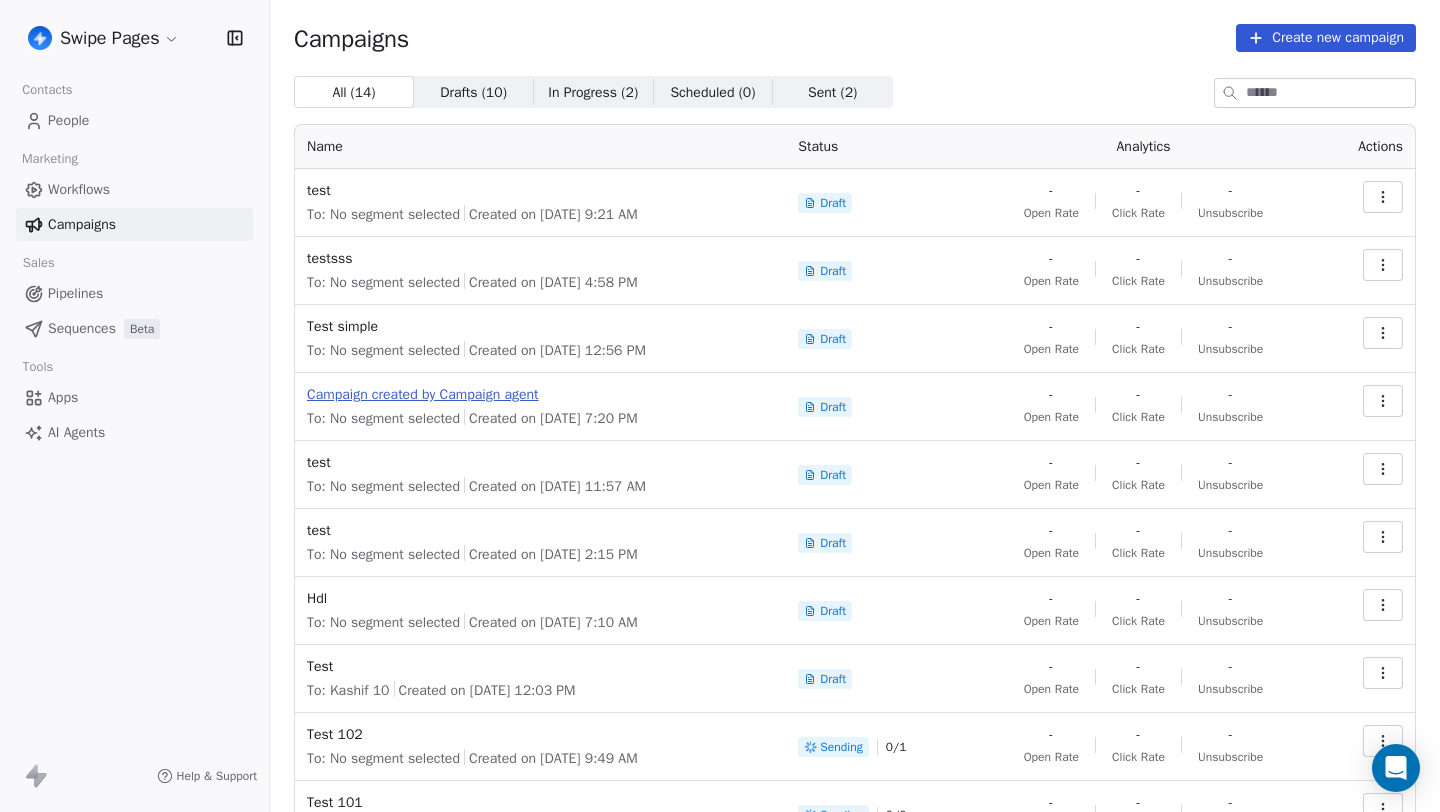 click on "Campaign created by Campaign agent" at bounding box center [540, 395] 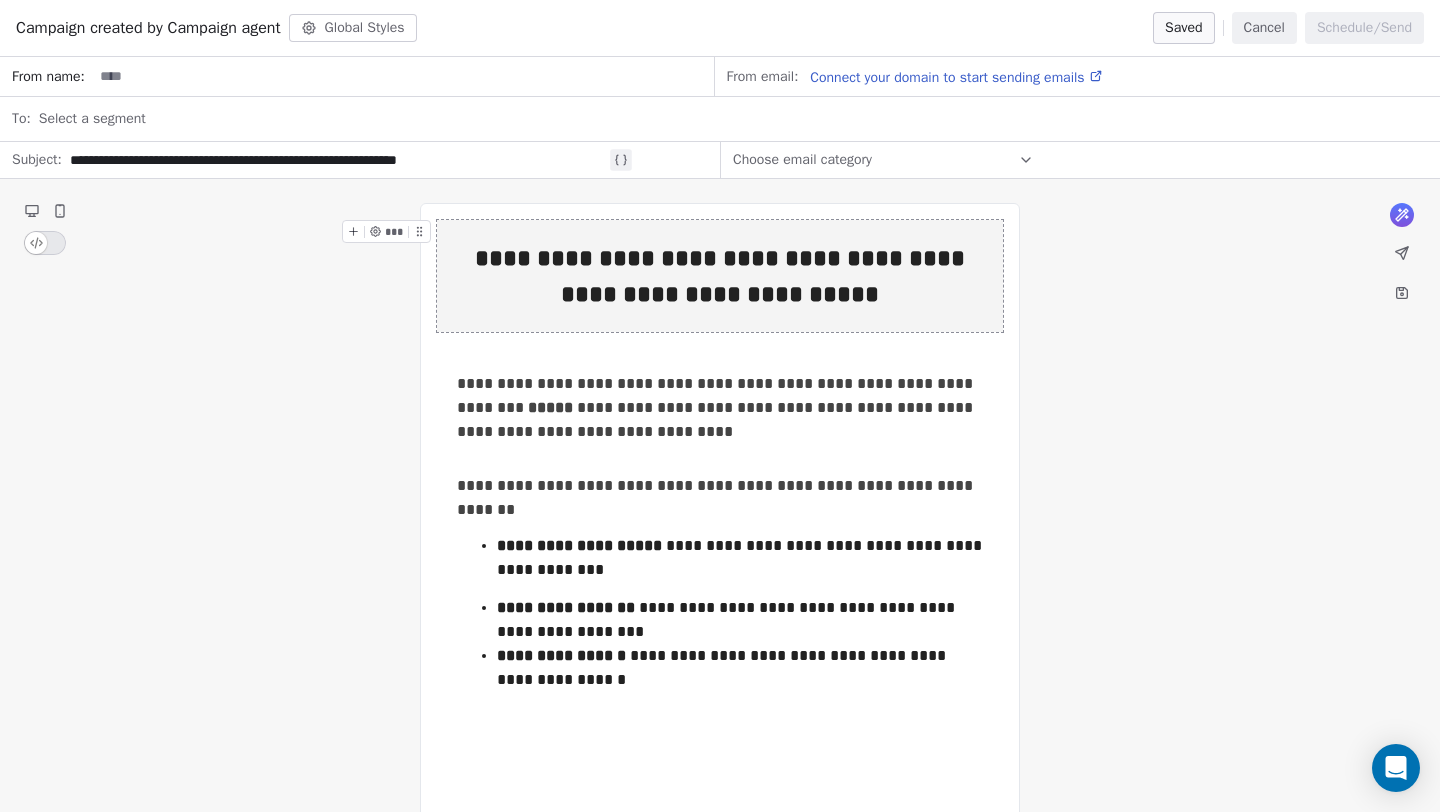 click on "**********" at bounding box center [389, 160] 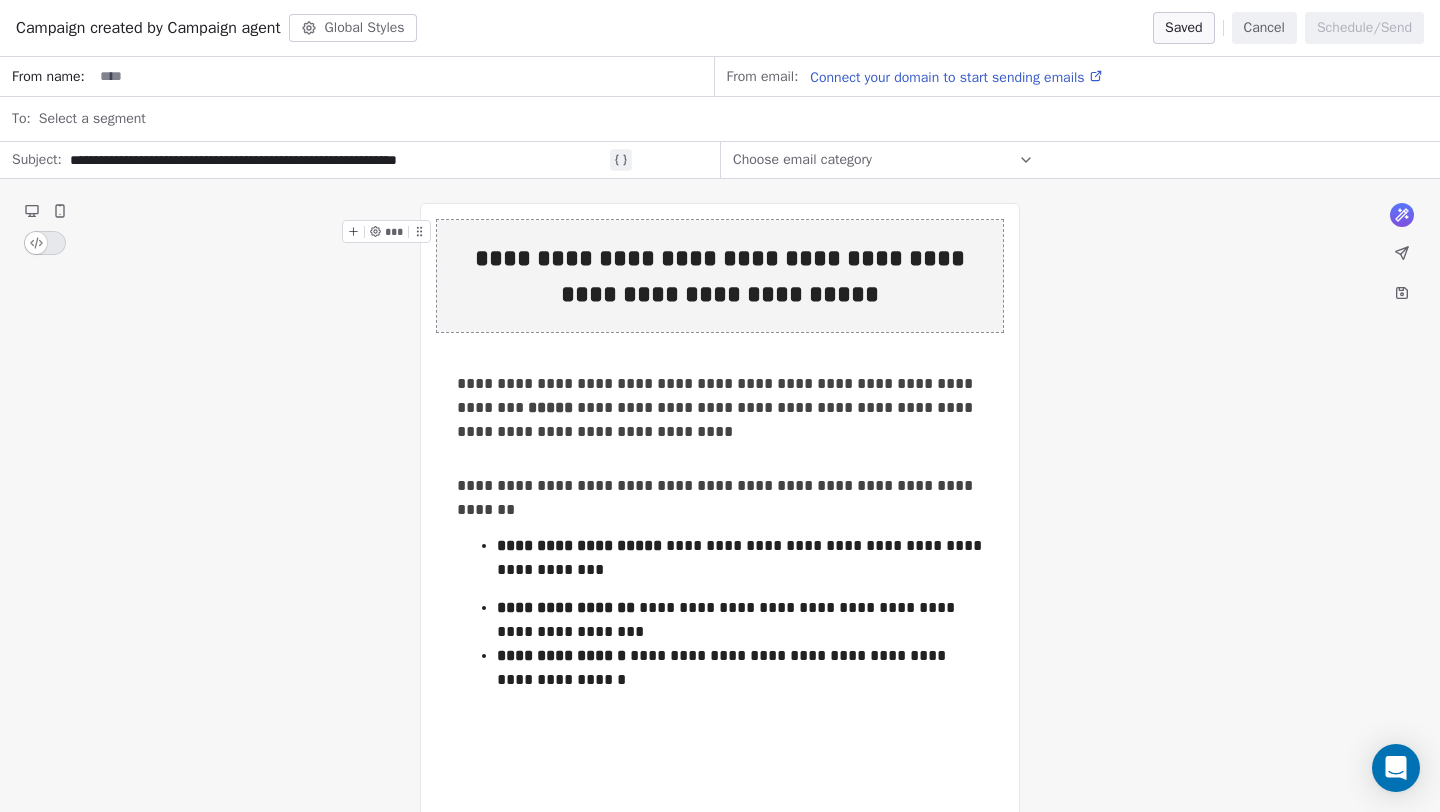 type 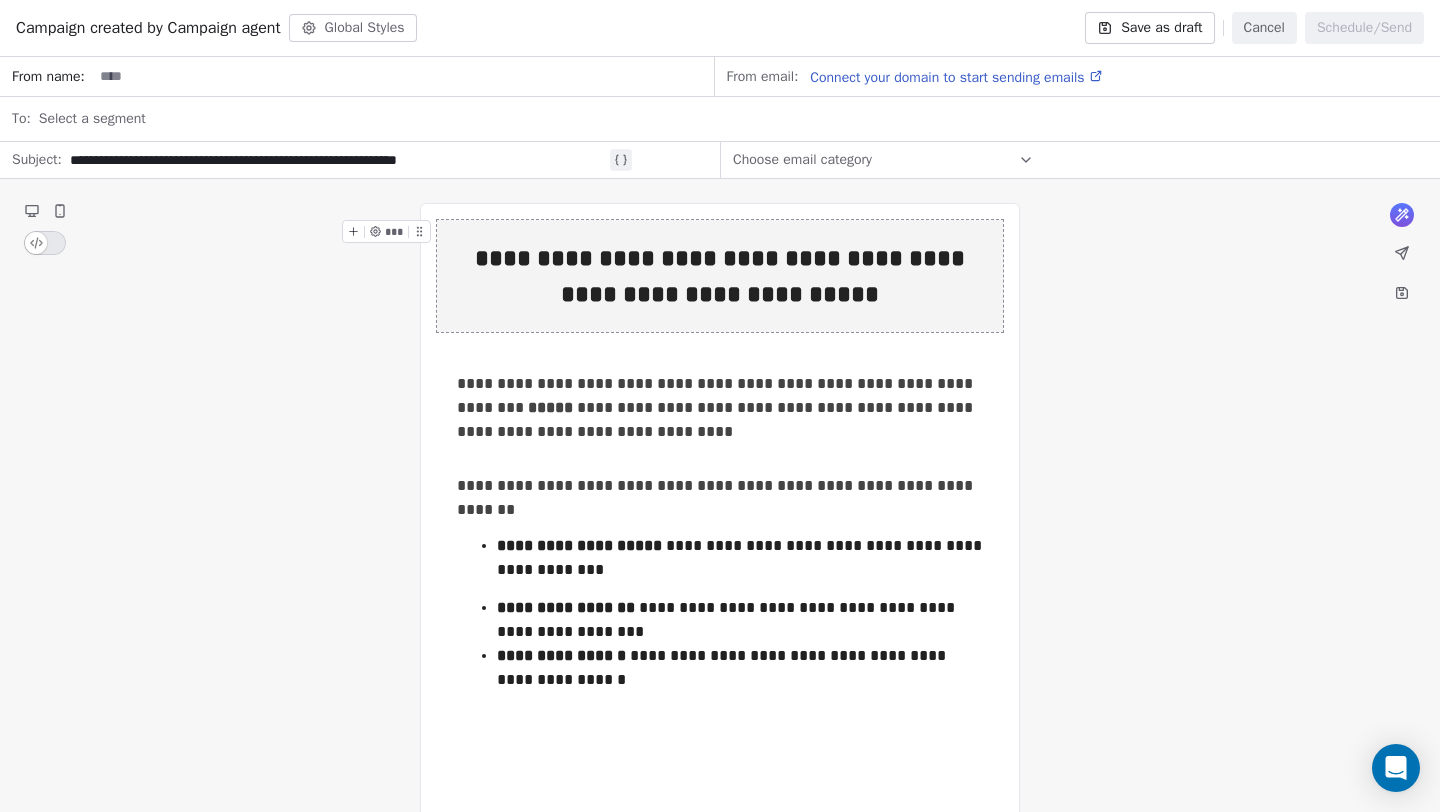 click on "Cancel" at bounding box center (1264, 28) 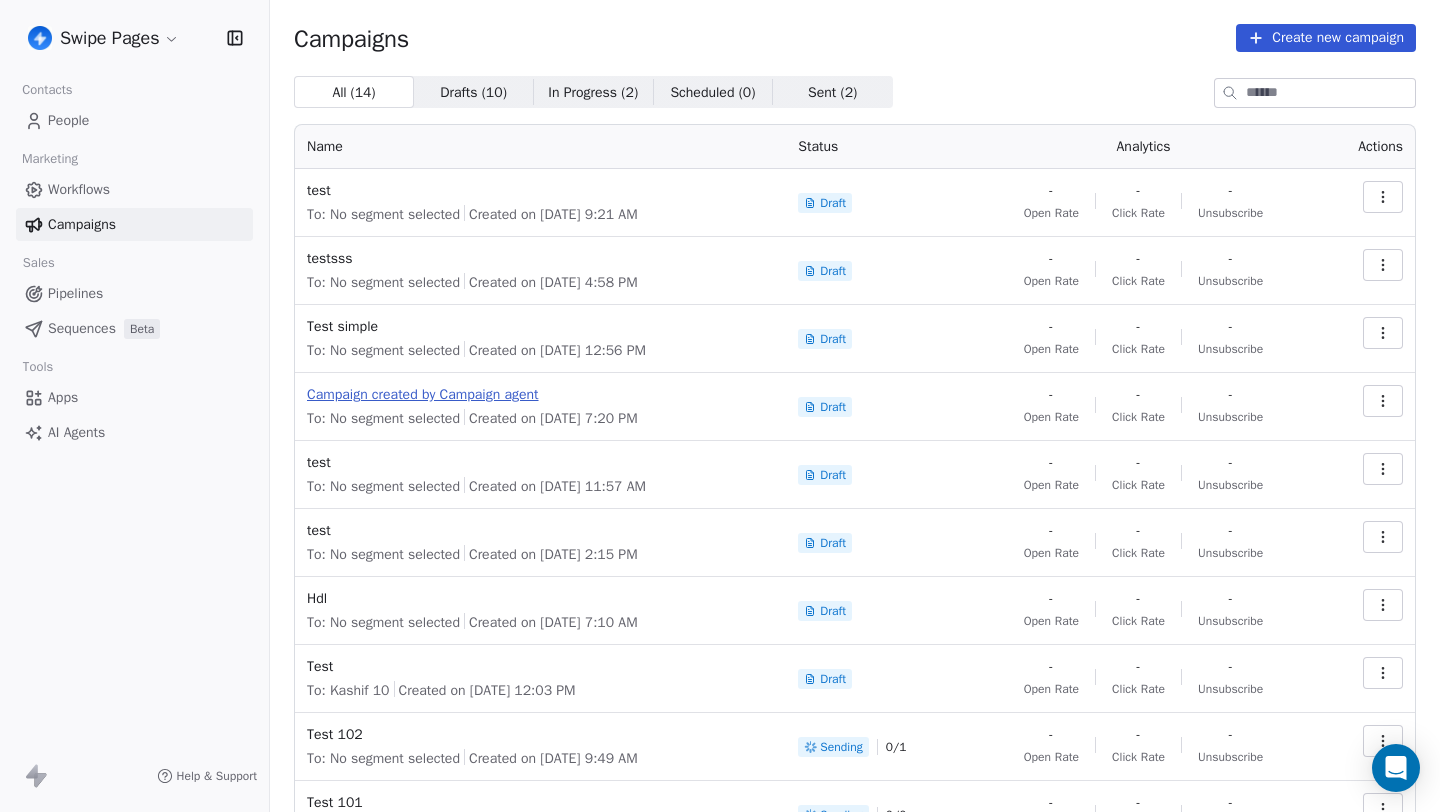 click on "Campaign created by Campaign agent" at bounding box center [540, 395] 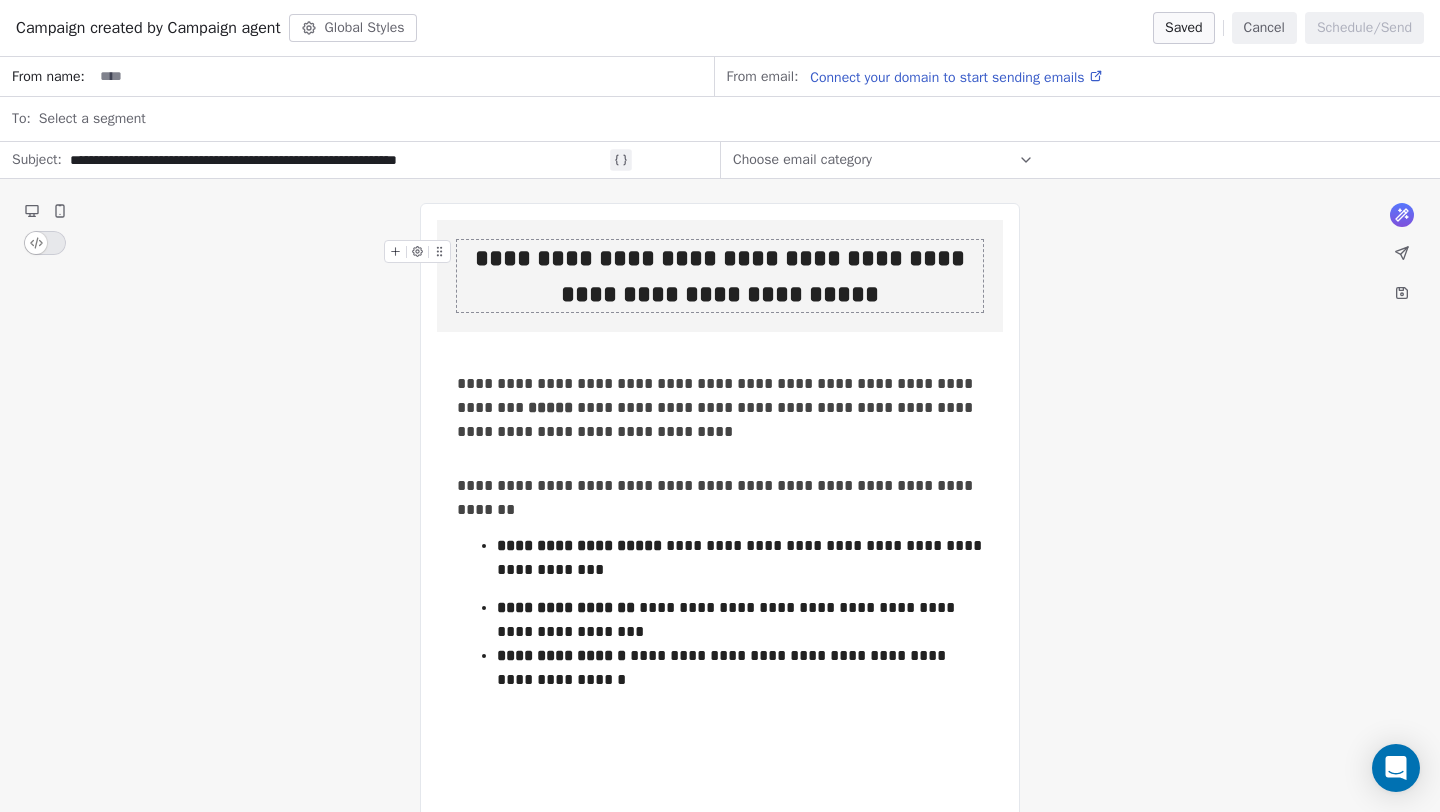 click on "Cancel" at bounding box center (1264, 28) 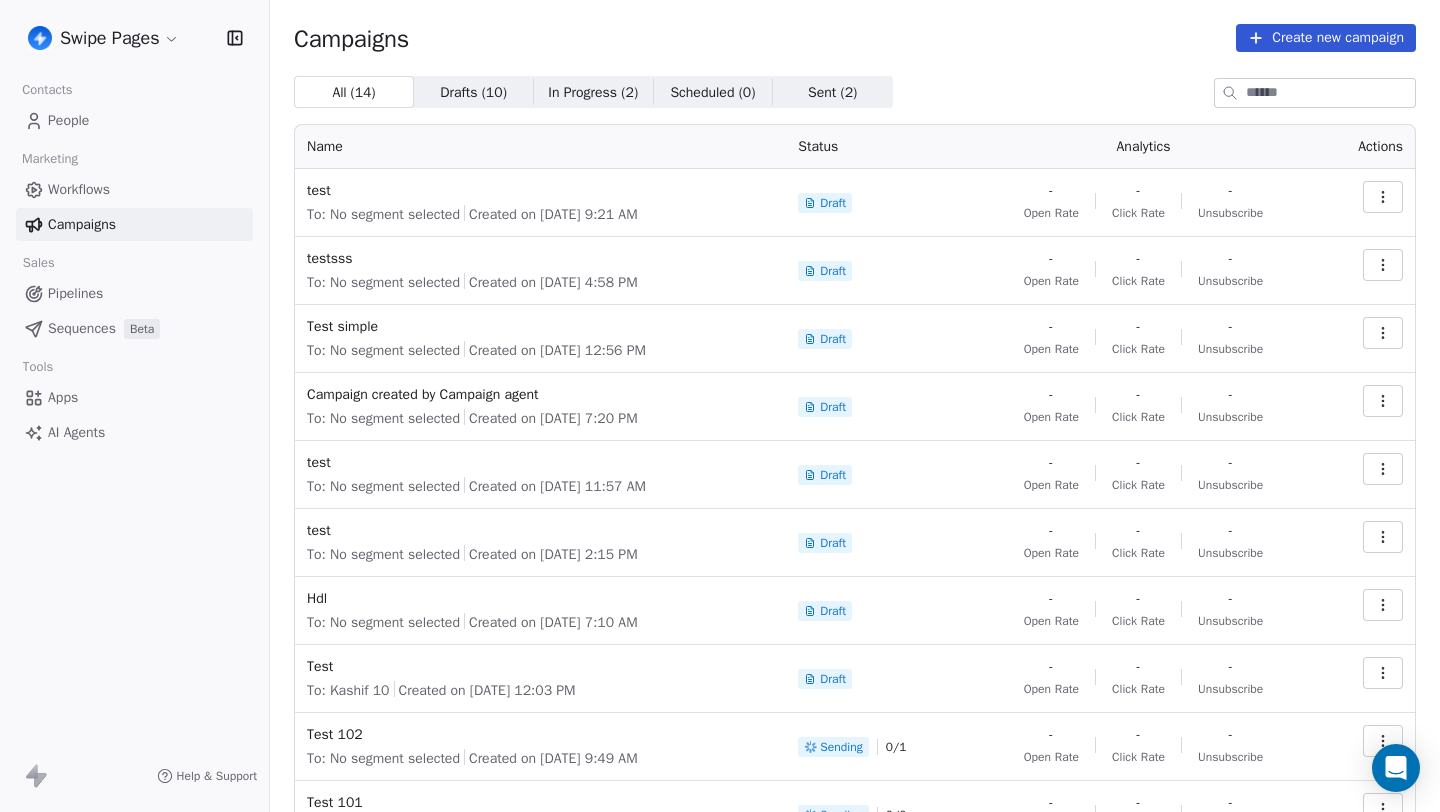 click on "Workflows" at bounding box center (79, 189) 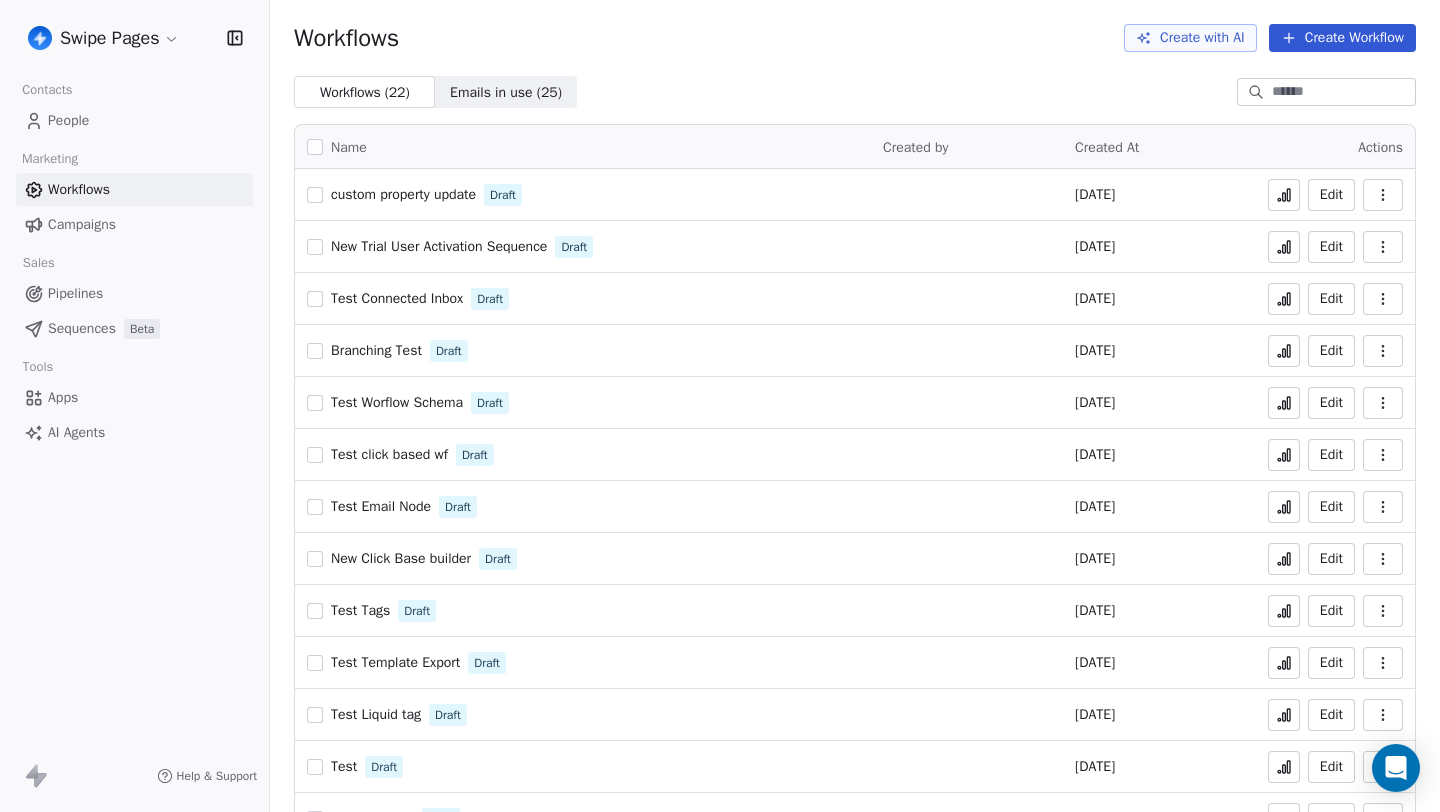click on "custom property update" at bounding box center [403, 194] 